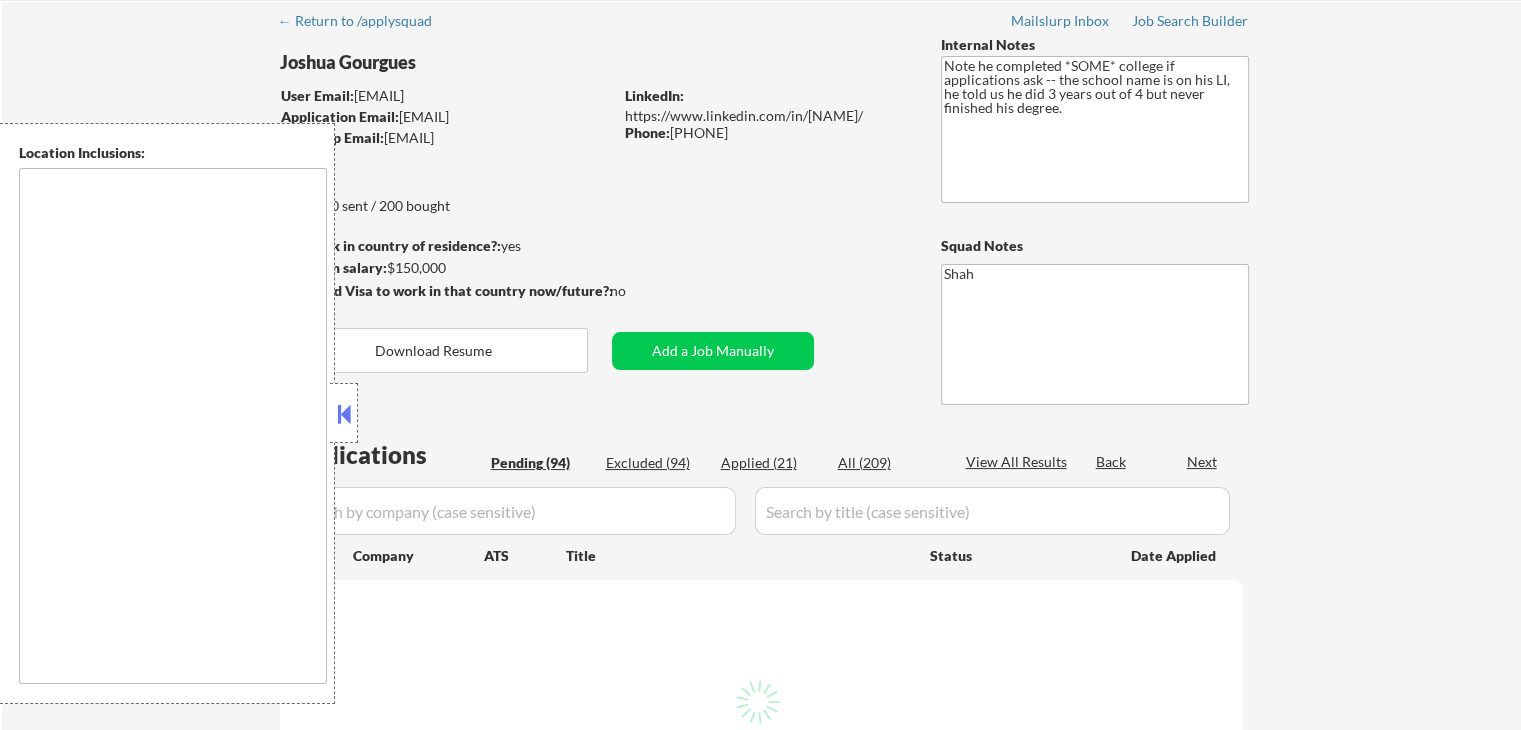 scroll, scrollTop: 100, scrollLeft: 0, axis: vertical 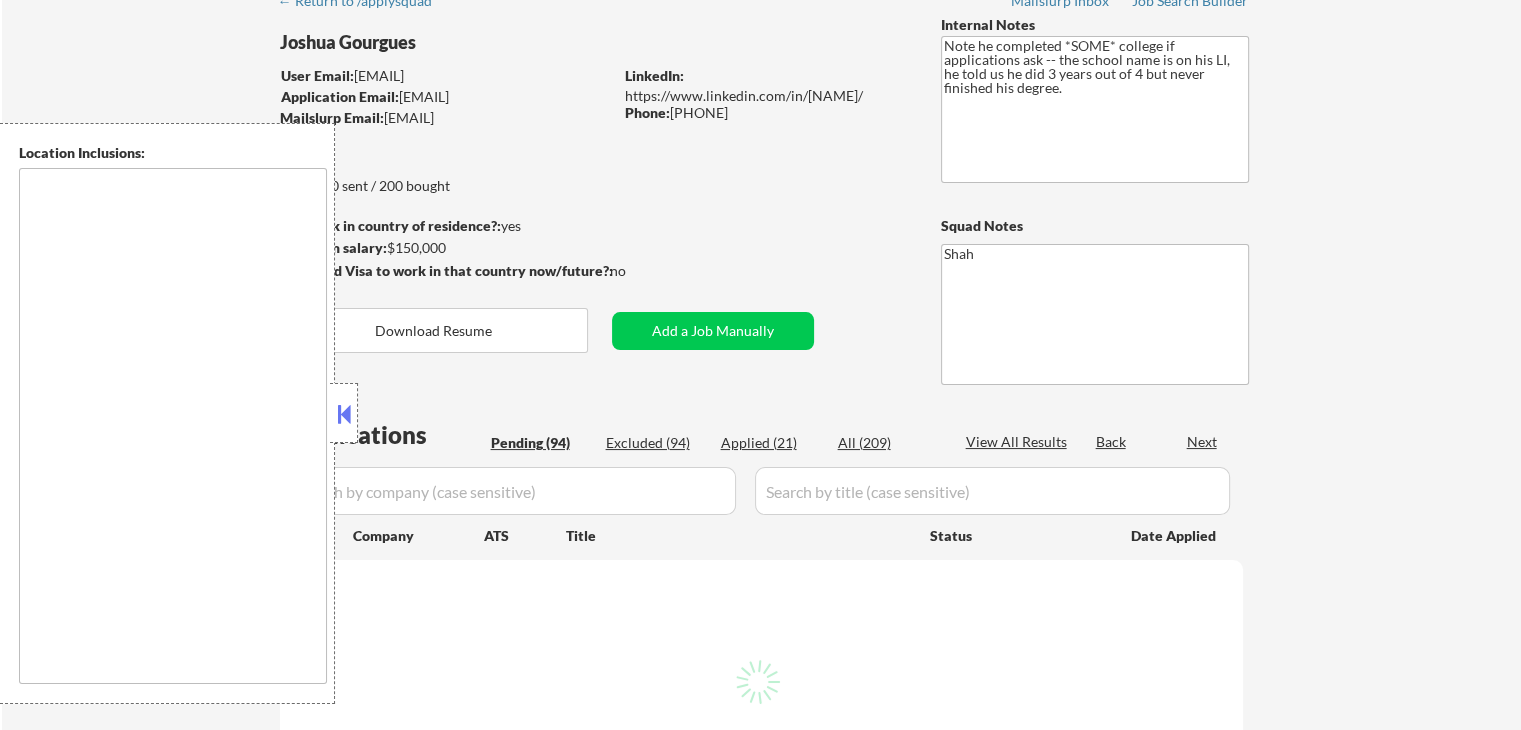type on "remote" 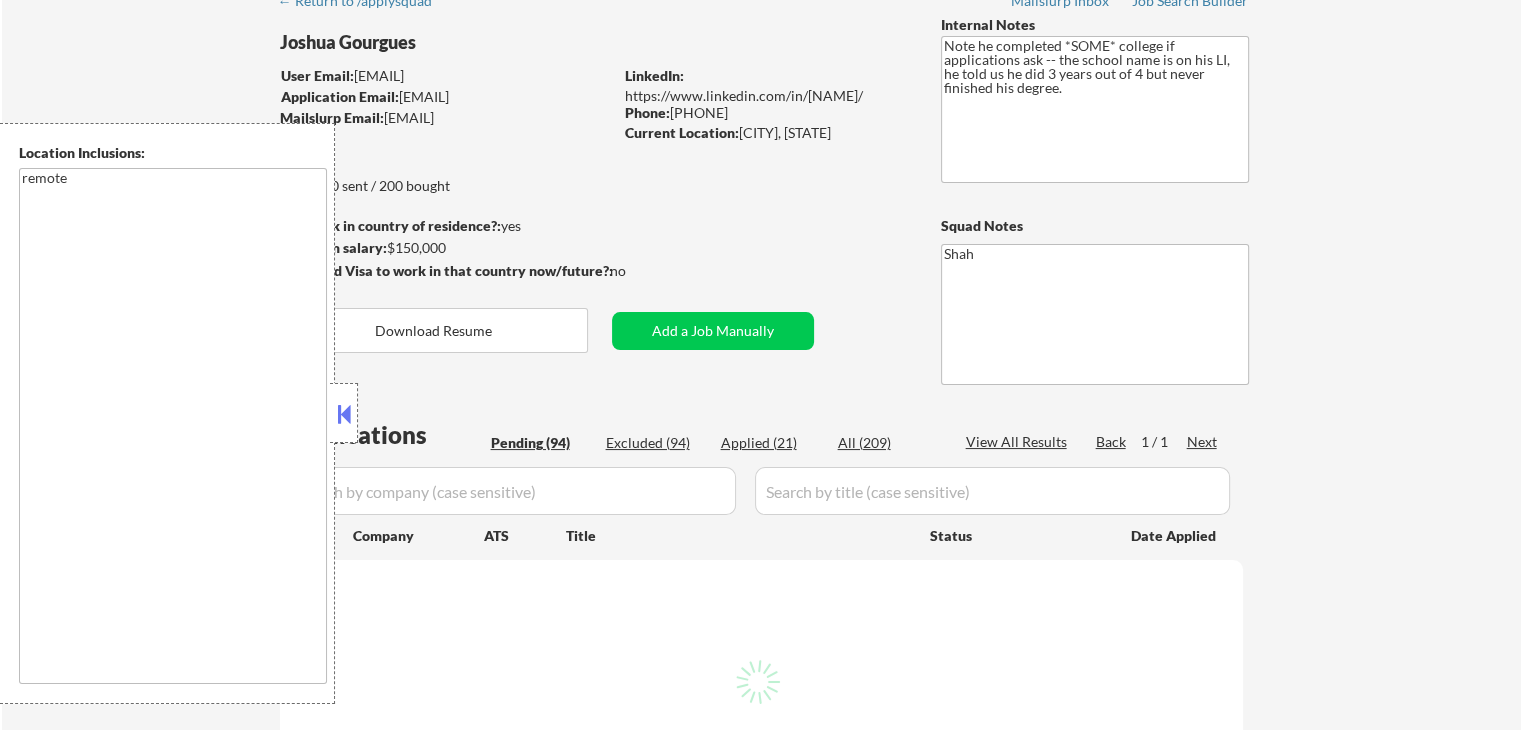 click at bounding box center [344, 414] 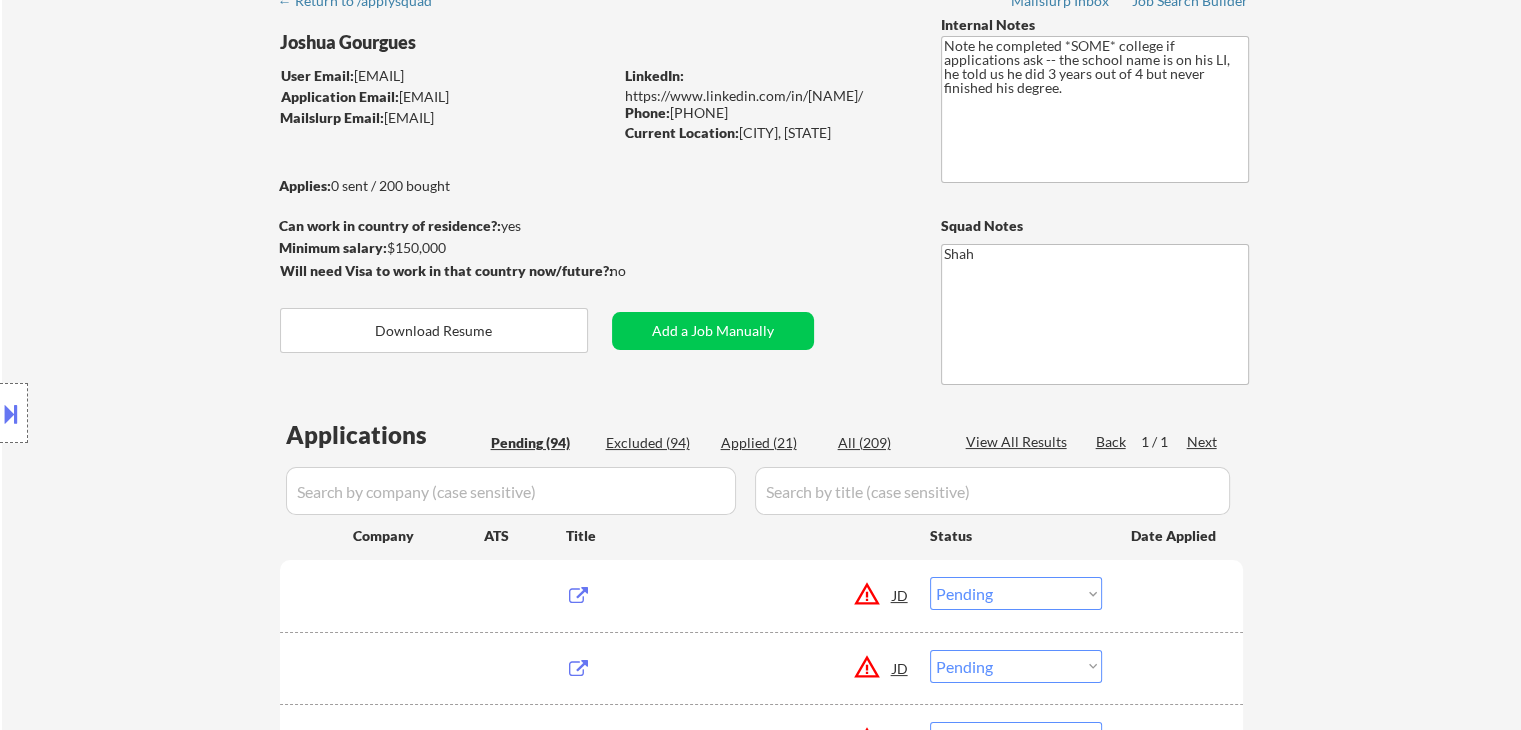 click on "Location Inclusions: remote" at bounding box center [179, 413] 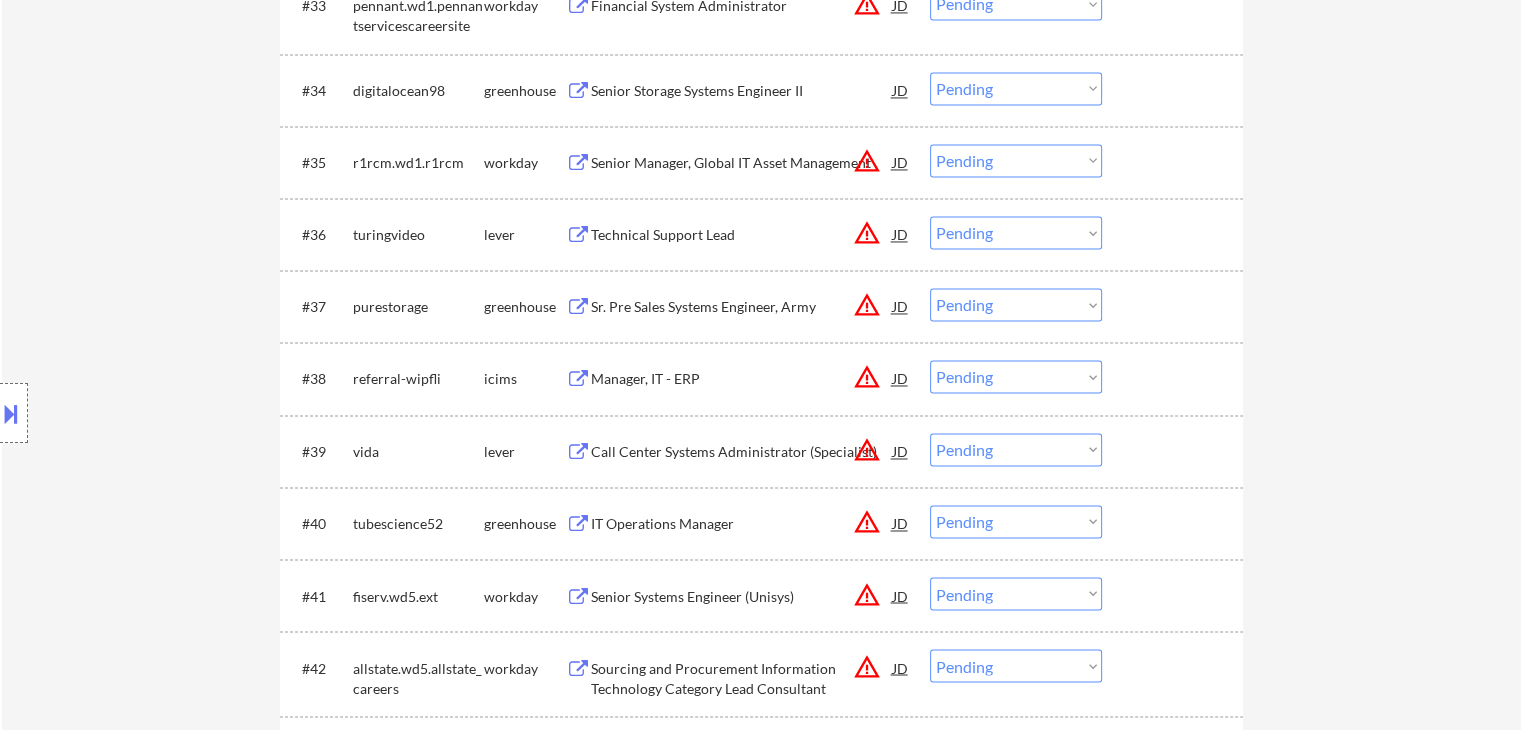 scroll, scrollTop: 3200, scrollLeft: 0, axis: vertical 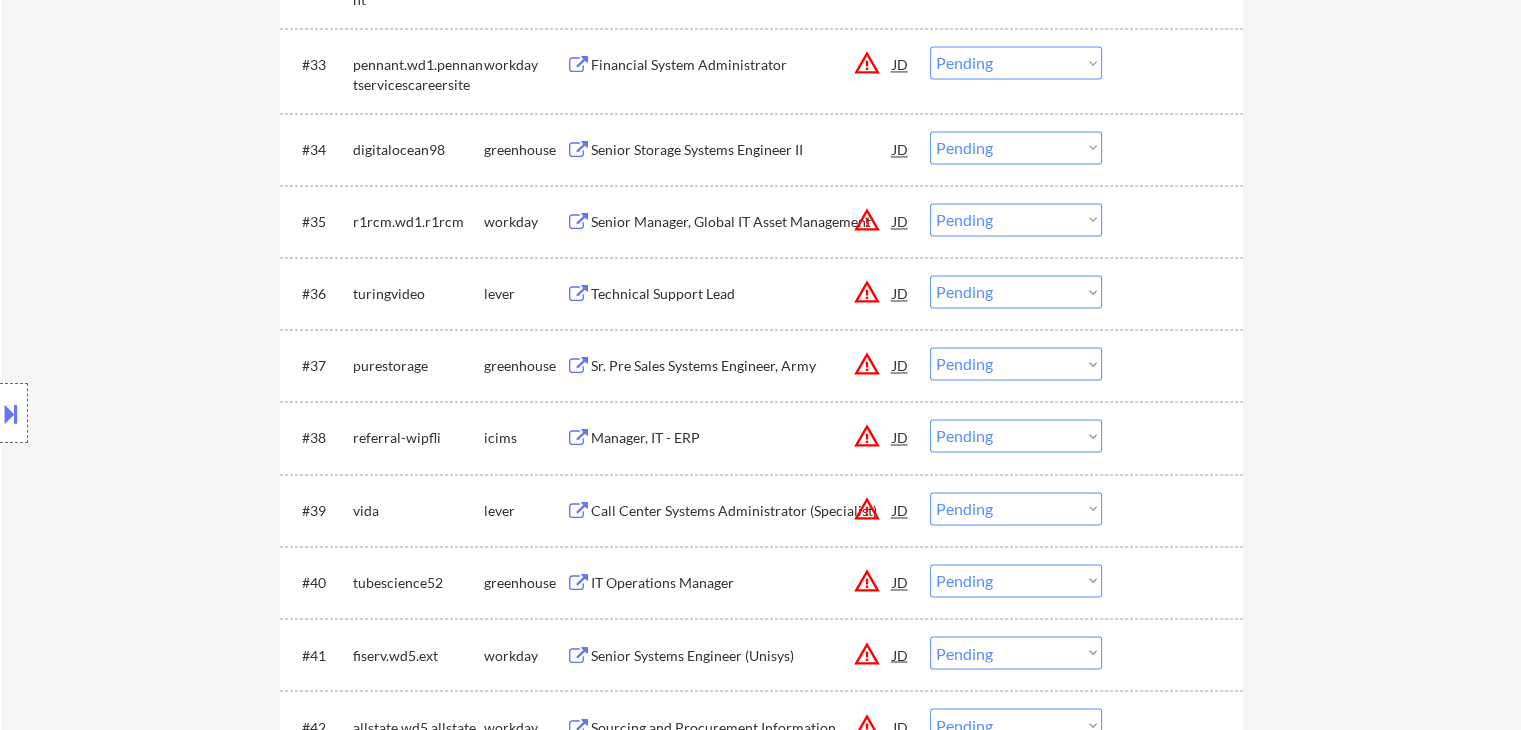 click on "Senior Storage Systems Engineer II" at bounding box center (742, 150) 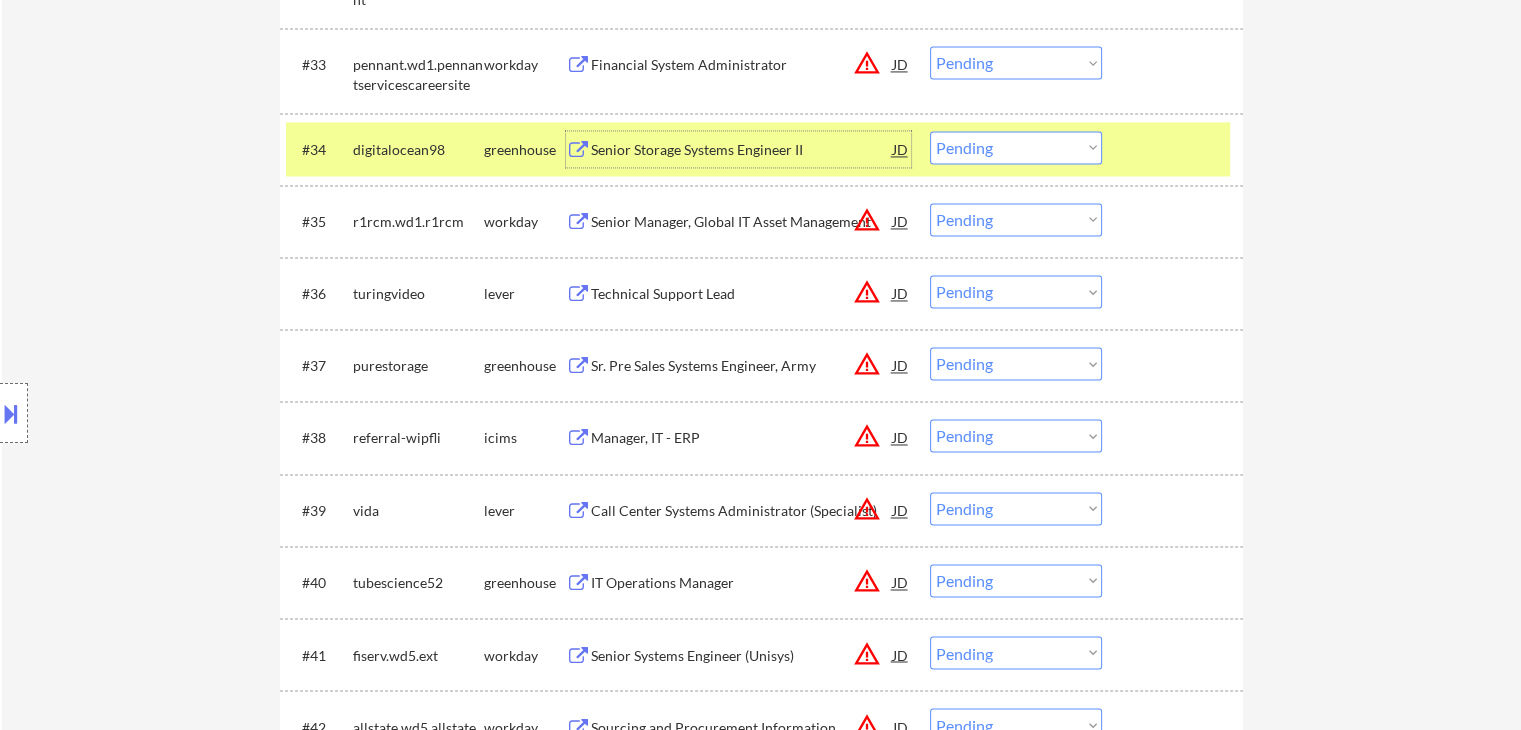 click at bounding box center [11, 413] 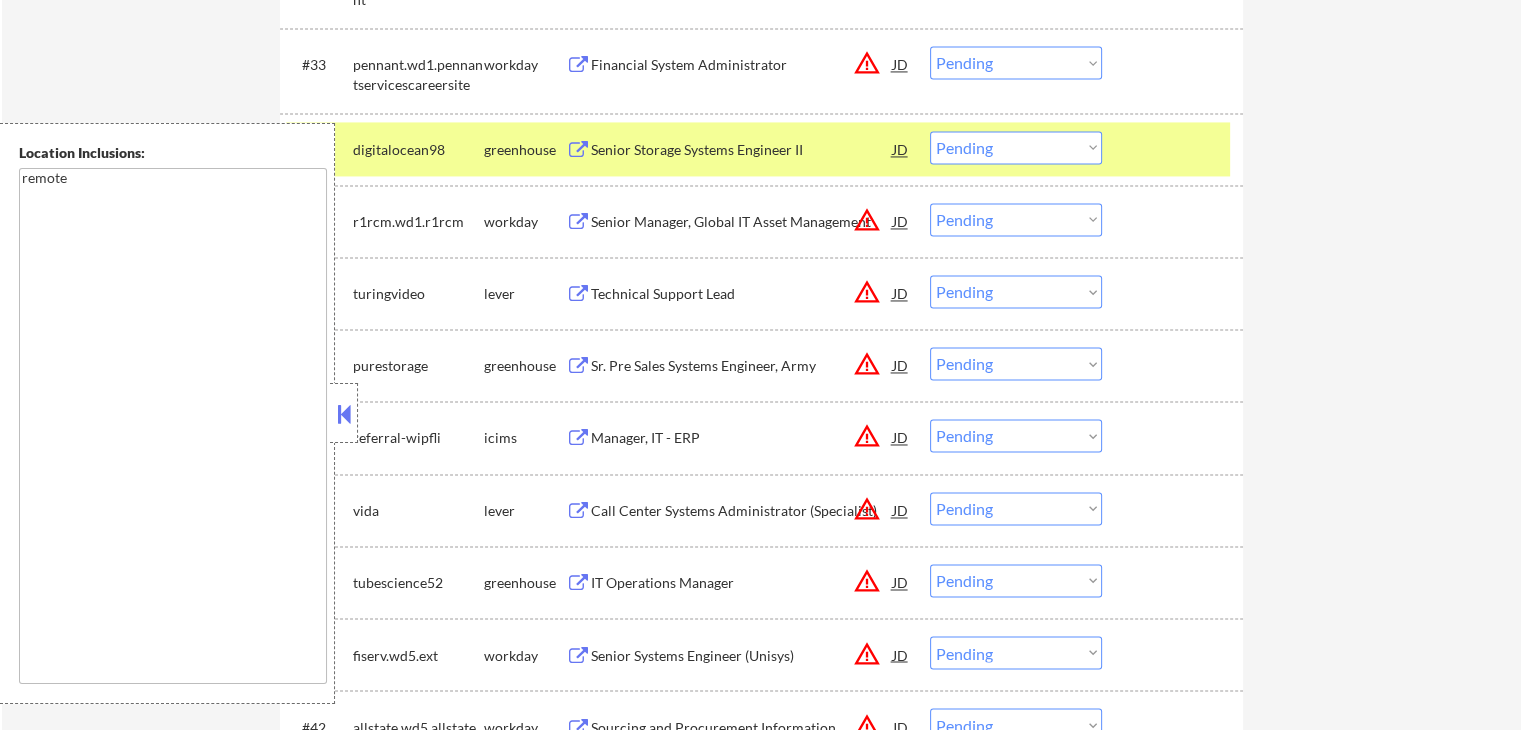 click at bounding box center (344, 414) 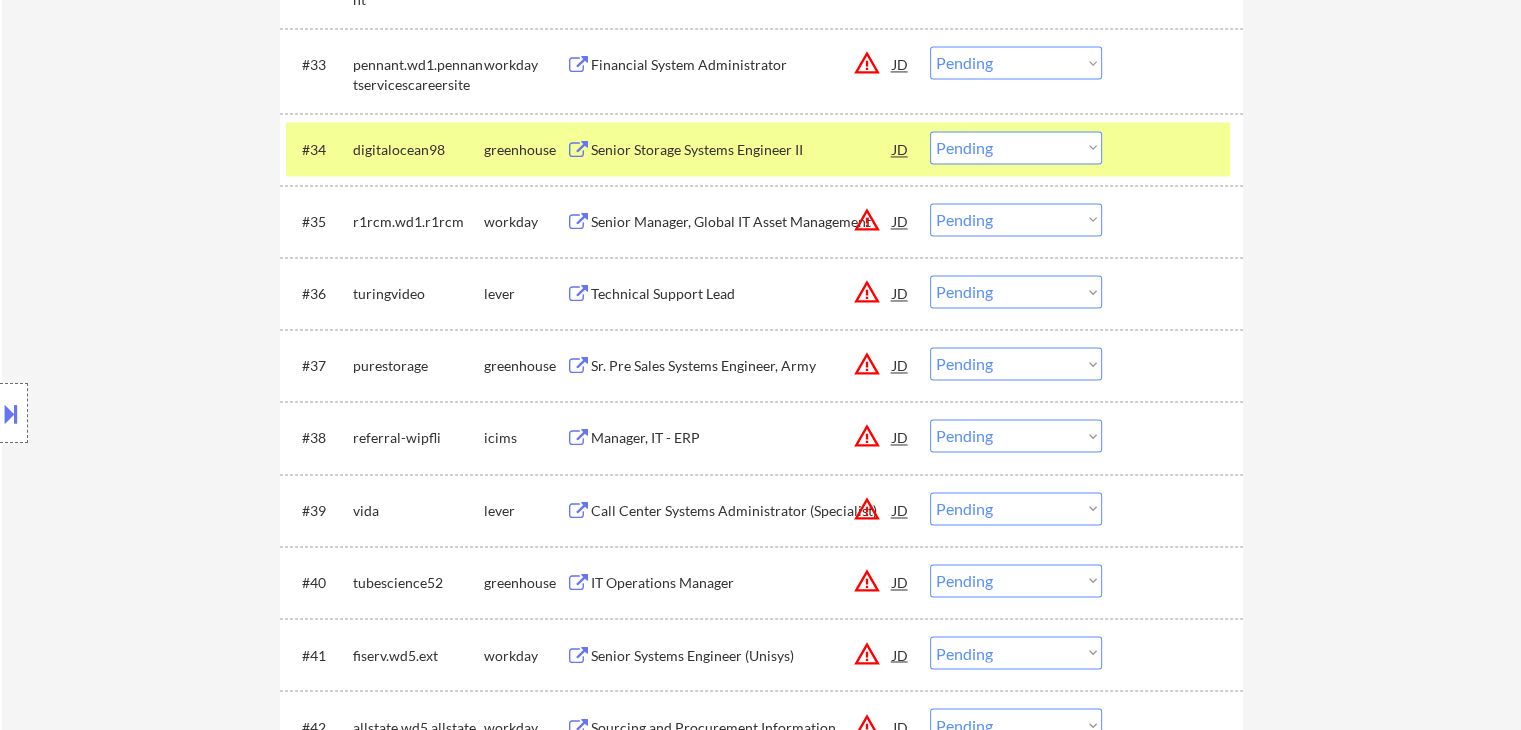 click on "← Return to /applysquad Mailslurp Inbox Job Search Builder [FIRST] [LAST] User Email:  [EMAIL] Application Email:  [EMAIL] Mailslurp Email:  [EMAIL] LinkedIn:   https://www.linkedin.com/in/[NAME]/
Phone:  [PHONE] Current Location:  [CITY], [STATE] Applies:  21 sent / 200 bought Internal Notes Note he completed *SOME* college if applications ask -- the school name is on his LI, he told us he did 3 years out of 4 but never finished his degree. Can work in country of residence?:  yes Squad Notes Minimum salary:  $150,000 Will need Visa to work in that country now/future?:   no Download Resume Add a Job Manually Shah Applications Pending (94) Excluded (94) Applied (21) All (209) View All Results Back 1 / 1
Next Company ATS Title Status Date Applied #1 greenlight lever Senior Systems Engineer JD warning_amber Choose an option... Pending Applied Excluded (Questions) Excluded (Expired) Excluded (Location) Excluded (Bad Match) #2 JD" at bounding box center [761, 1015] 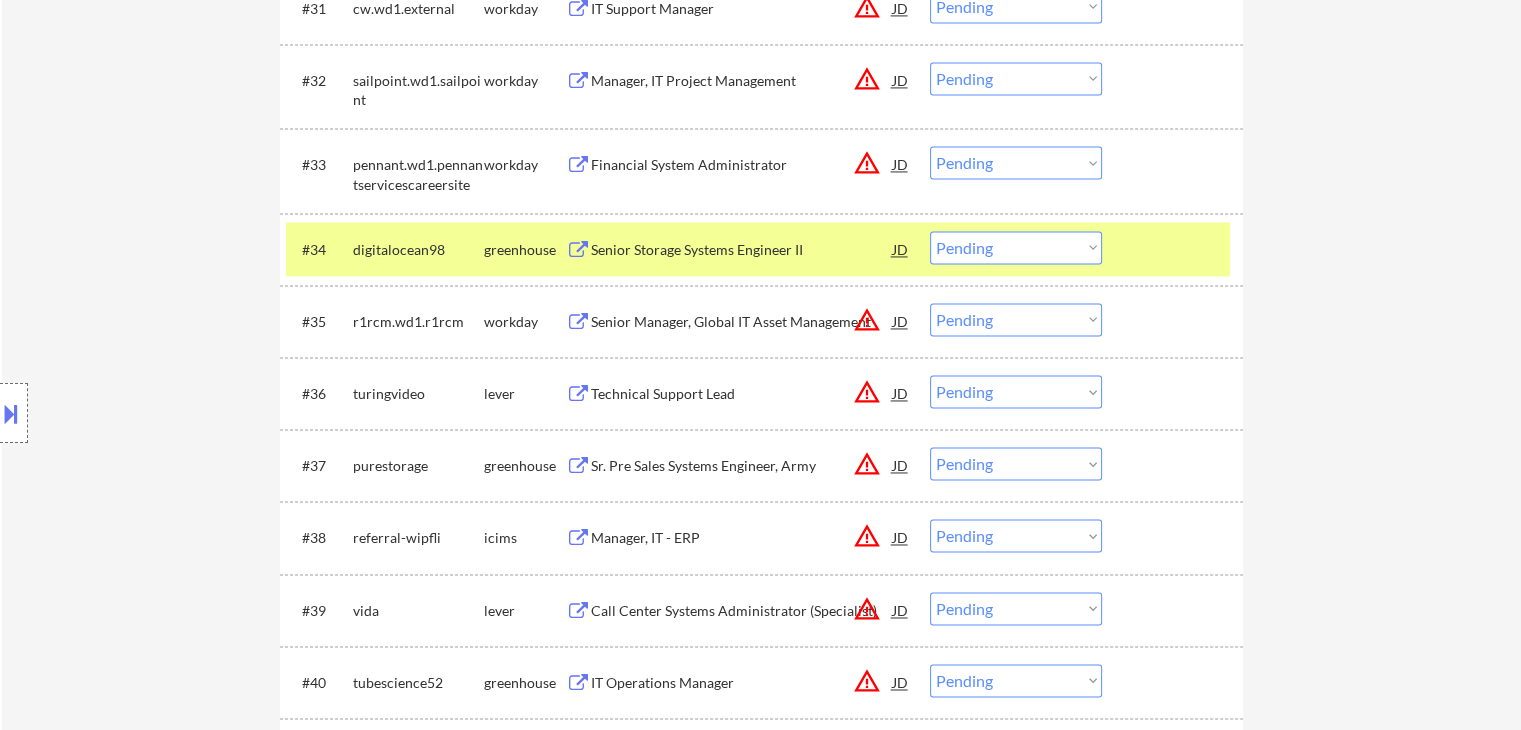 click at bounding box center [1175, 249] 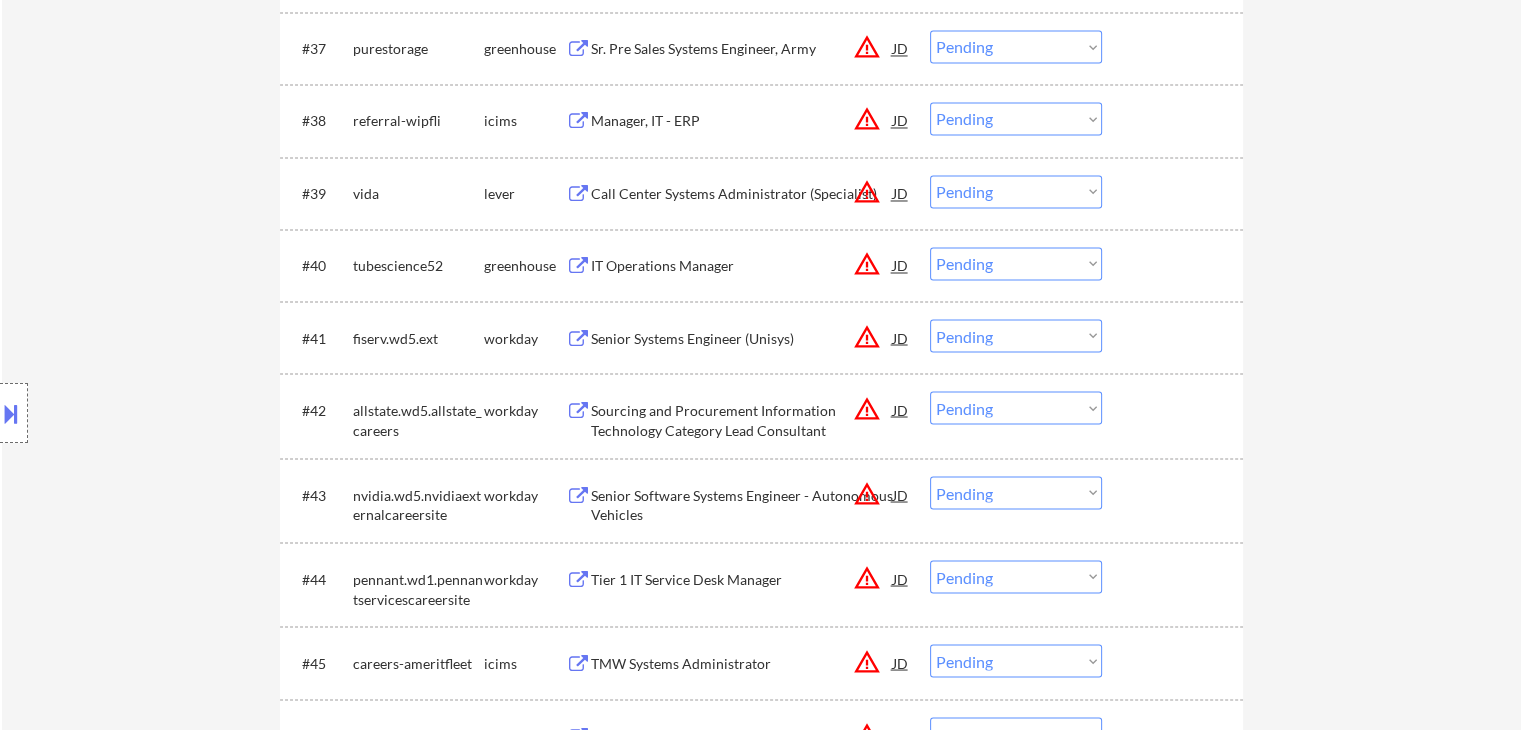scroll, scrollTop: 3600, scrollLeft: 0, axis: vertical 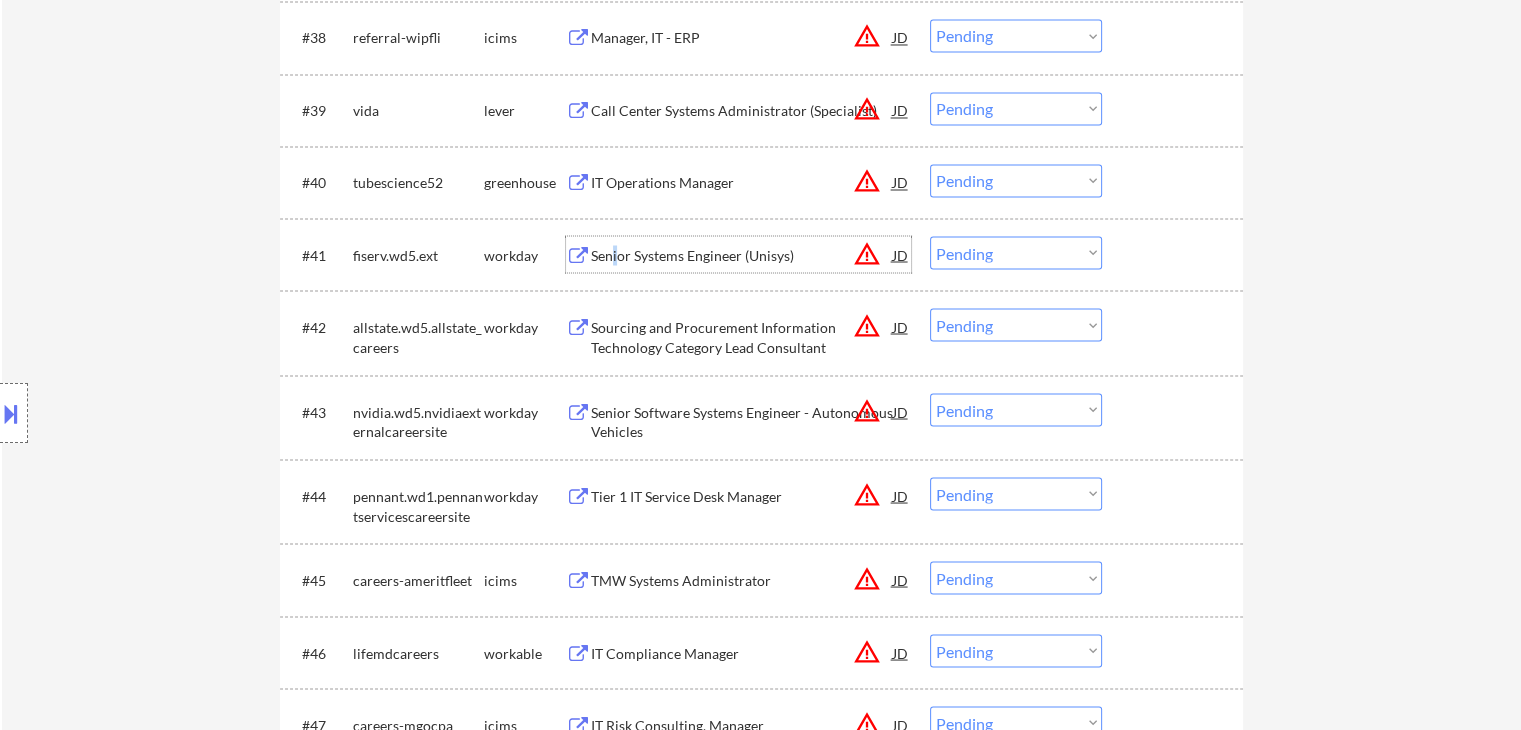 click on "Senior Systems Engineer (Unisys)" at bounding box center (742, 255) 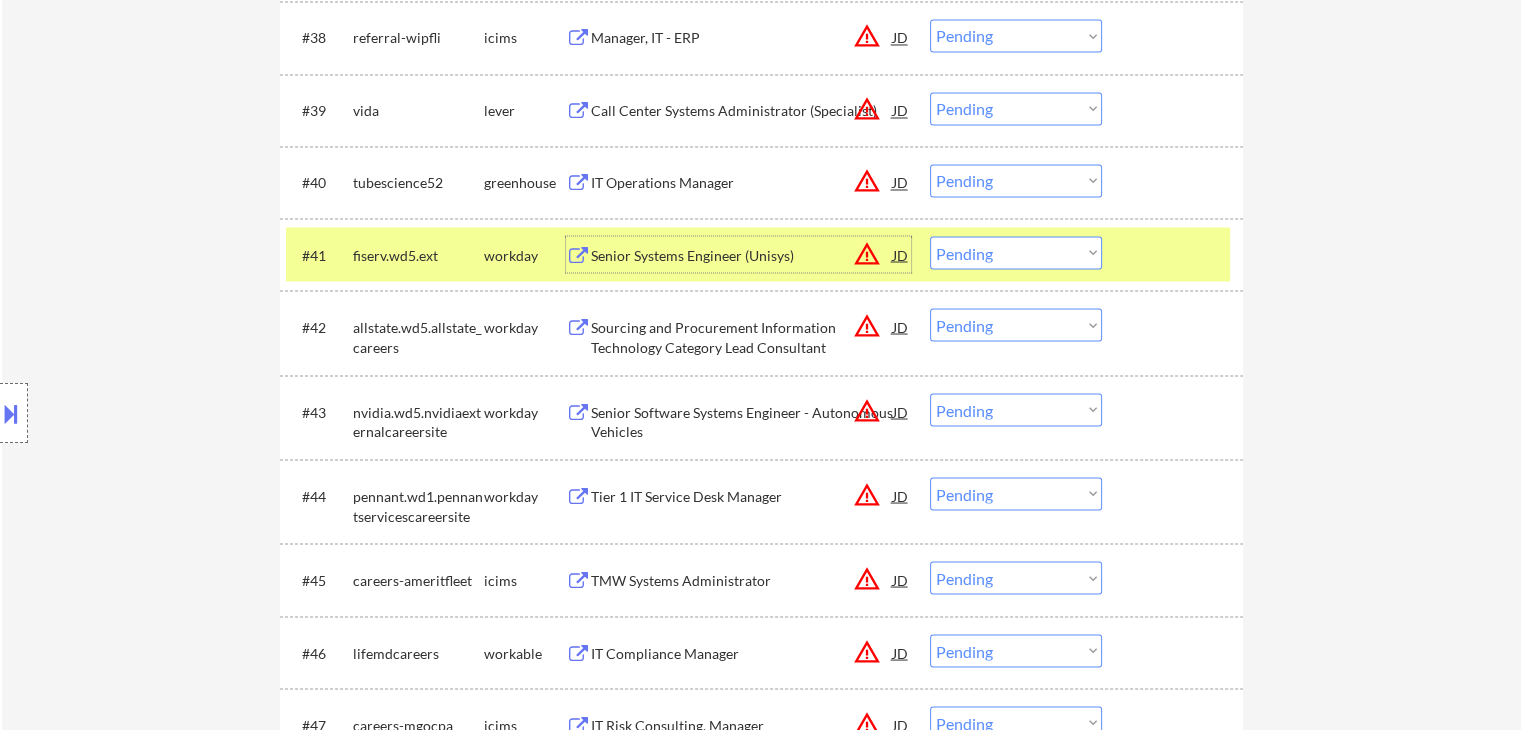 click on "← Return to /applysquad Mailslurp Inbox Job Search Builder [FIRST] [LAST] User Email:  [EMAIL] Application Email:  [EMAIL] Mailslurp Email:  [EMAIL] LinkedIn:   https://www.linkedin.com/in/[NAME]/
Phone:  [PHONE] Current Location:  [CITY], [STATE] Applies:  21 sent / 200 bought Internal Notes Note he completed *SOME* college if applications ask -- the school name is on his LI, he told us he did 3 years out of 4 but never finished his degree. Can work in country of residence?:  yes Squad Notes Minimum salary:  $150,000 Will need Visa to work in that country now/future?:   no Download Resume Add a Job Manually Shah Applications Pending (94) Excluded (94) Applied (21) All (209) View All Results Back 1 / 1
Next Company ATS Title Status Date Applied #1 greenlight lever Senior Systems Engineer JD warning_amber Choose an option... Pending Applied Excluded (Questions) Excluded (Expired) Excluded (Location) Excluded (Bad Match) #2 JD" at bounding box center (761, 615) 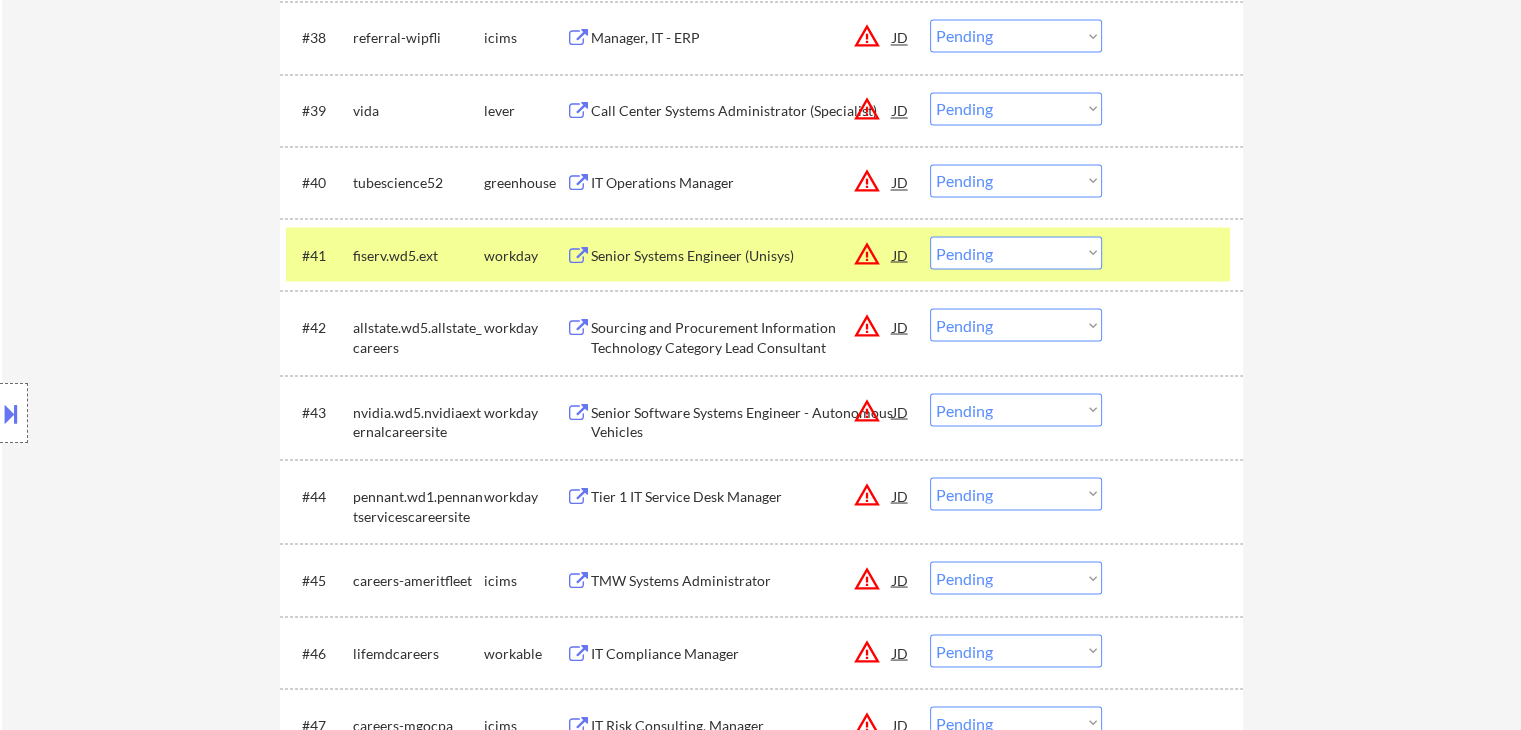 click on "Location Inclusions: remote" at bounding box center (179, 413) 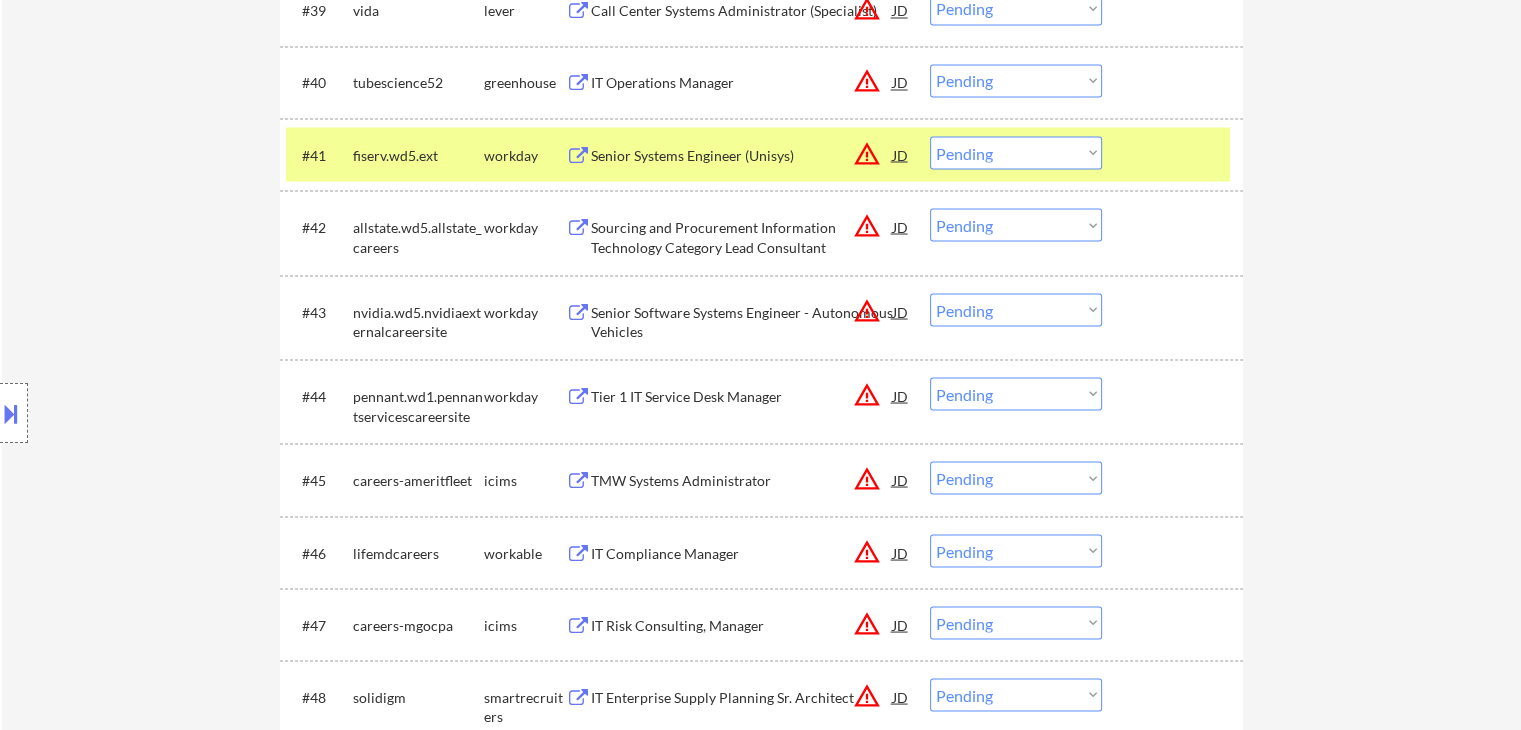 click on "Location Inclusions: remote" at bounding box center [179, 413] 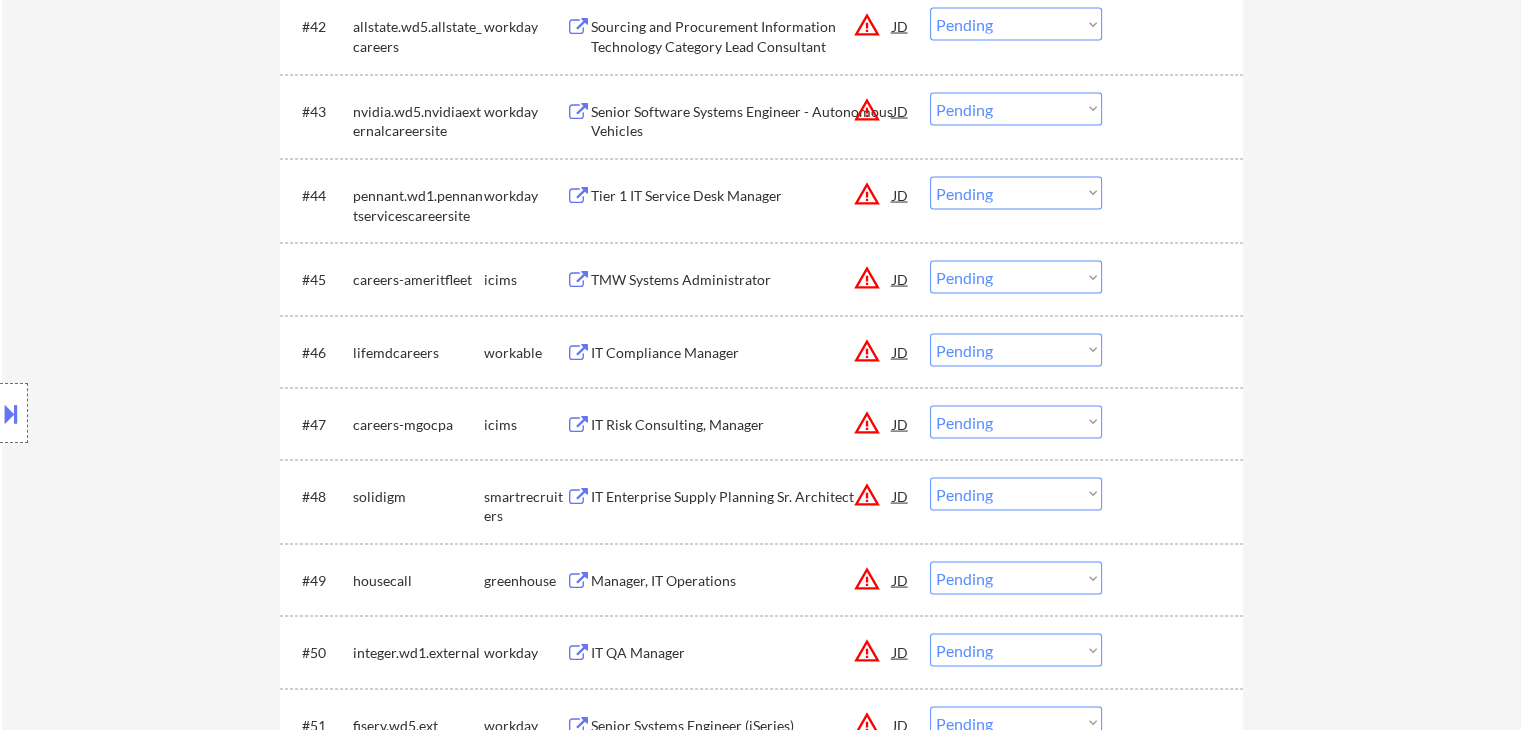 click on "Location Inclusions: remote" at bounding box center (179, 413) 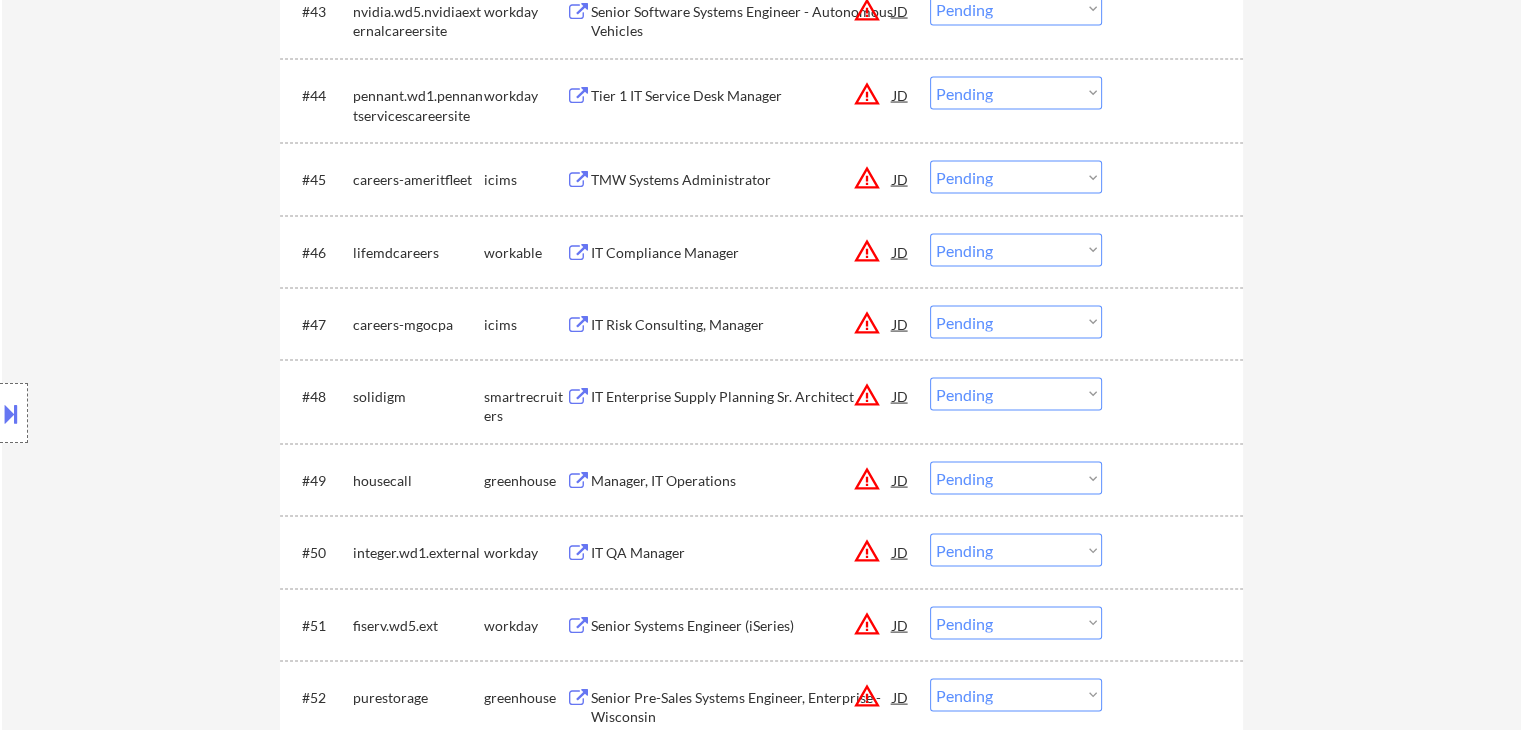click on "Location Inclusions: remote" at bounding box center [179, 413] 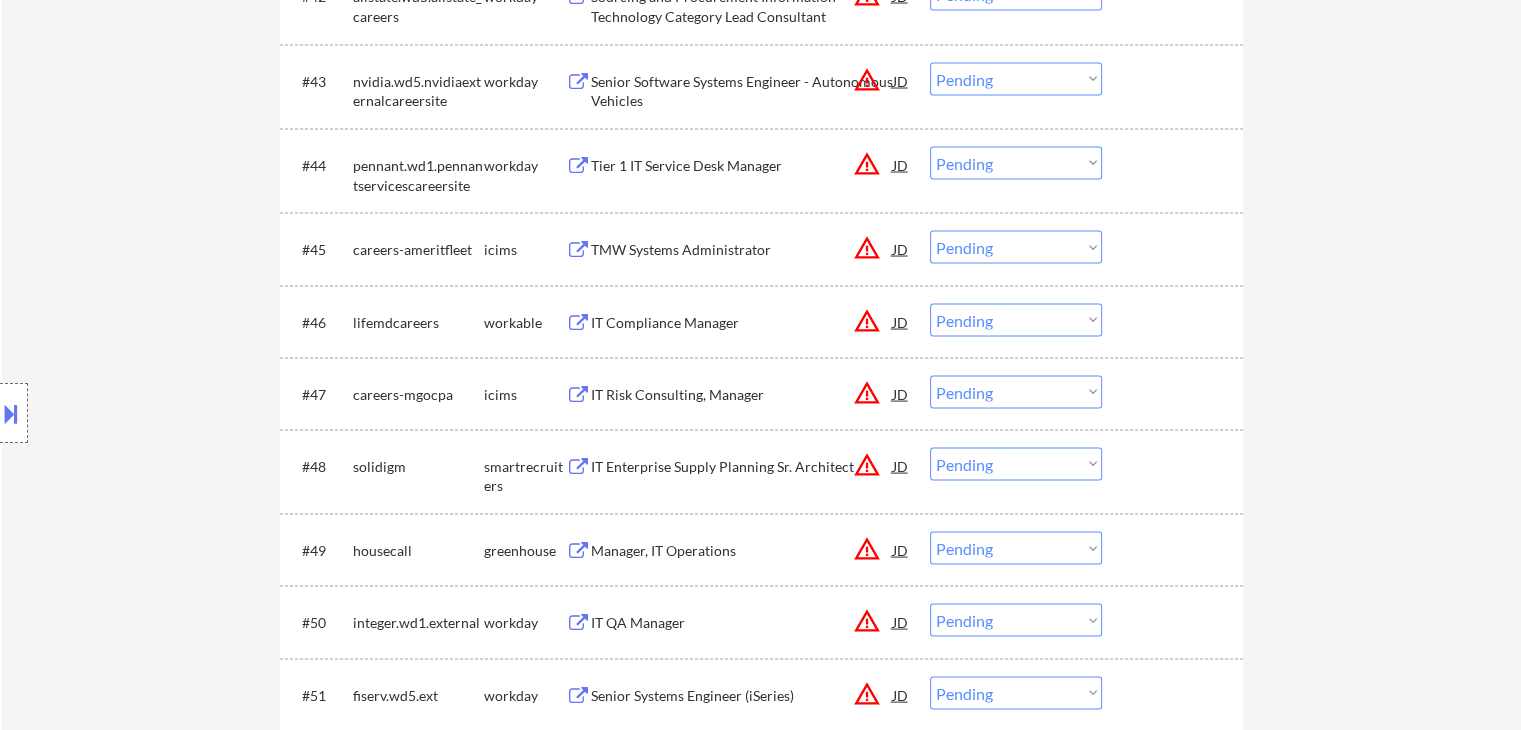 scroll, scrollTop: 3900, scrollLeft: 0, axis: vertical 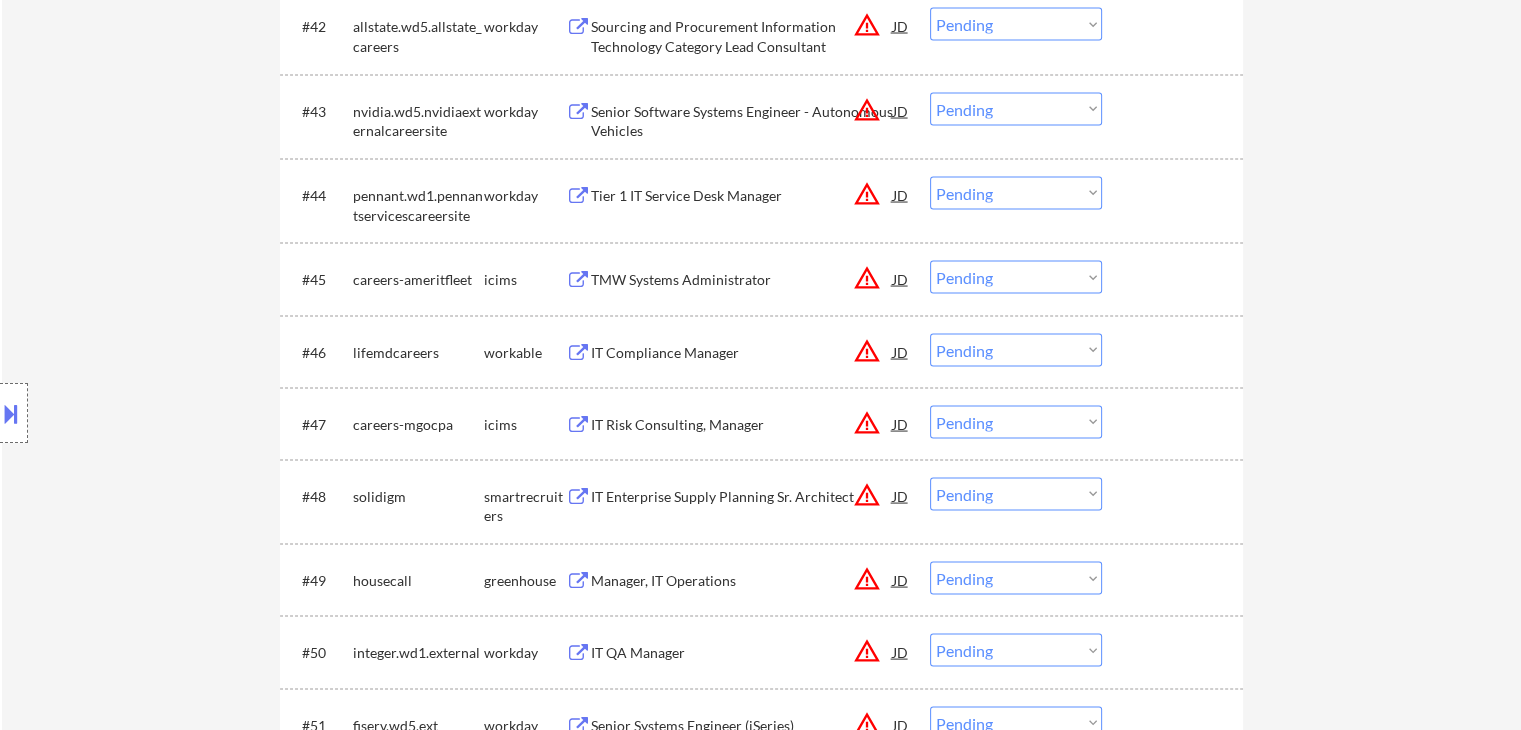 click on "Location Inclusions: remote" at bounding box center [179, 413] 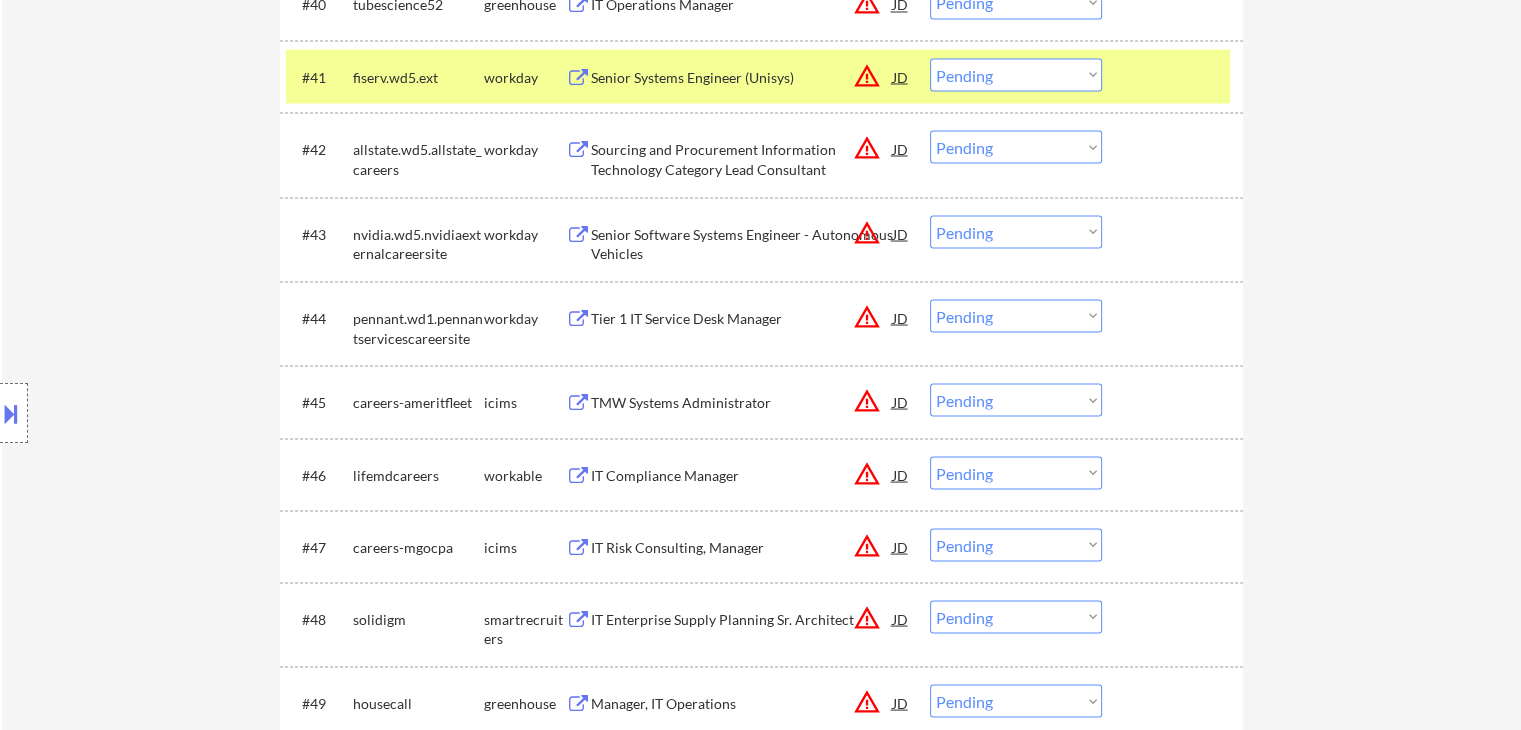 scroll, scrollTop: 3700, scrollLeft: 0, axis: vertical 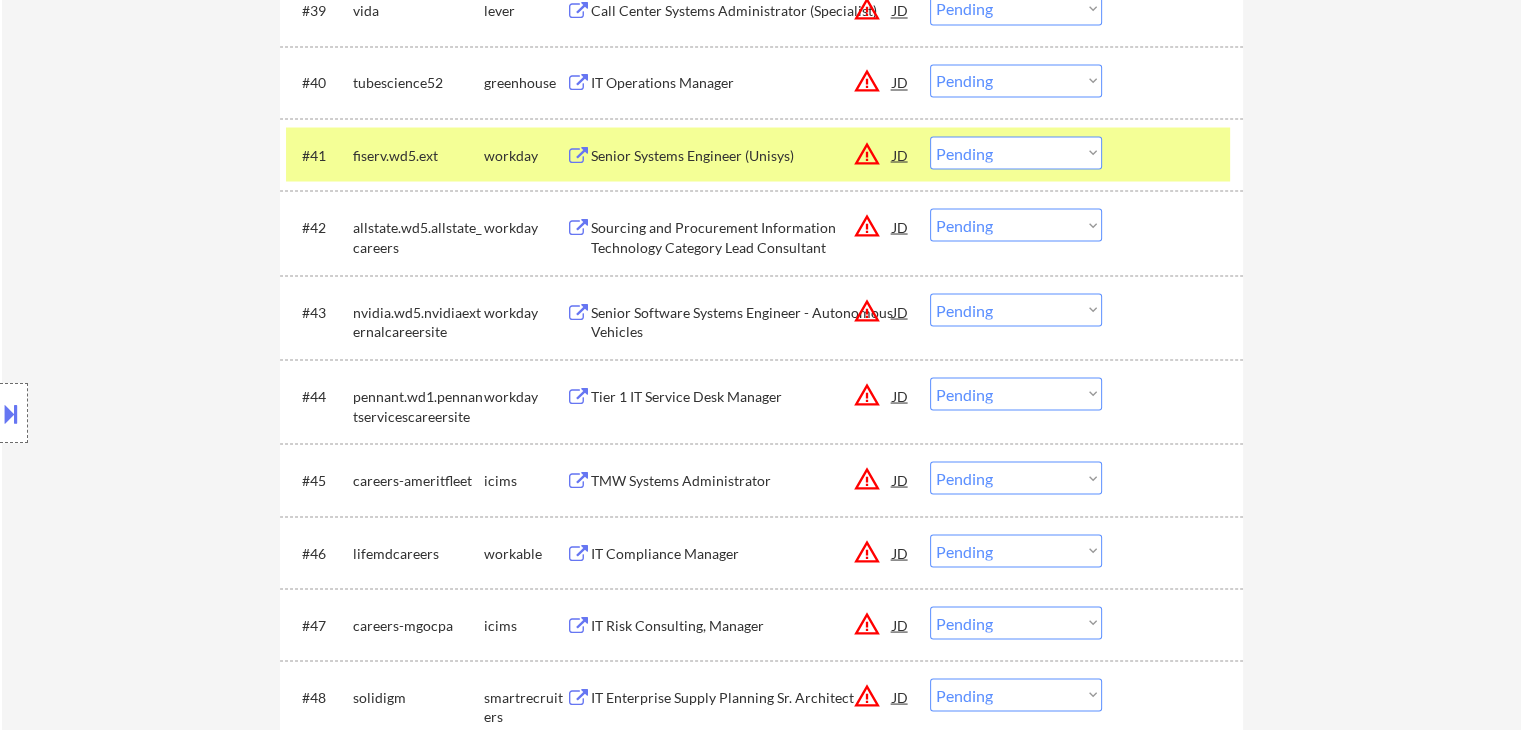 click on "Location Inclusions: remote" at bounding box center (179, 413) 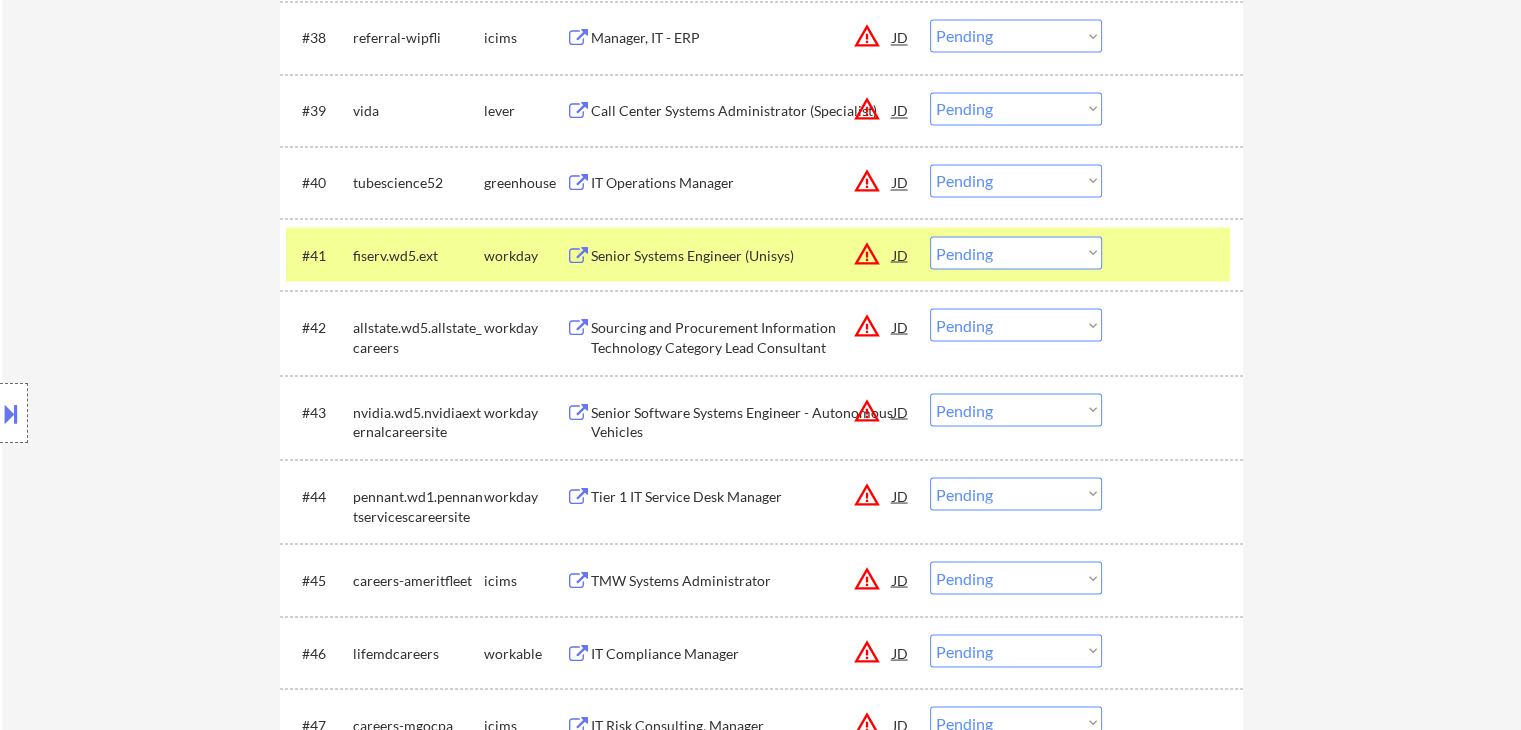 click on "Location Inclusions: remote" at bounding box center [179, 413] 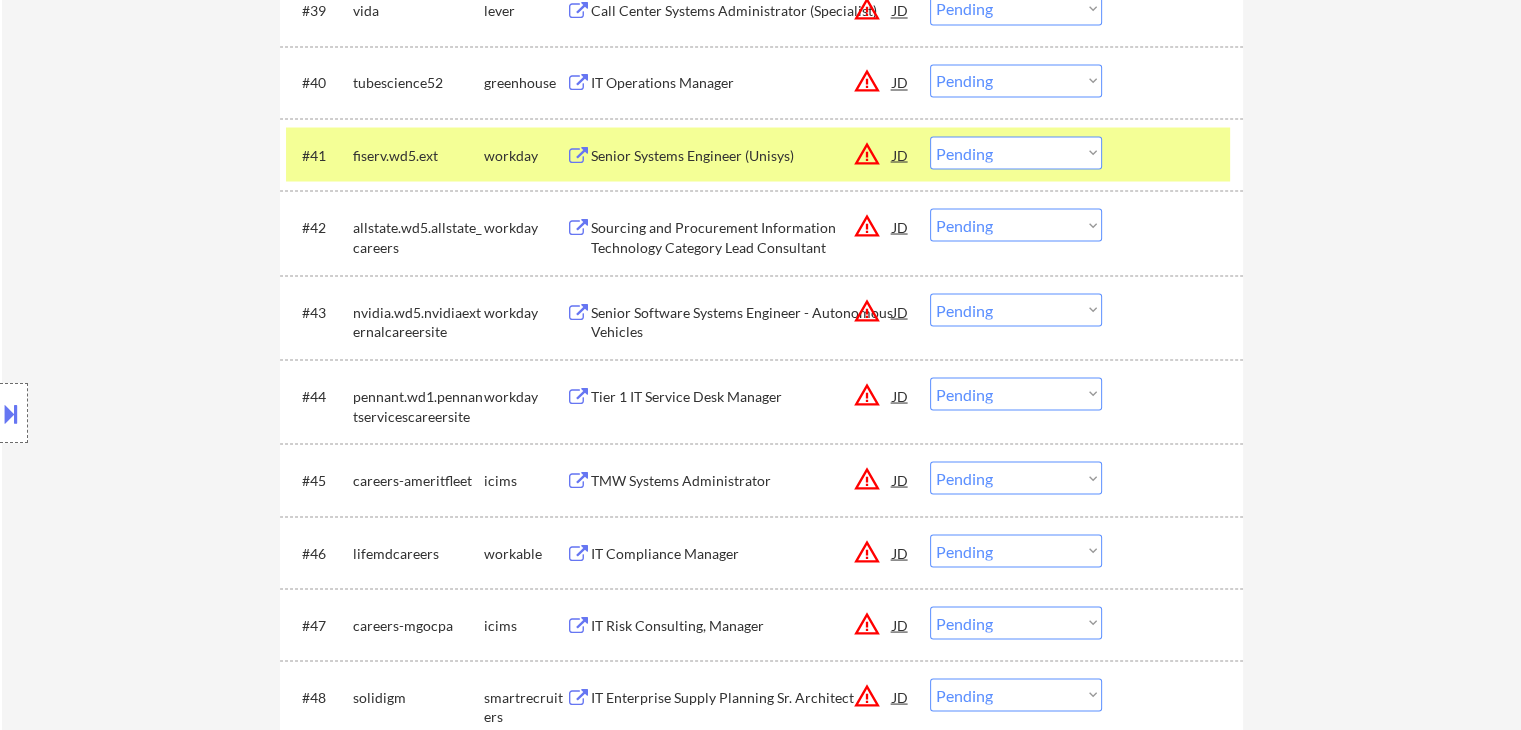 click on "Location Inclusions: remote" at bounding box center [179, 413] 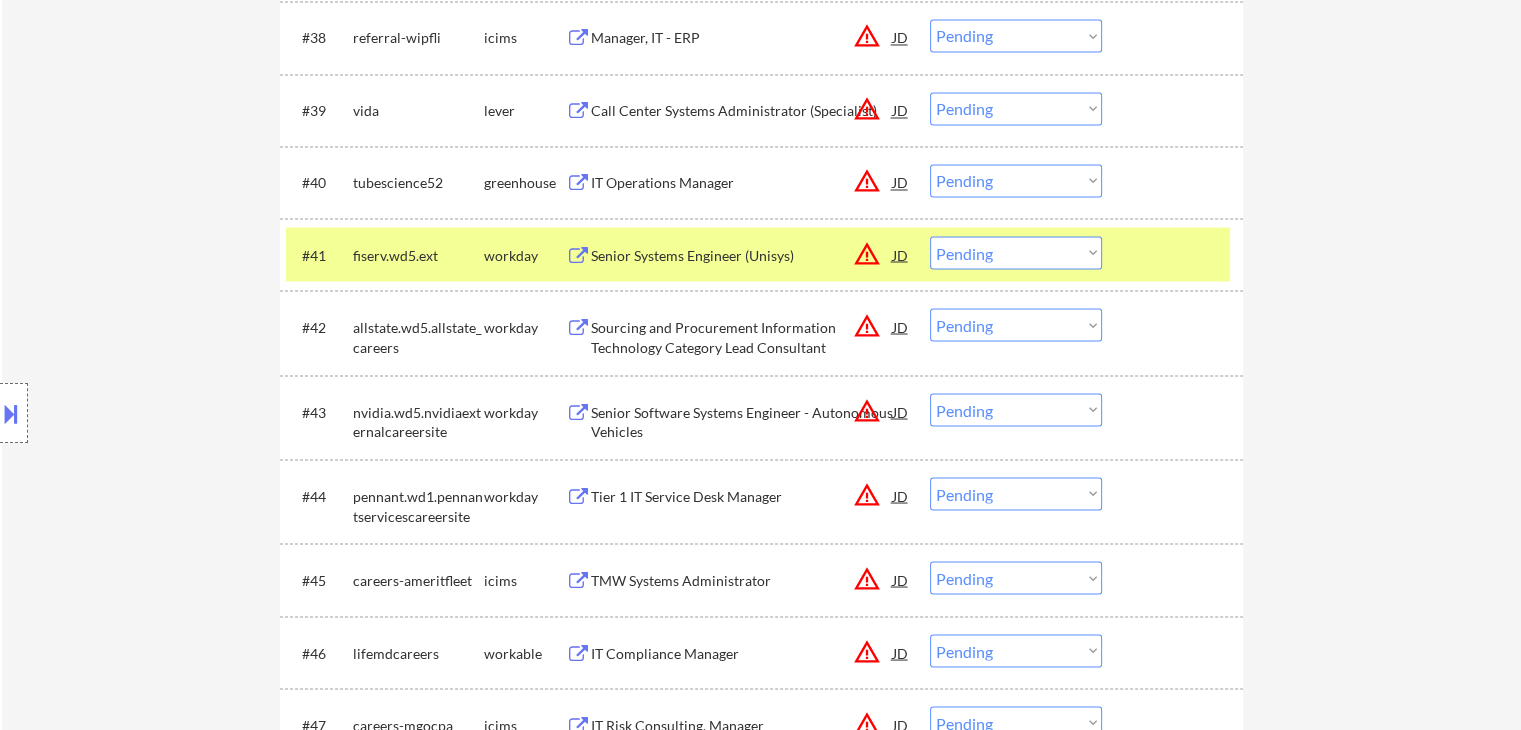 click on "Location Inclusions: remote" at bounding box center (179, 413) 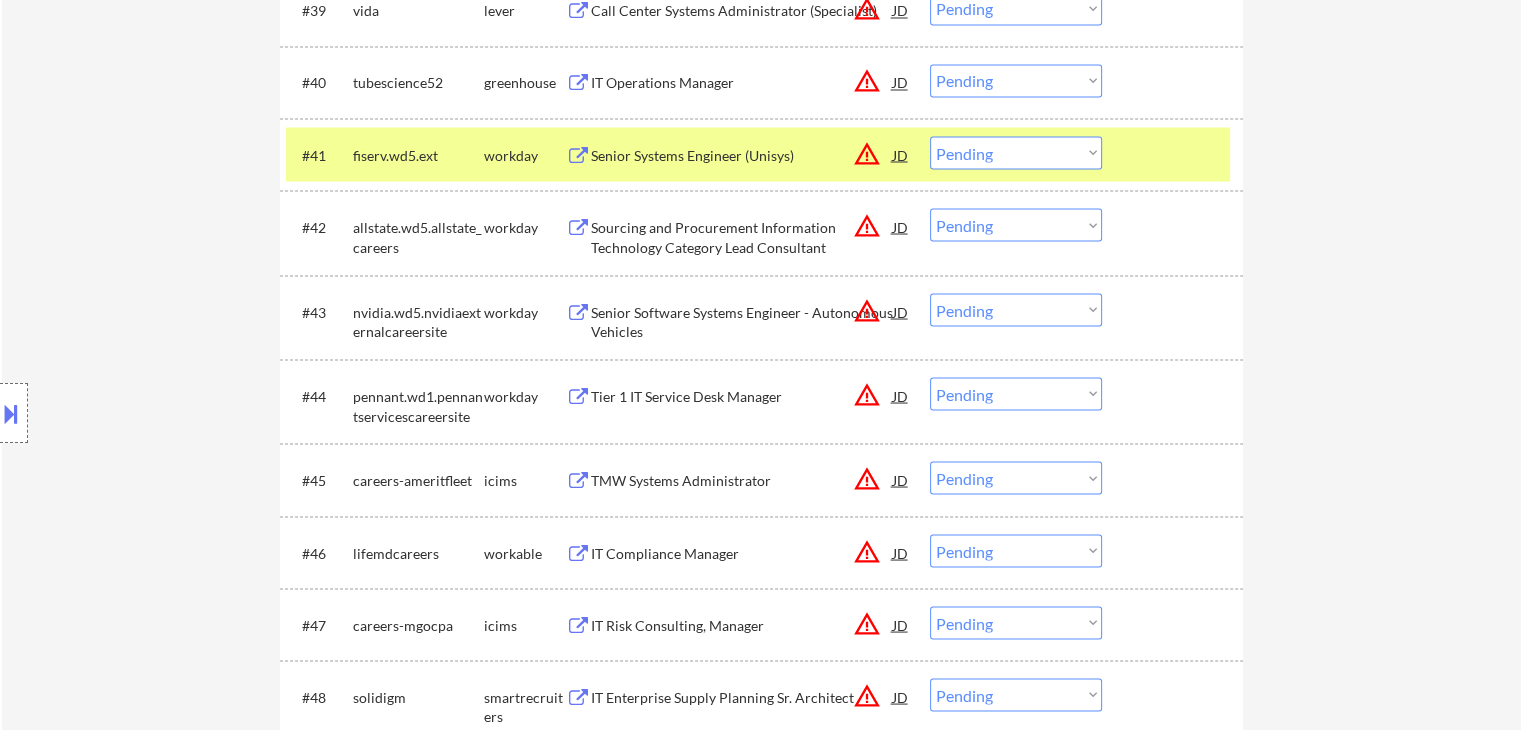 click on "Location Inclusions: remote" at bounding box center [179, 413] 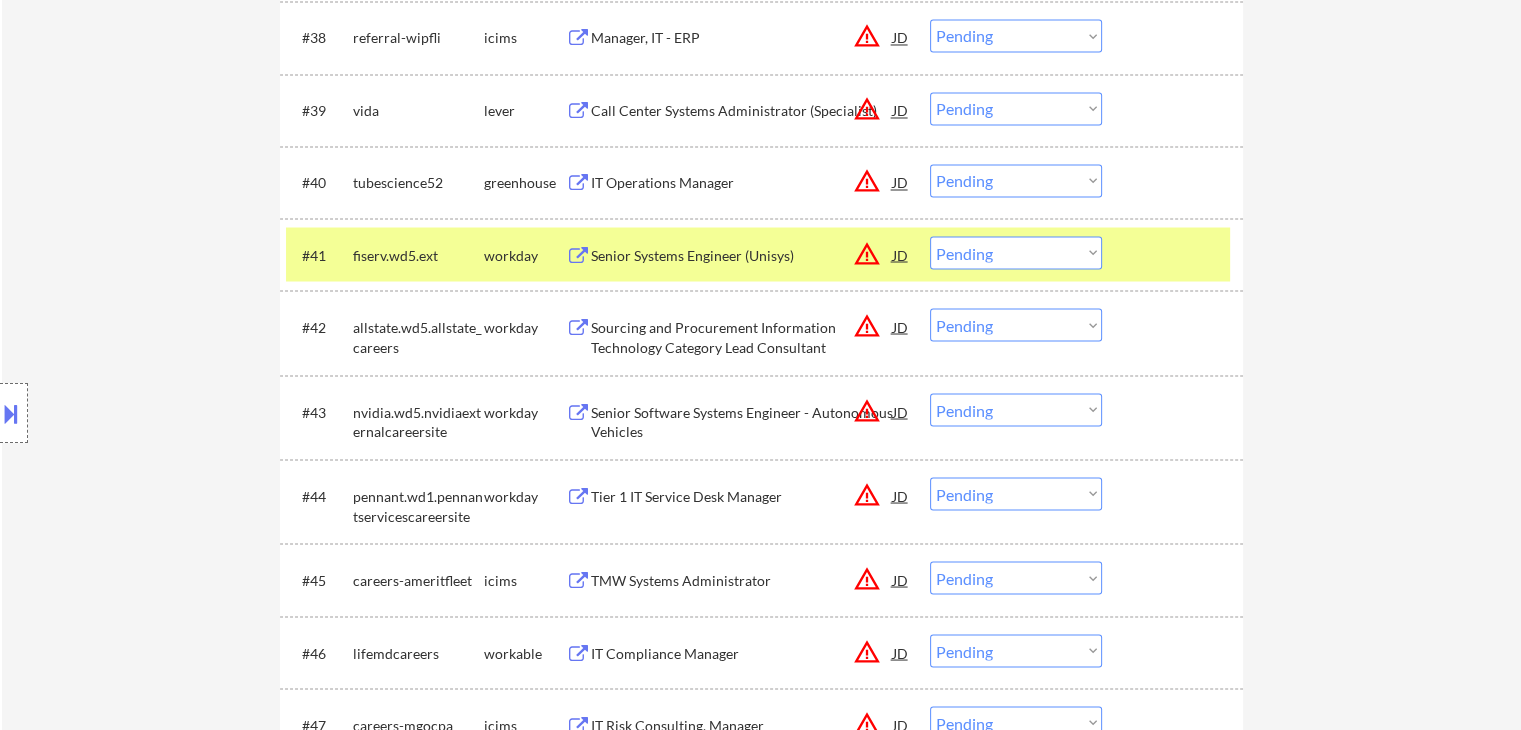 click on "Location Inclusions: remote" at bounding box center (179, 413) 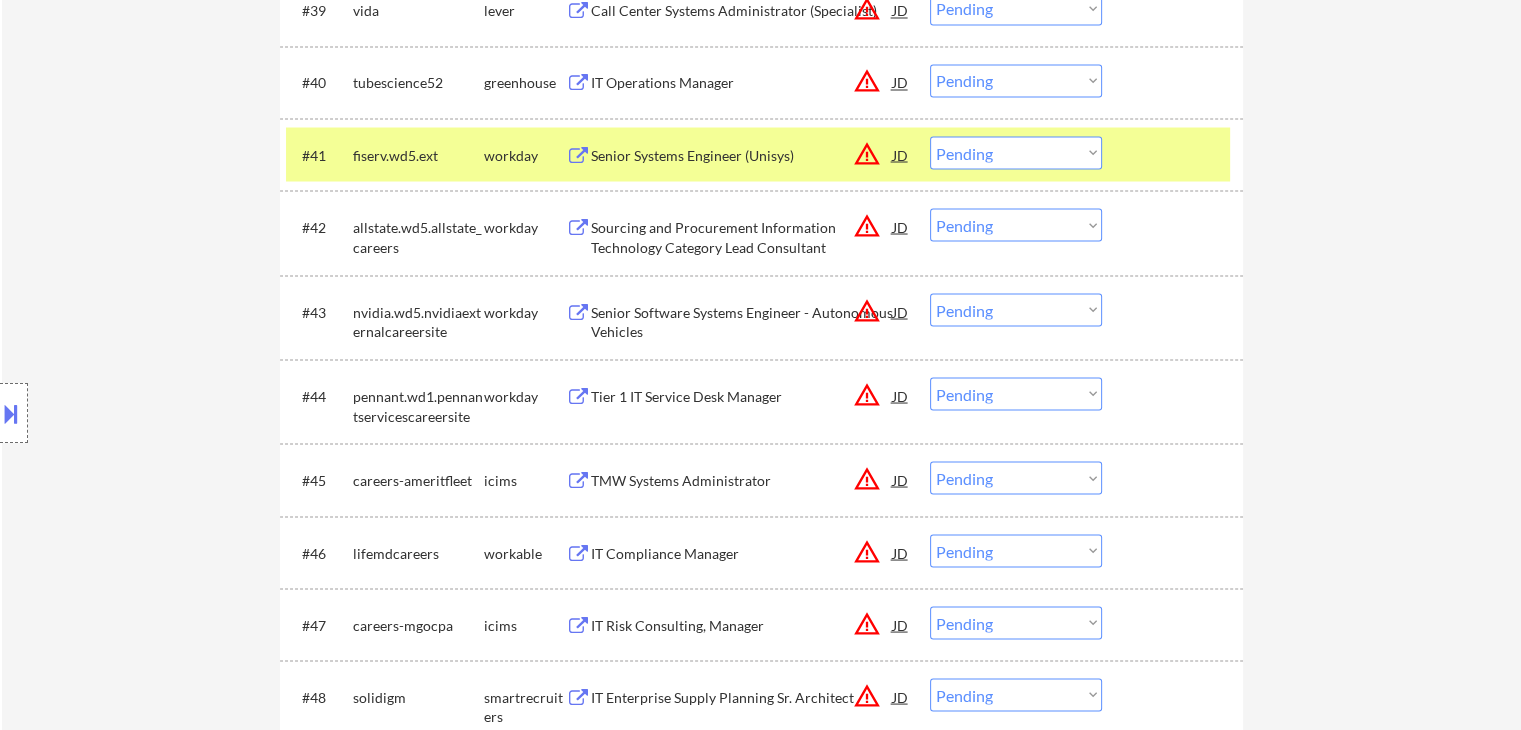 click on "Location Inclusions: remote" at bounding box center (179, 413) 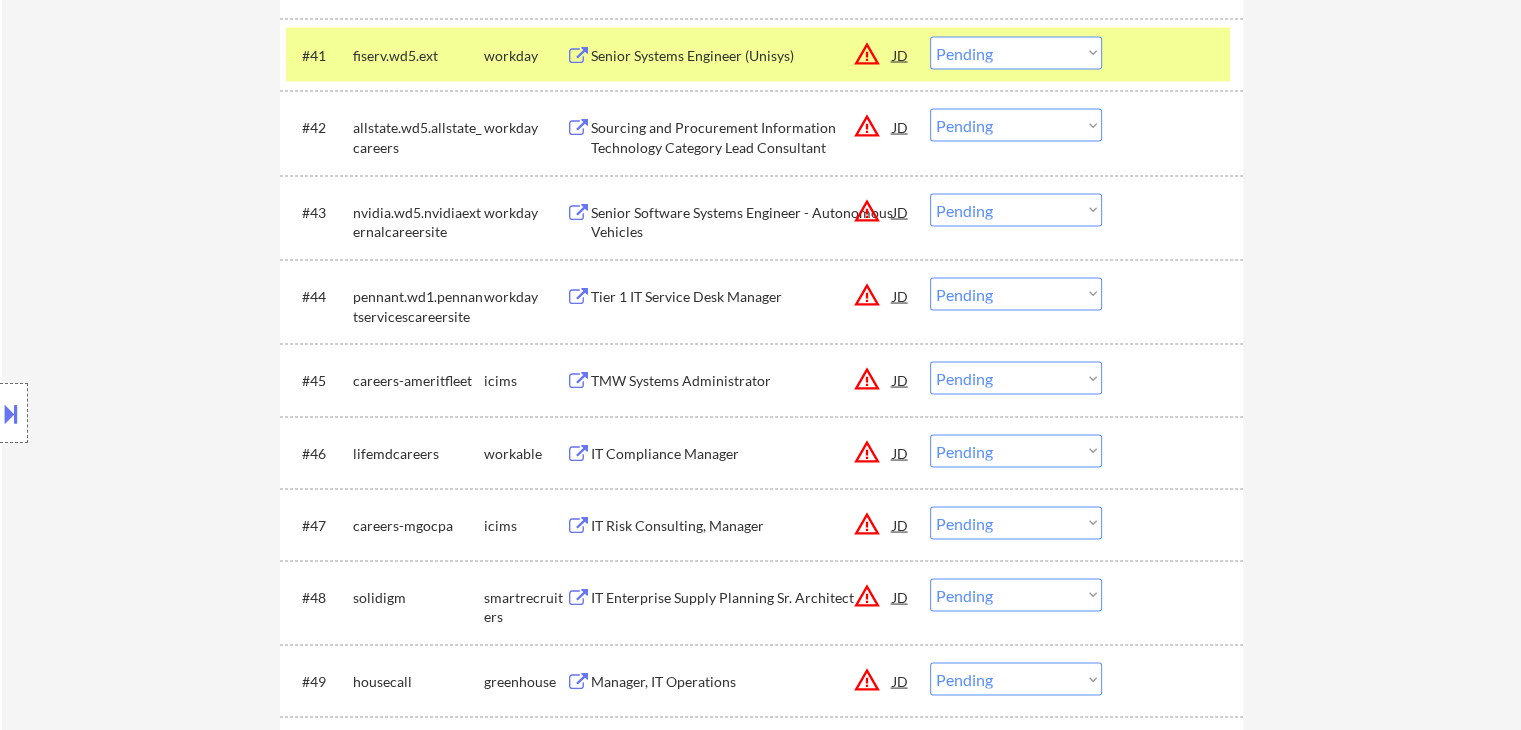 scroll, scrollTop: 3700, scrollLeft: 0, axis: vertical 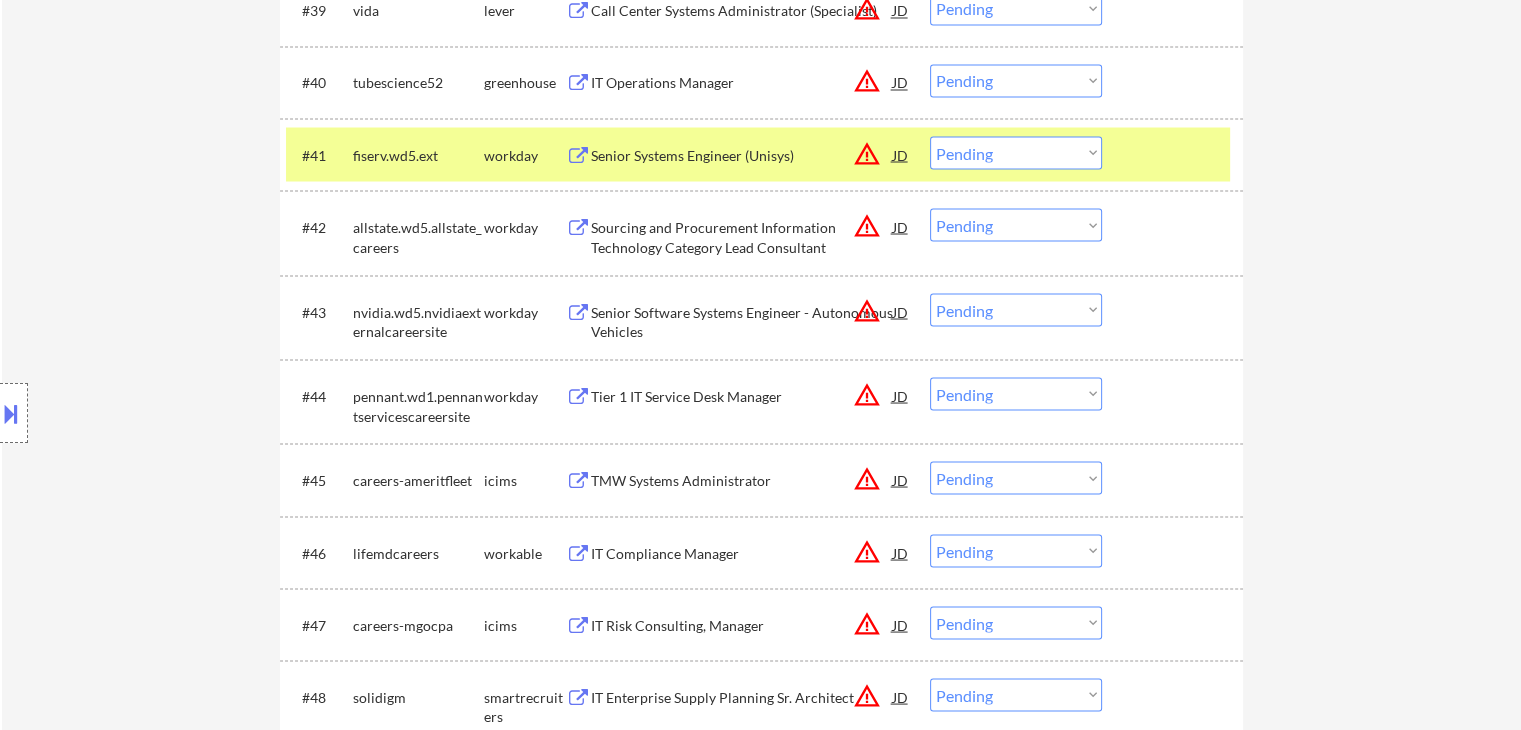 click on "Location Inclusions: remote" at bounding box center [179, 413] 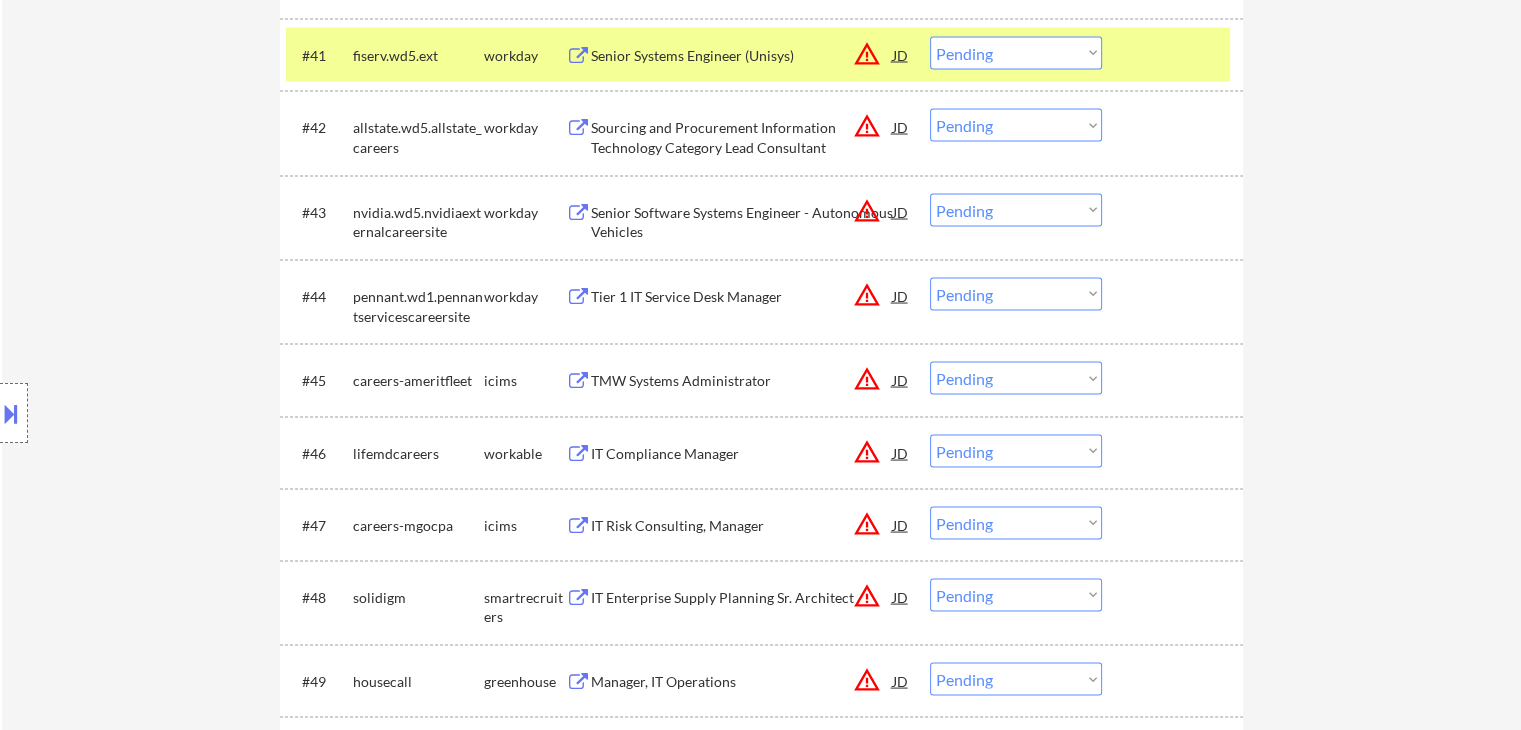 click on "Location Inclusions: remote" at bounding box center (179, 413) 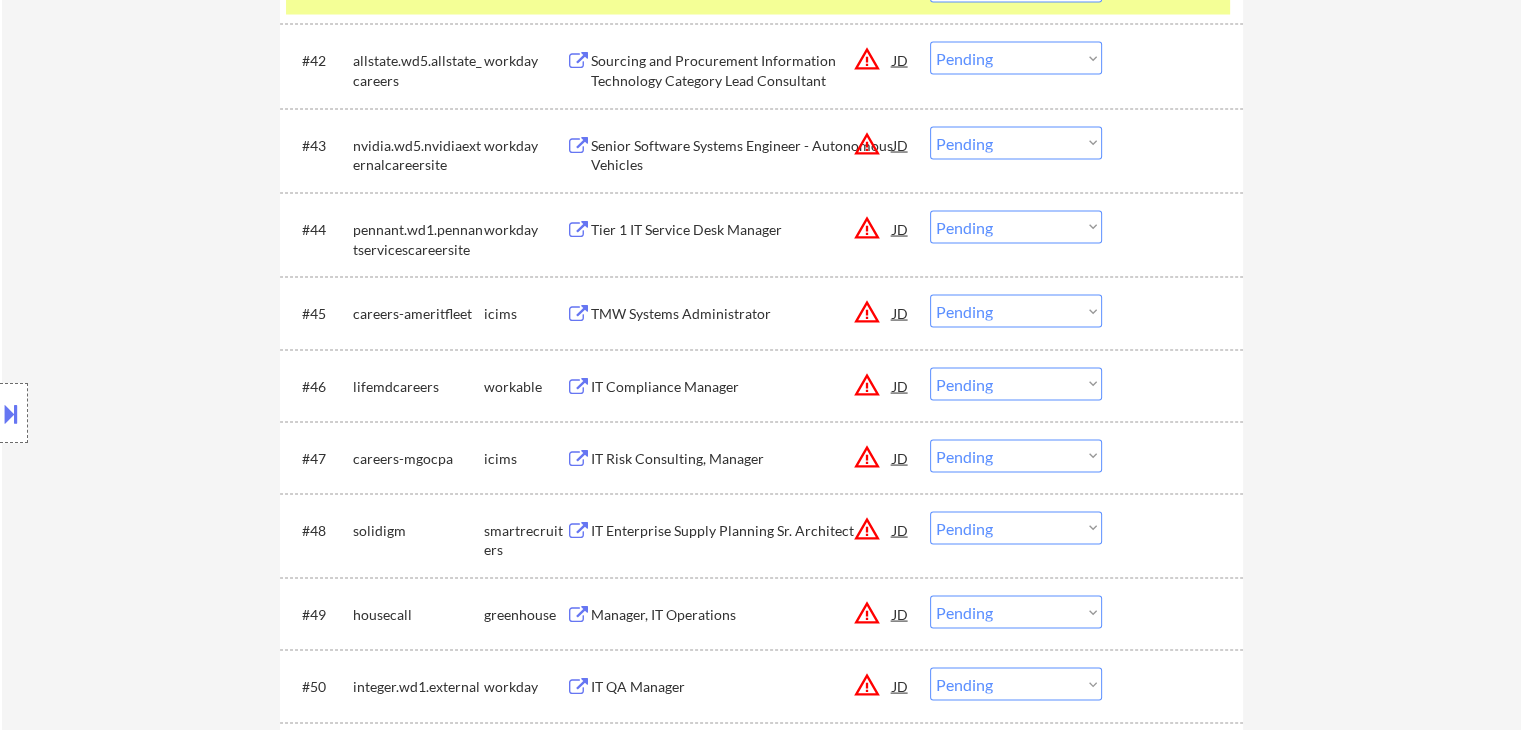 scroll, scrollTop: 3900, scrollLeft: 0, axis: vertical 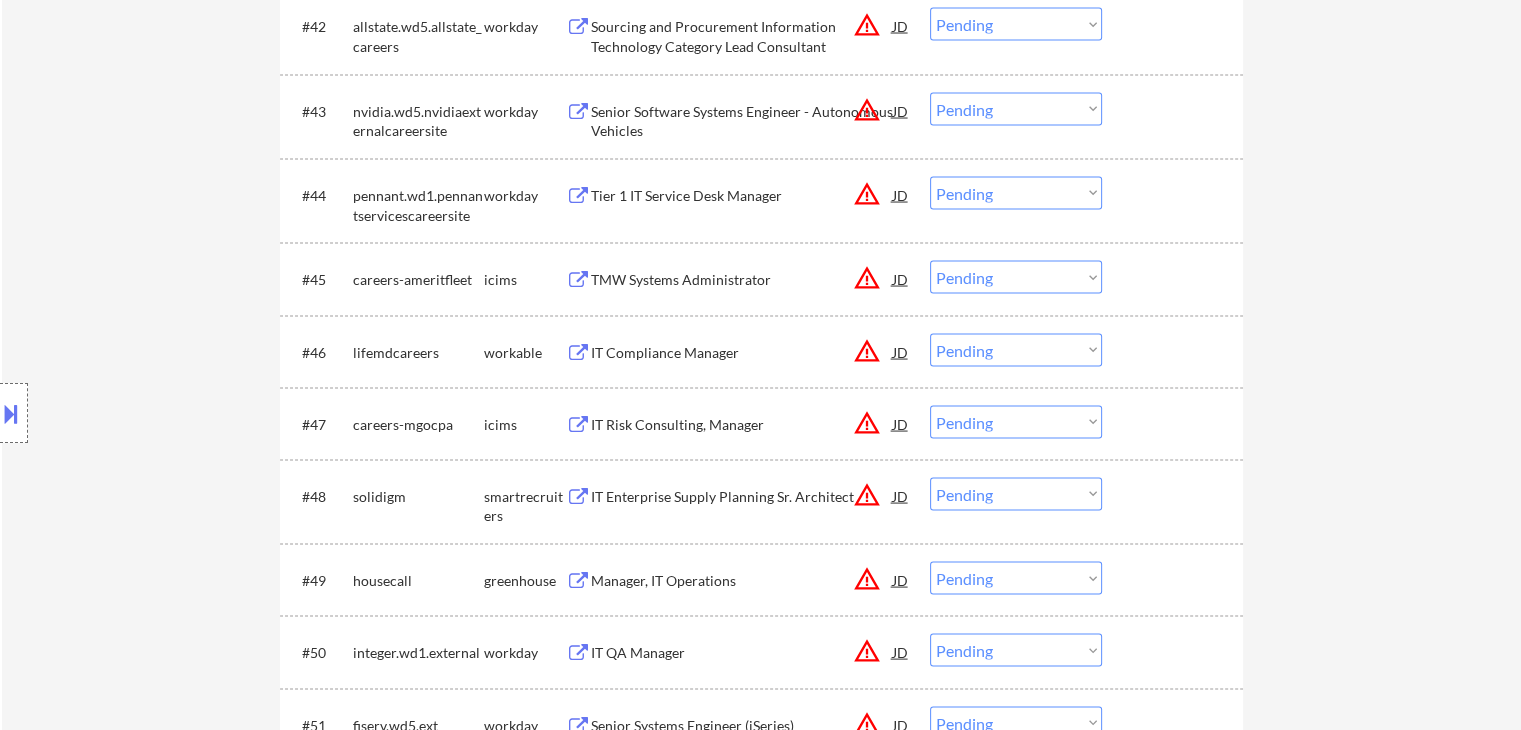 click on "Location Inclusions: remote" at bounding box center [179, 413] 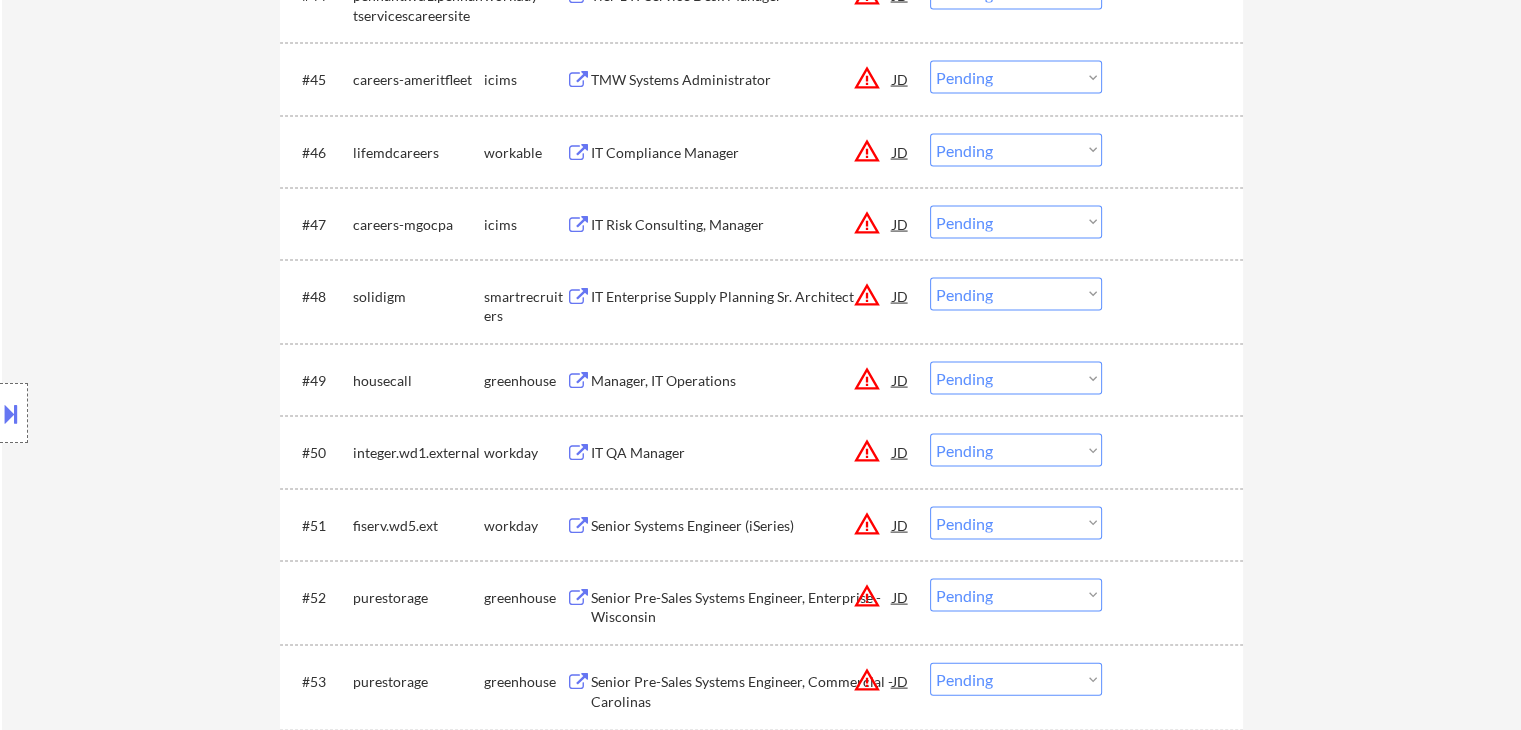 click on "Location Inclusions: remote" at bounding box center [179, 413] 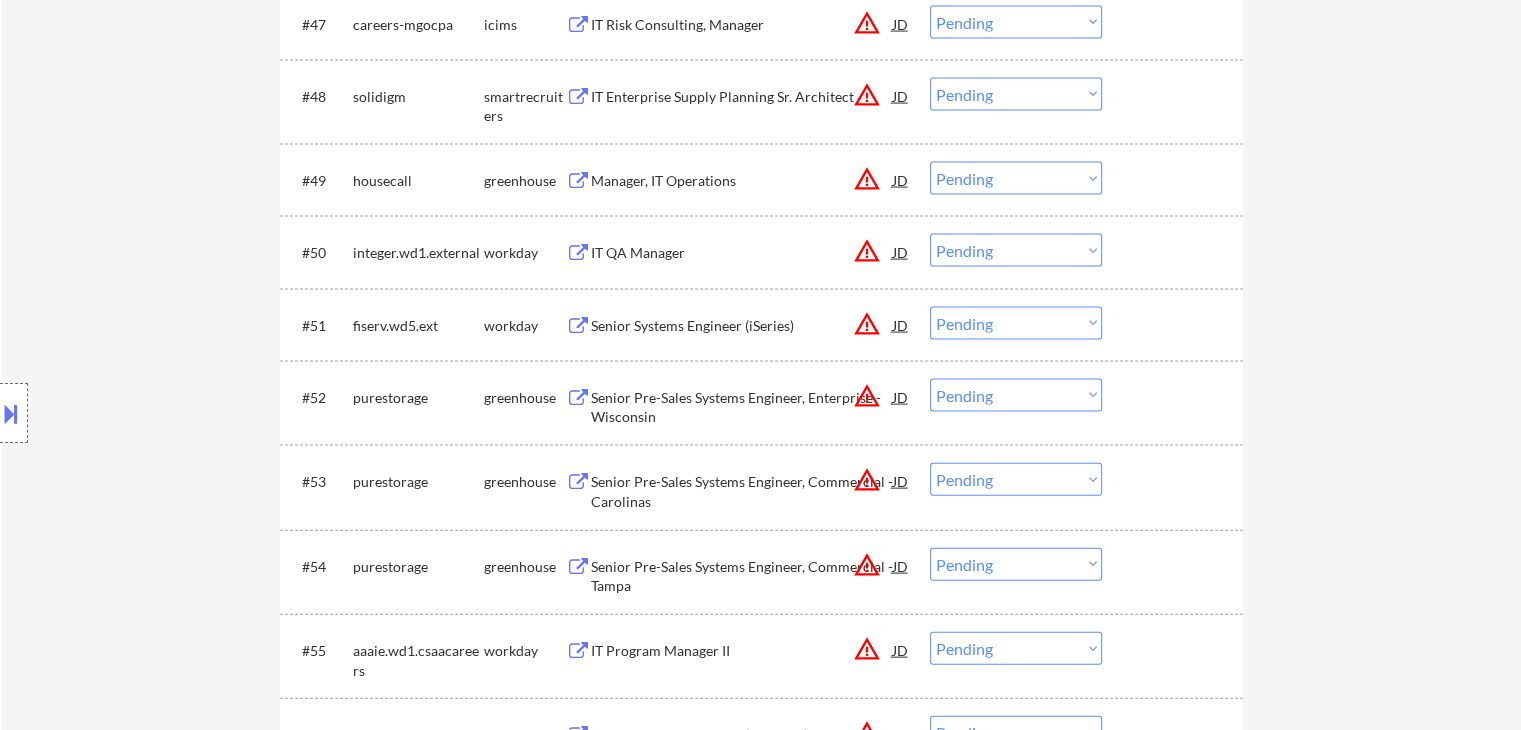 click on "Location Inclusions: remote" at bounding box center [179, 413] 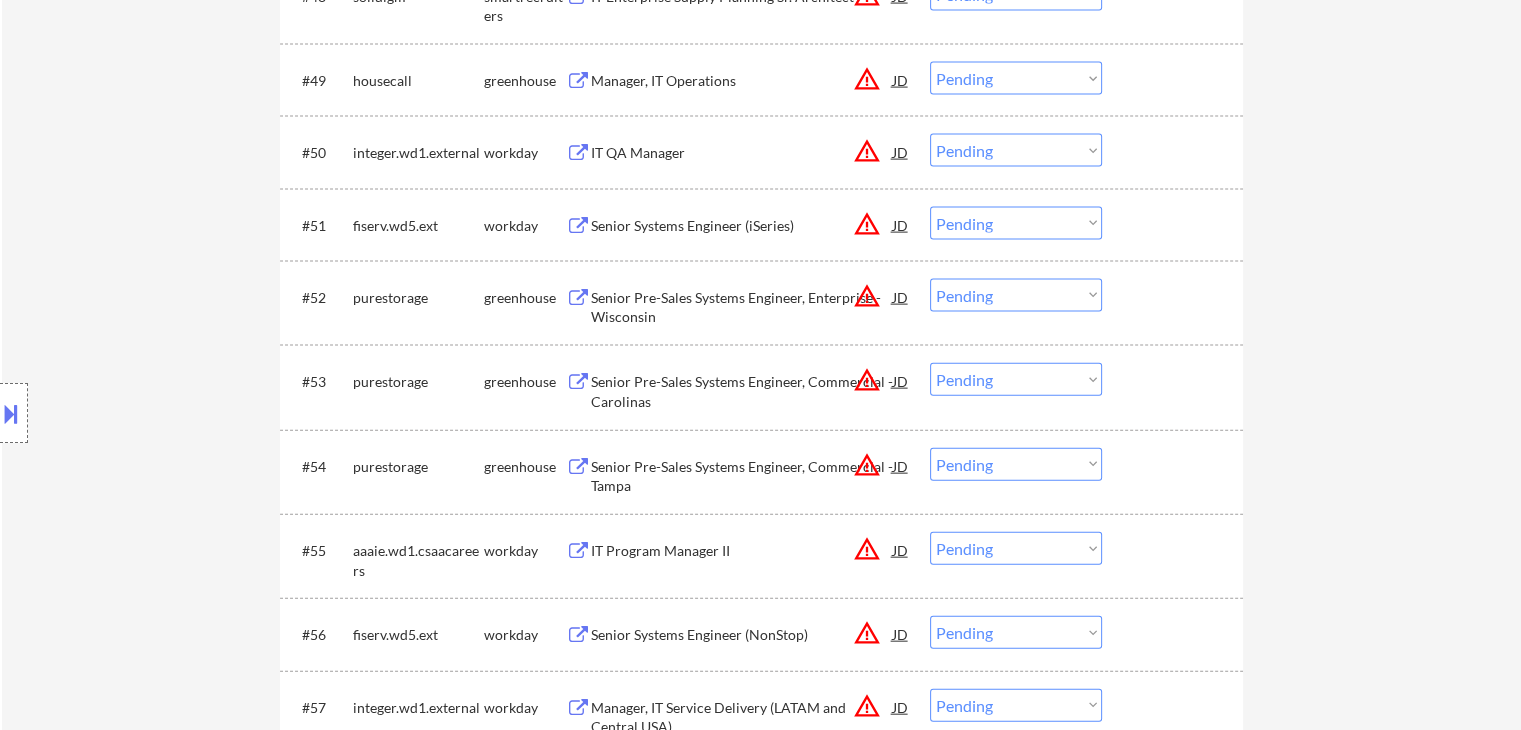 click on "Location Inclusions: remote" at bounding box center (179, 413) 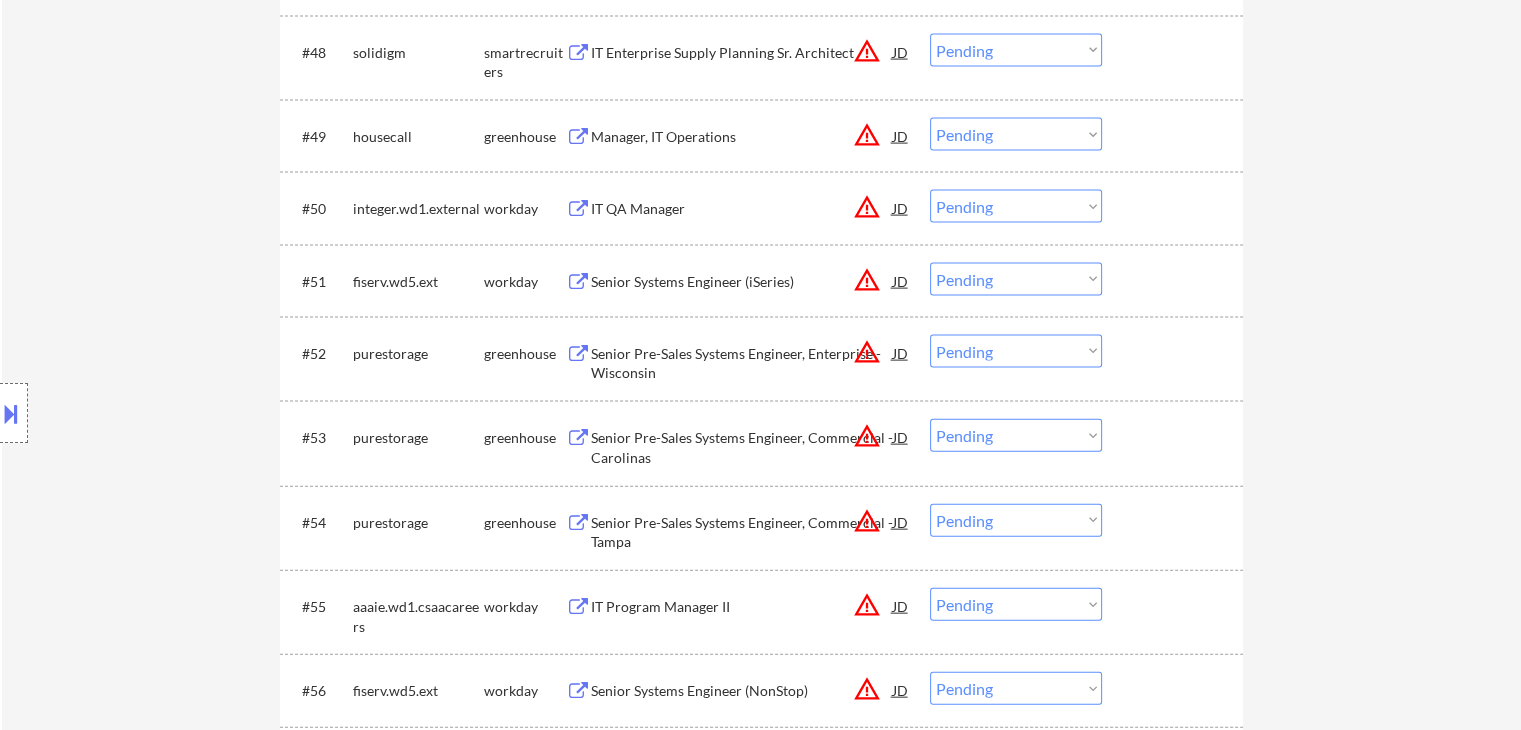 scroll, scrollTop: 4300, scrollLeft: 0, axis: vertical 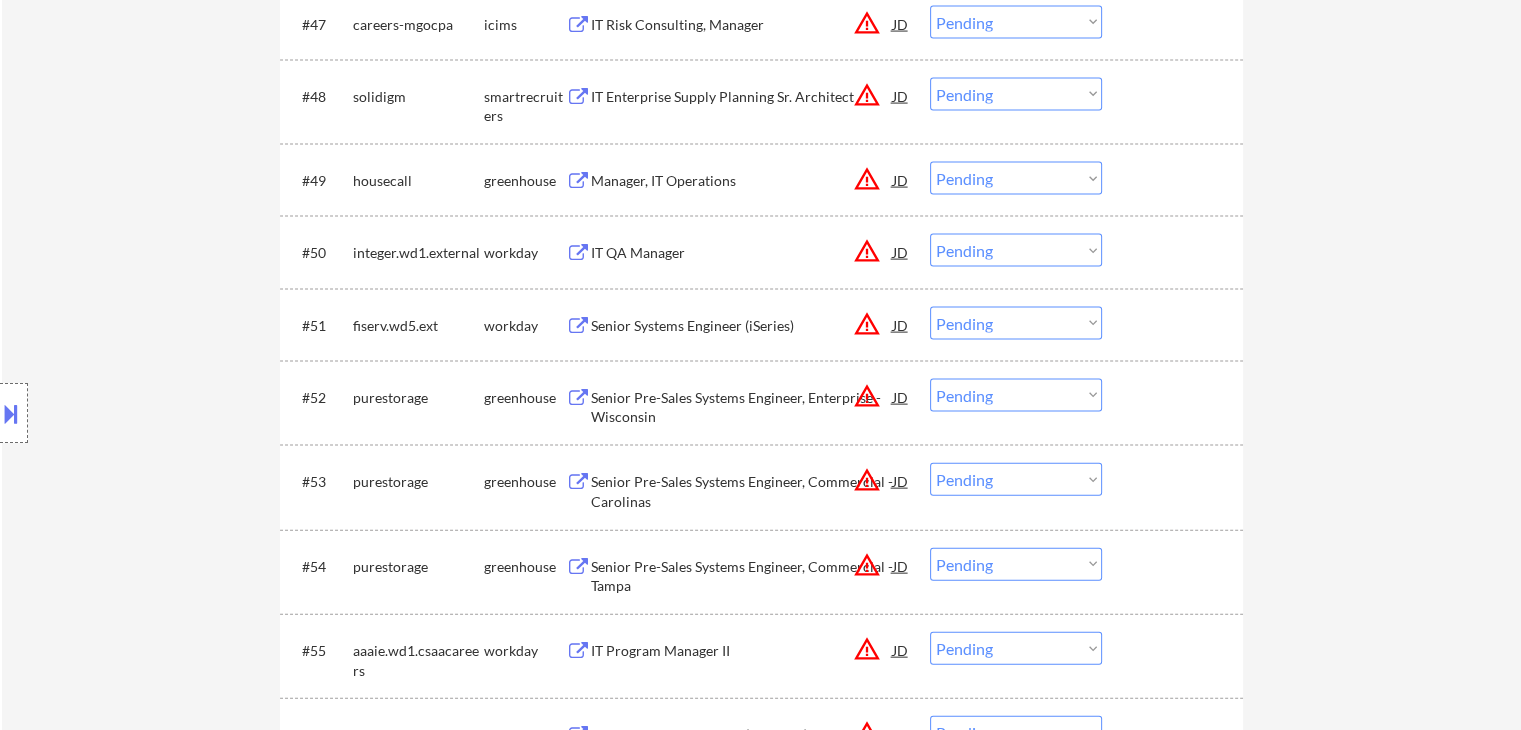 click on "Location Inclusions: remote" at bounding box center [179, 413] 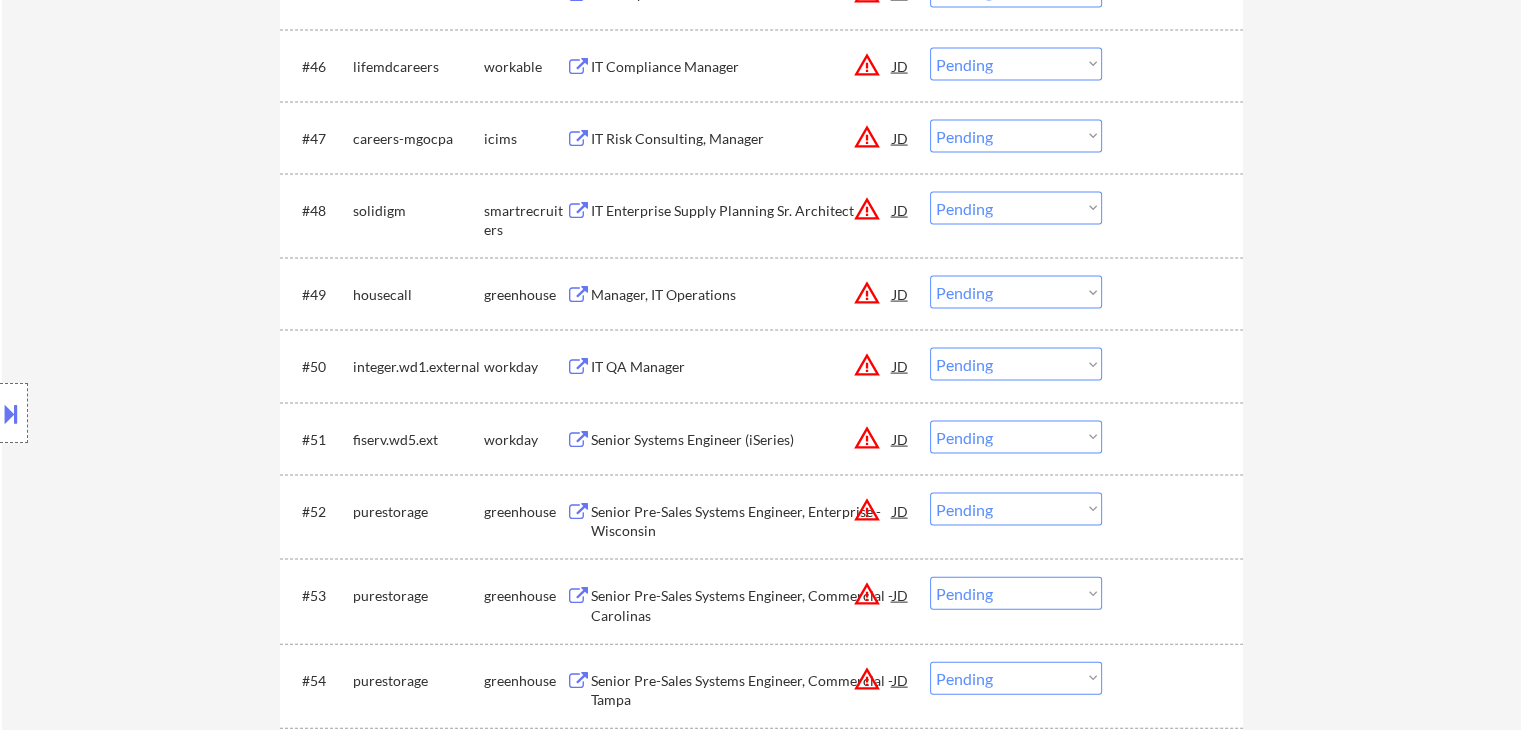 scroll, scrollTop: 4100, scrollLeft: 0, axis: vertical 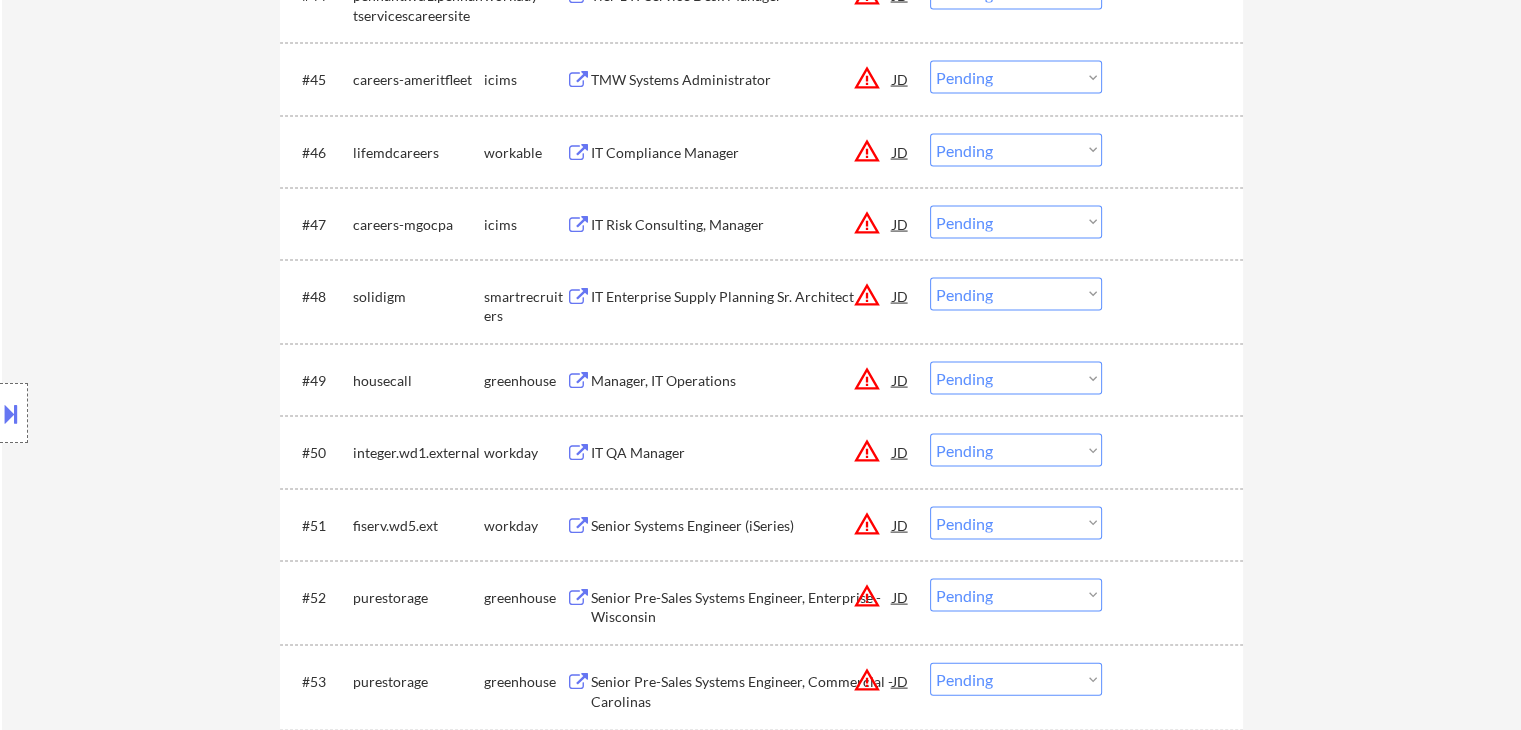 click on "Location Inclusions: remote" at bounding box center [179, 413] 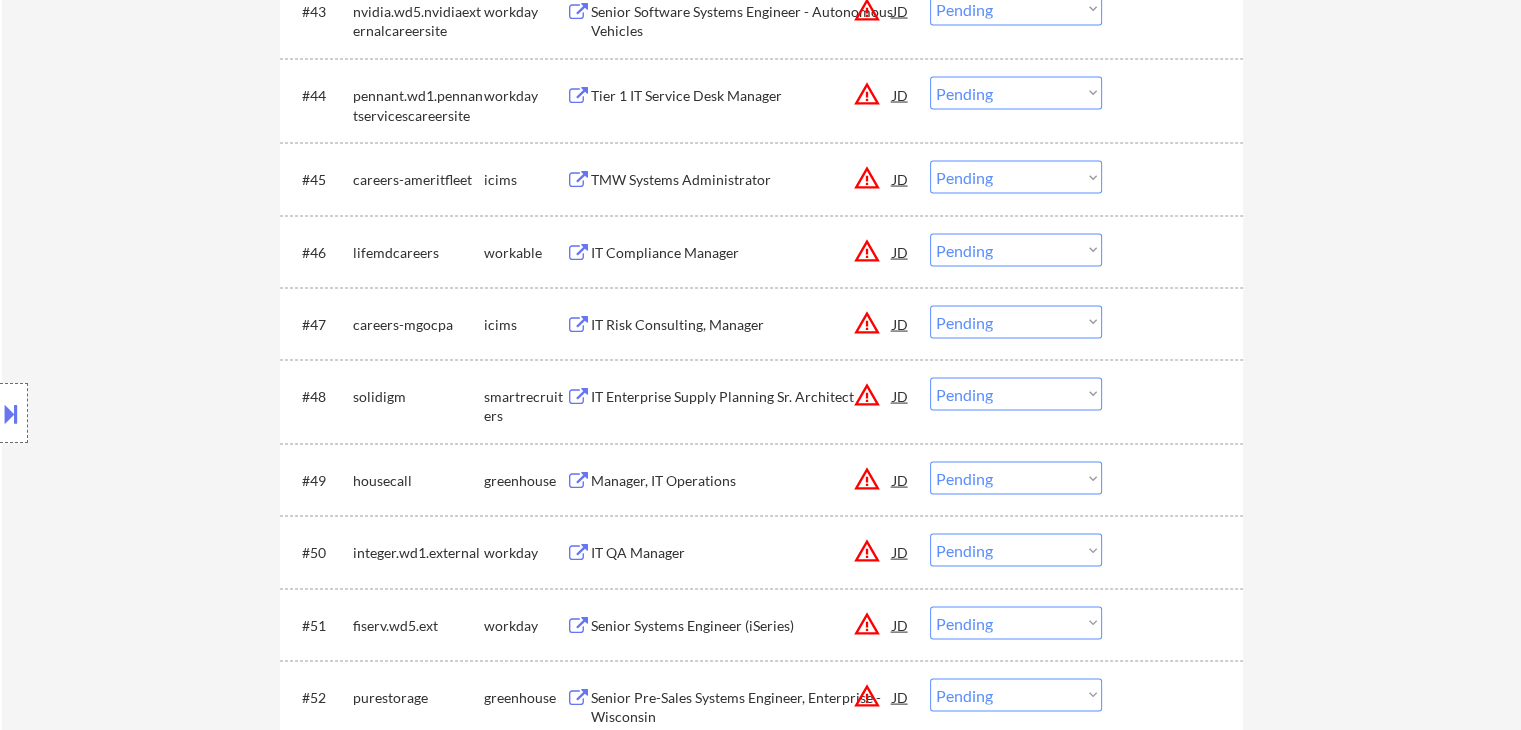 click on "Location Inclusions: remote" at bounding box center (179, 413) 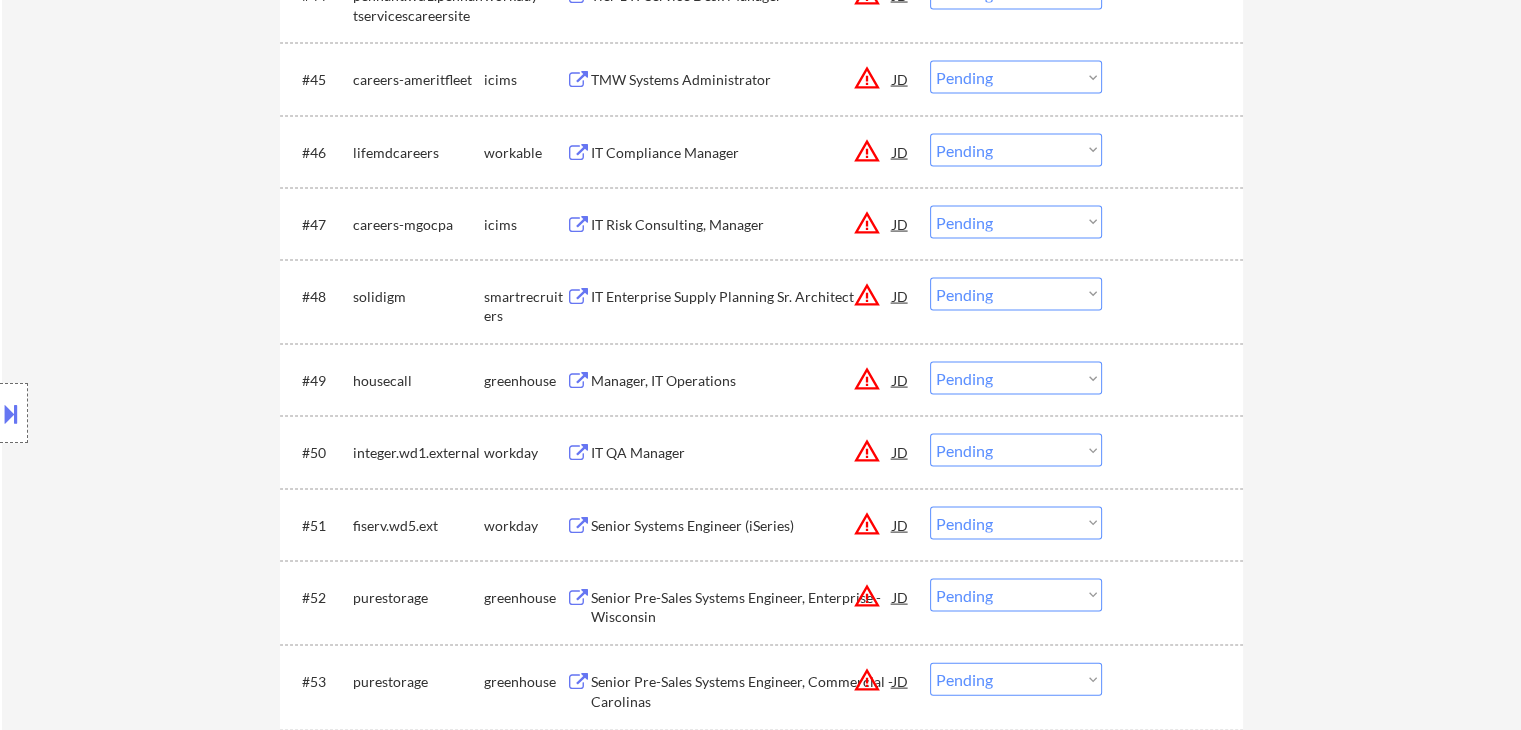click on "Location Inclusions: remote" at bounding box center [179, 413] 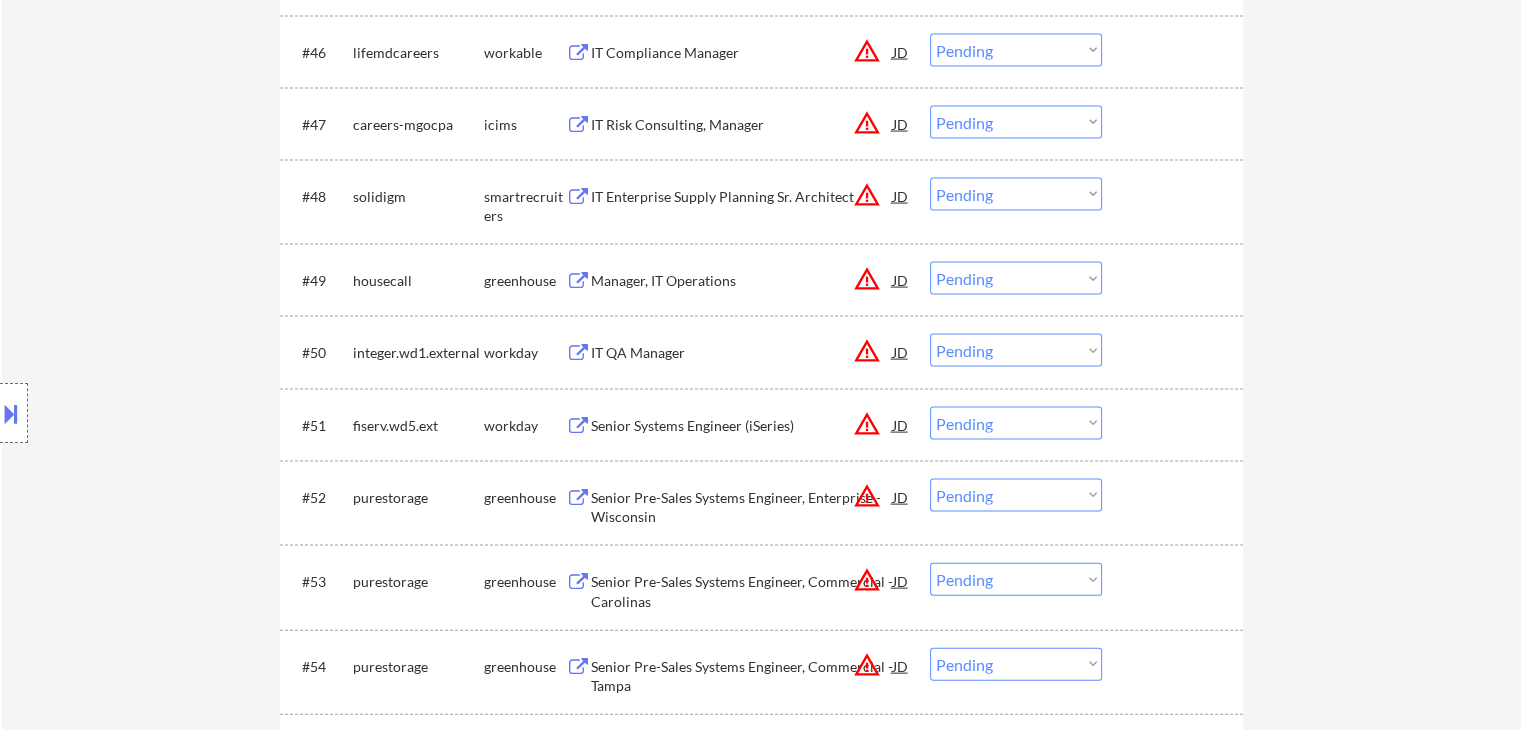 click on "Location Inclusions: remote" at bounding box center (179, 413) 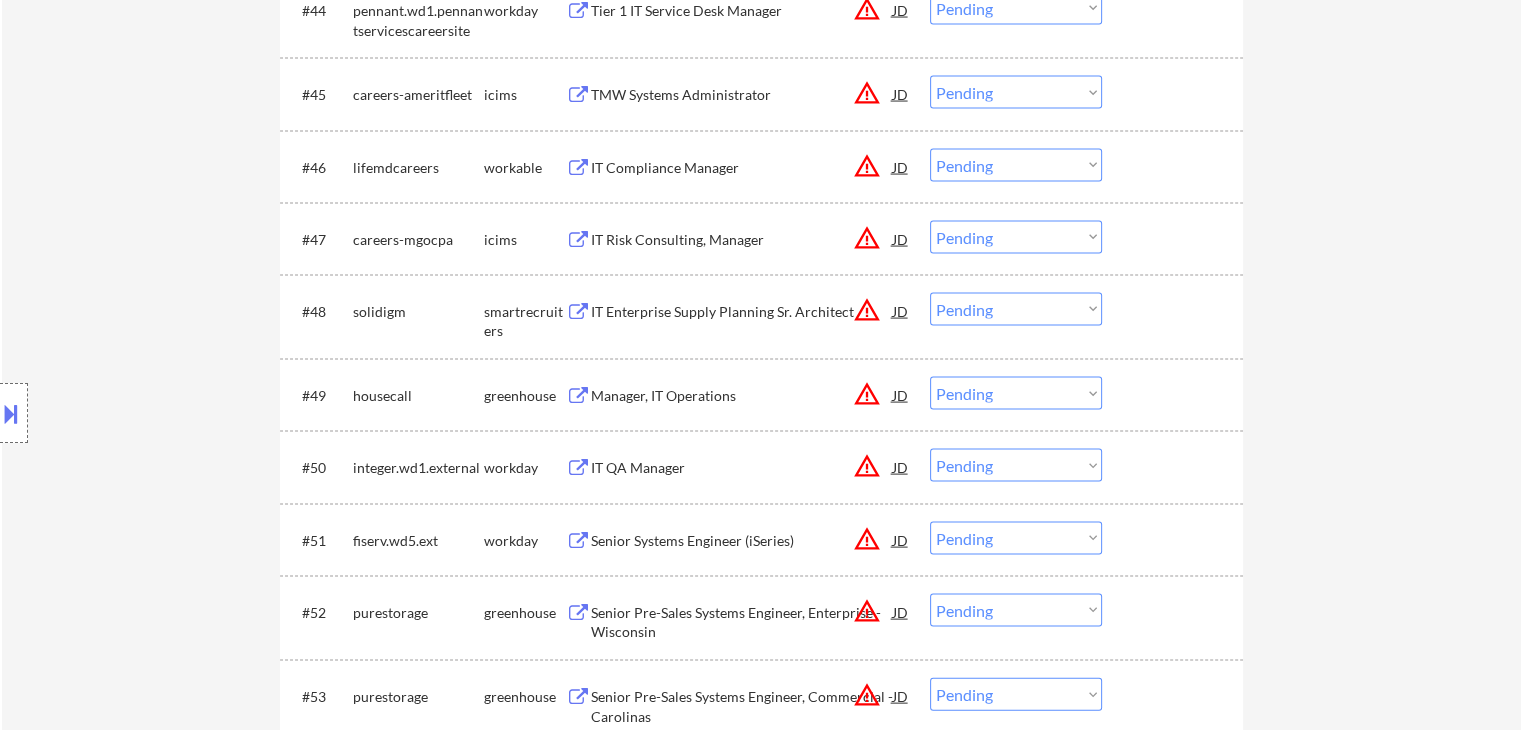 scroll, scrollTop: 4000, scrollLeft: 0, axis: vertical 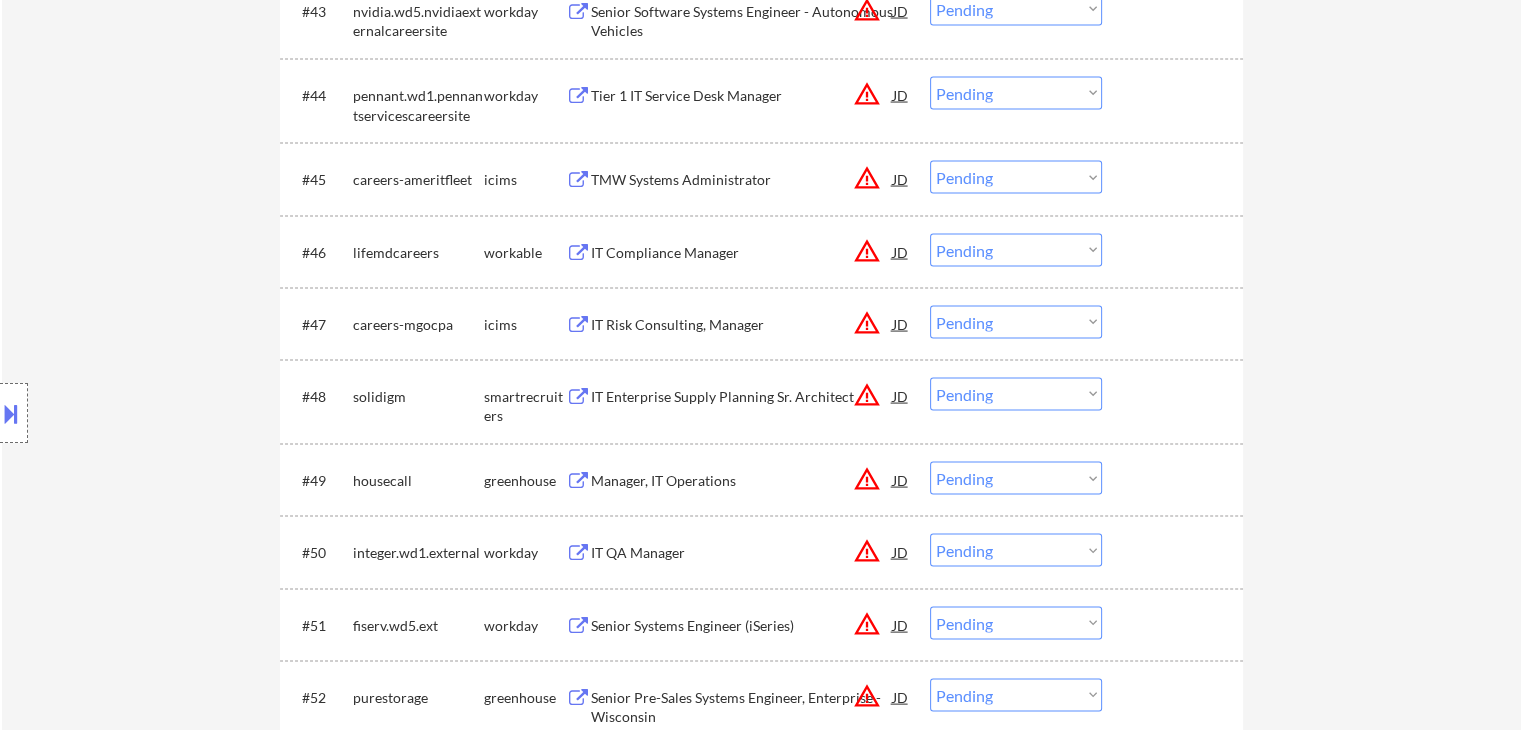 click on "Manager, IT Operations" at bounding box center [742, 481] 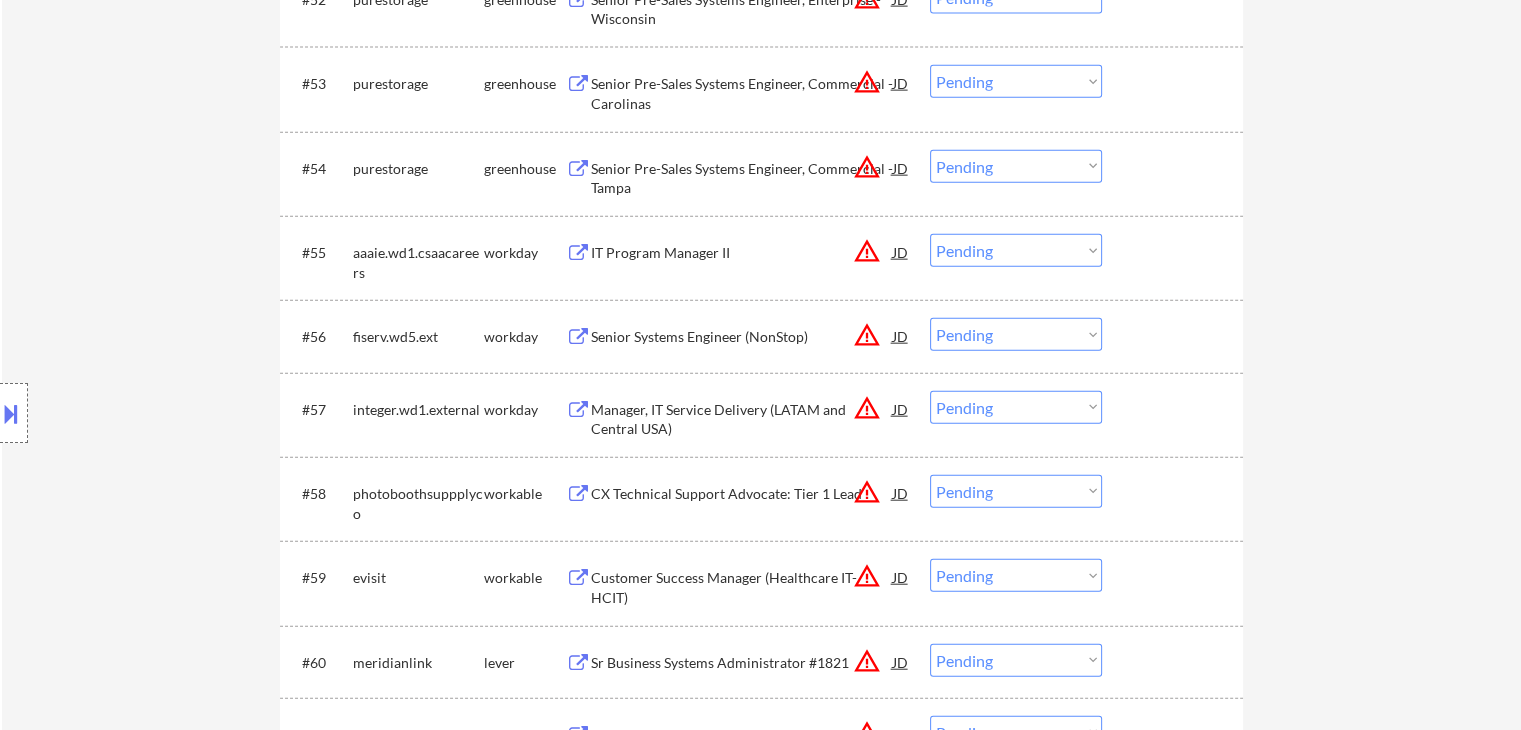 scroll, scrollTop: 4700, scrollLeft: 0, axis: vertical 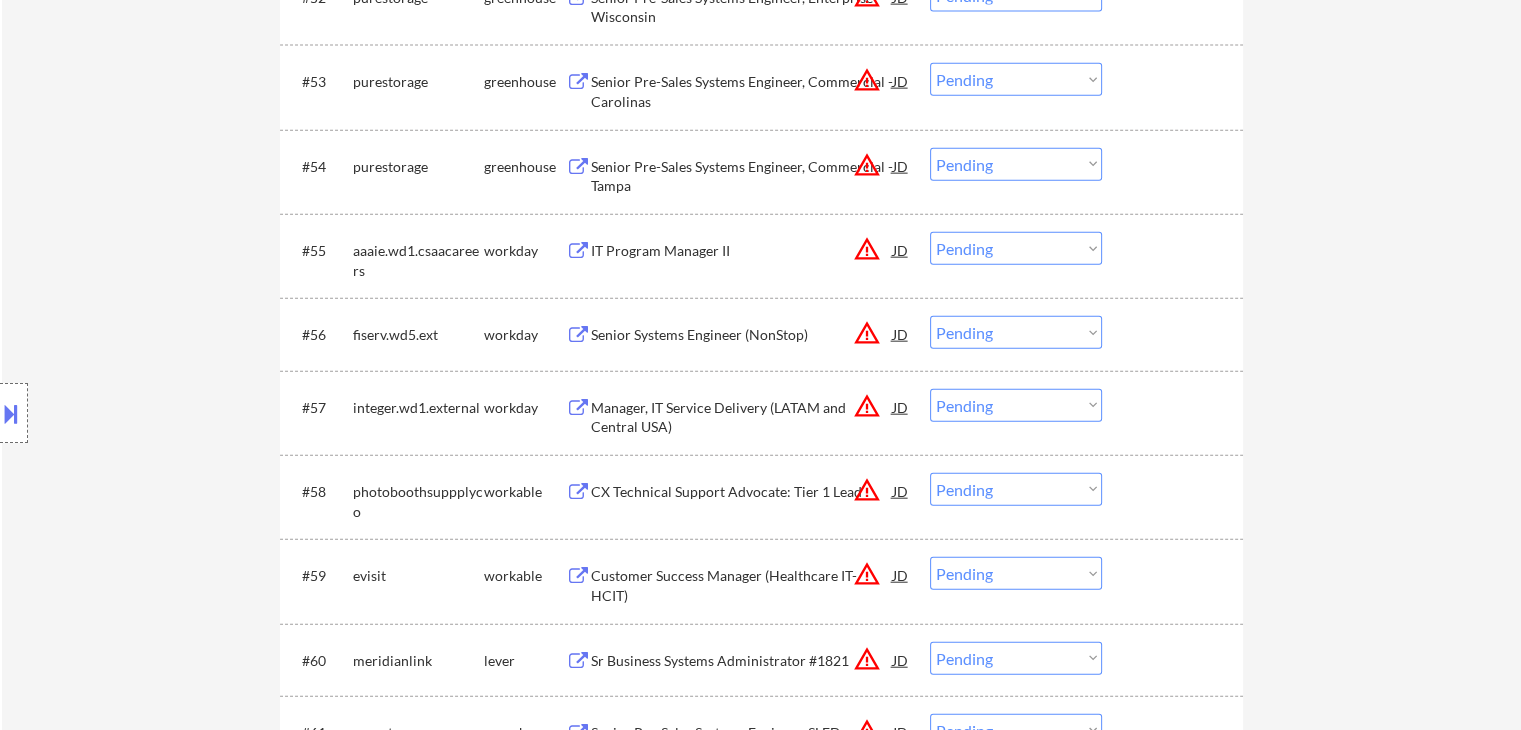 click on "IT Program Manager II" at bounding box center (742, 251) 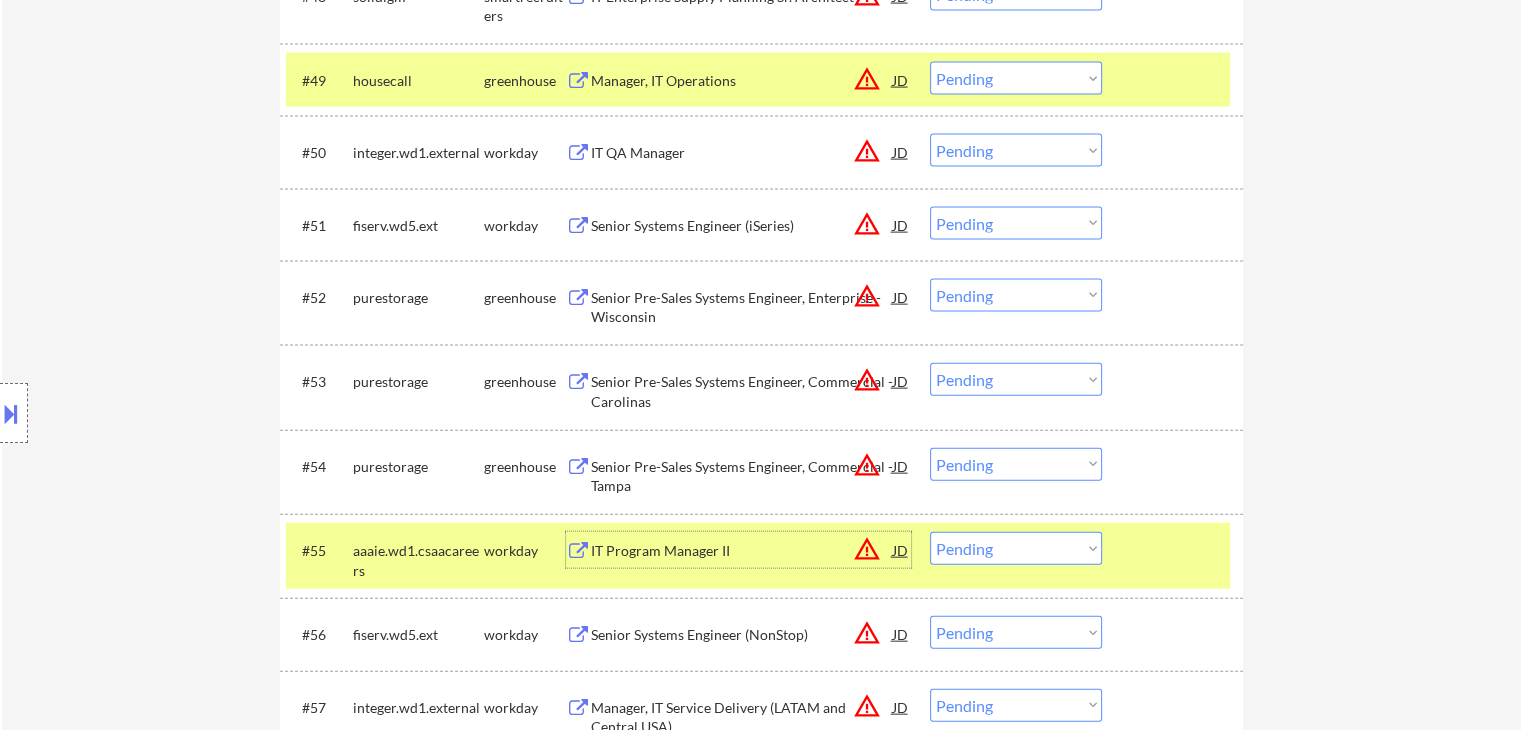 scroll, scrollTop: 4100, scrollLeft: 0, axis: vertical 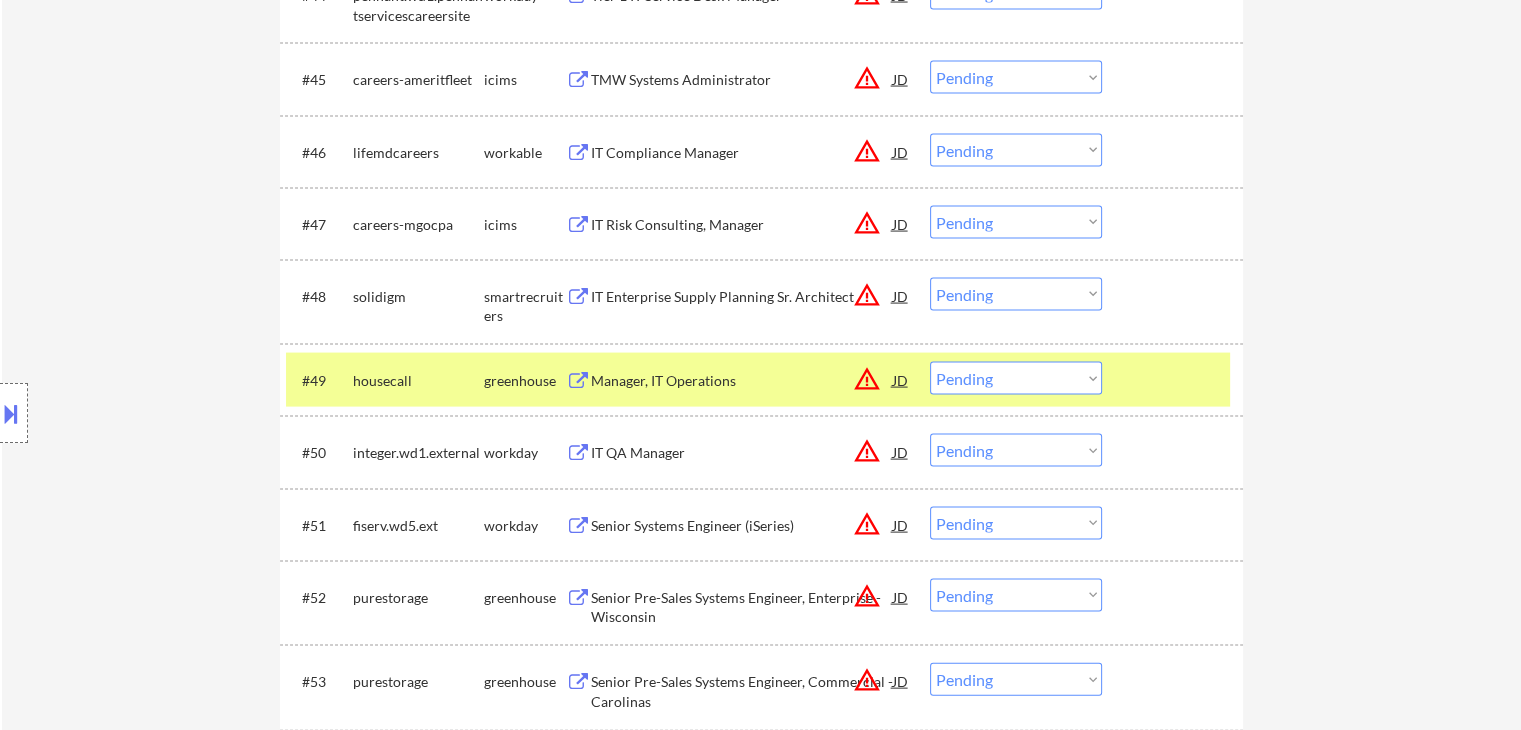 click on "IT Compliance Manager" at bounding box center [742, 153] 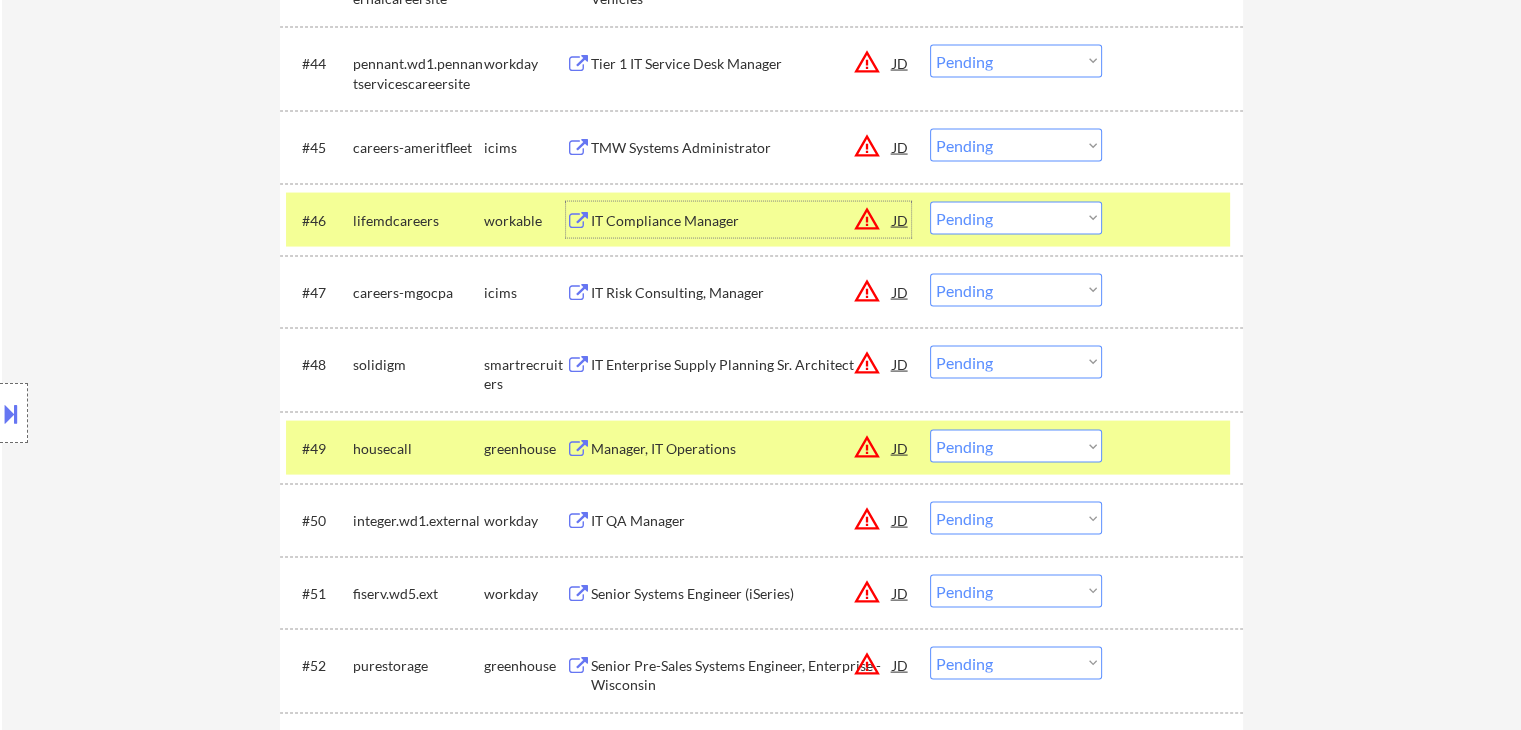 scroll, scrollTop: 4000, scrollLeft: 0, axis: vertical 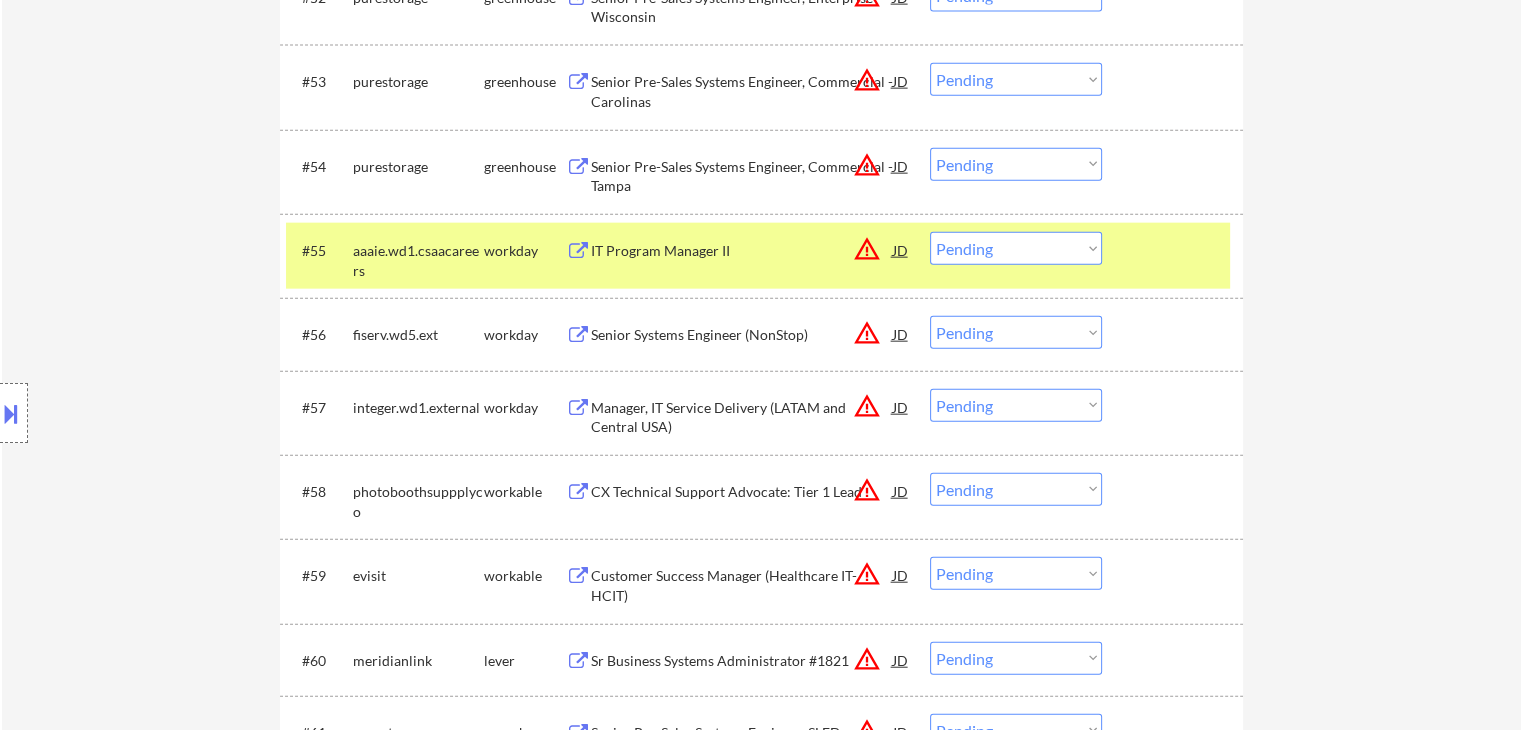 drag, startPoint x: 1403, startPoint y: 241, endPoint x: 935, endPoint y: 341, distance: 478.5645 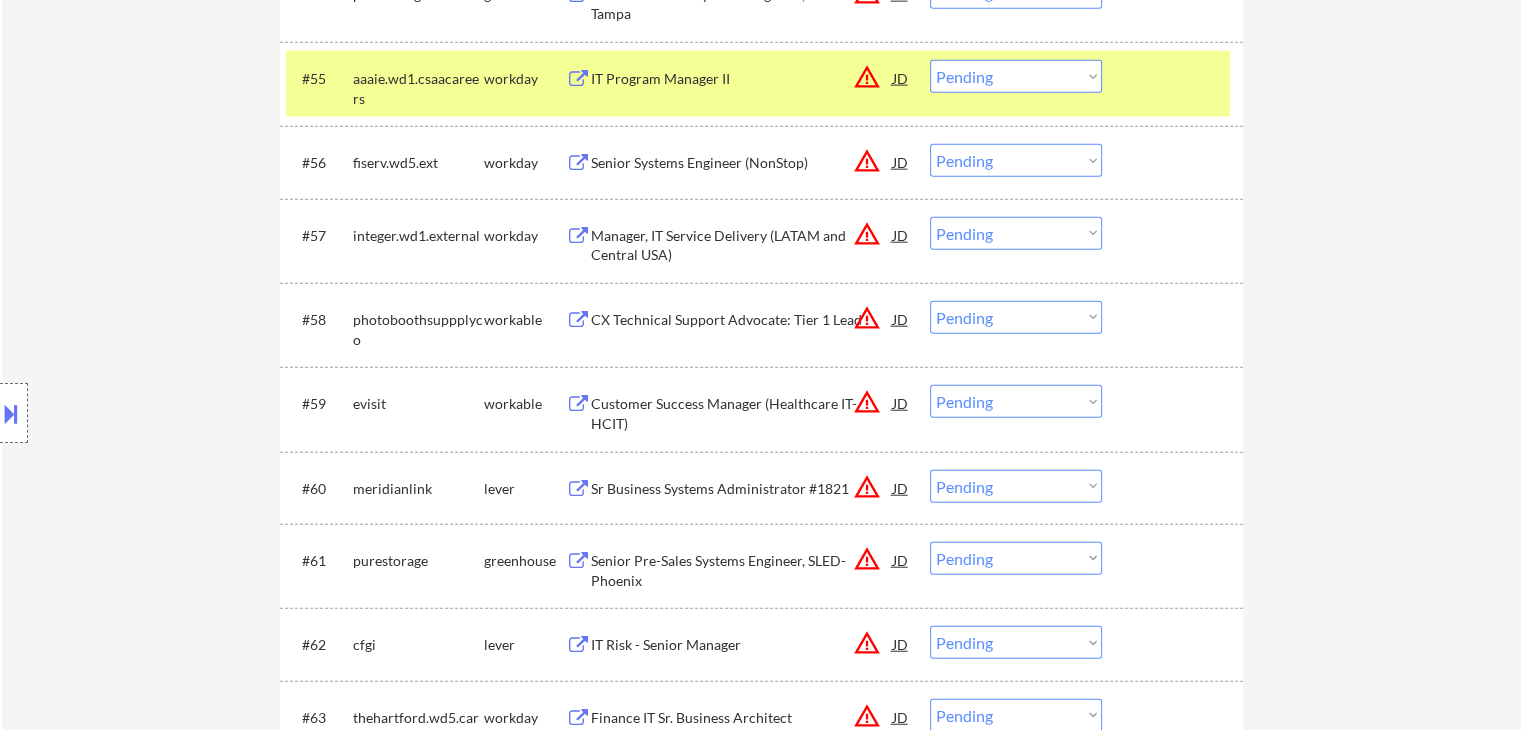scroll, scrollTop: 5000, scrollLeft: 0, axis: vertical 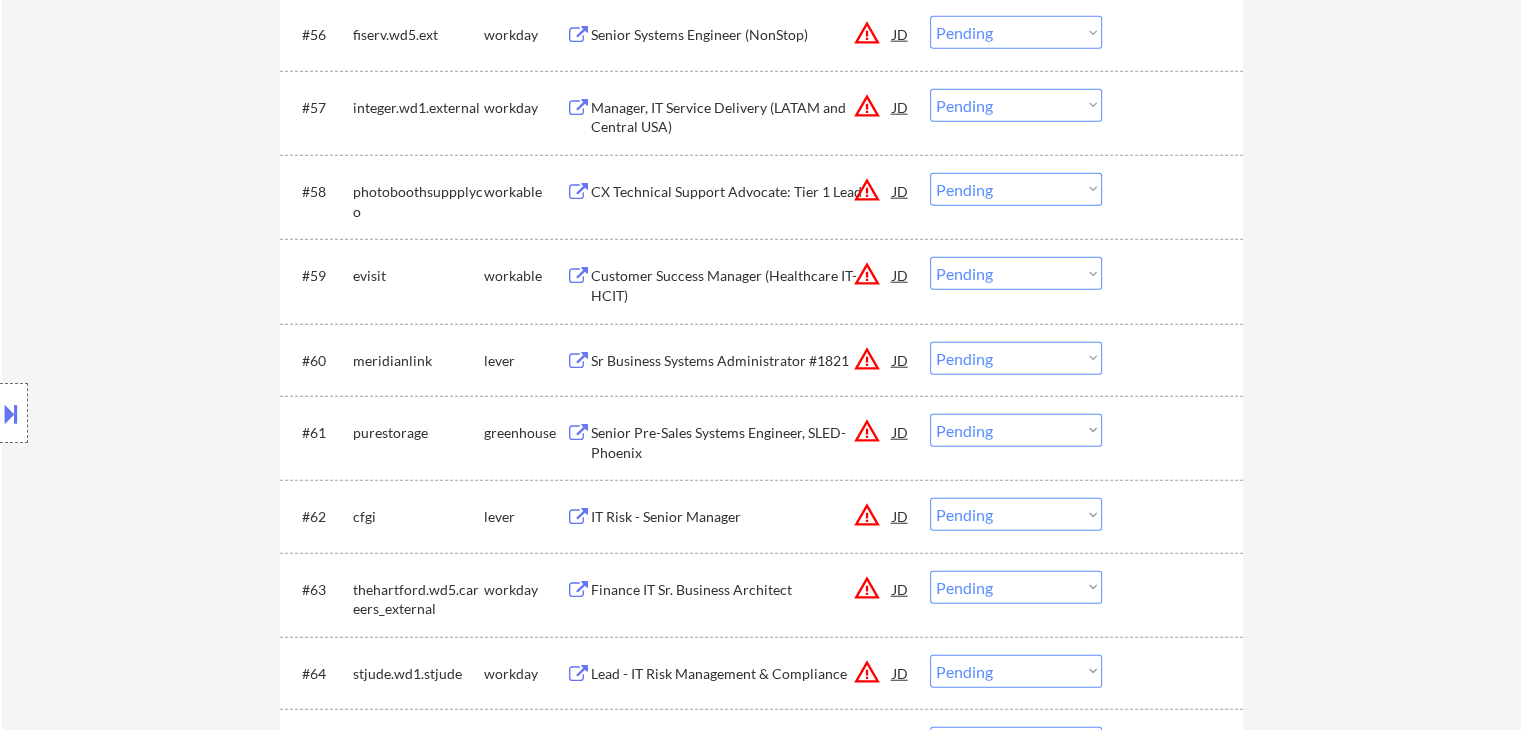 click on "← Return to /applysquad Mailslurp Inbox Job Search Builder [FIRST] [LAST] User Email:  [EMAIL] Application Email:  [EMAIL] Mailslurp Email:  [EMAIL] LinkedIn:   https://www.linkedin.com/in/[NAME]/
Phone:  [PHONE] Current Location:  [CITY], [STATE] Applies:  21 sent / 200 bought Internal Notes Note he completed *SOME* college if applications ask -- the school name is on his LI, he told us he did 3 years out of 4 but never finished his degree. Can work in country of residence?:  yes Squad Notes Minimum salary:  $150,000 Will need Visa to work in that country now/future?:   no Download Resume Add a Job Manually Shah Applications Pending (94) Excluded (94) Applied (21) All (209) View All Results Back 1 / 1
Next Company ATS Title Status Date Applied #1 greenlight lever Senior Systems Engineer JD warning_amber Choose an option... Pending Applied Excluded (Questions) Excluded (Expired) Excluded (Location) Excluded (Bad Match) #2 JD" at bounding box center (761, -785) 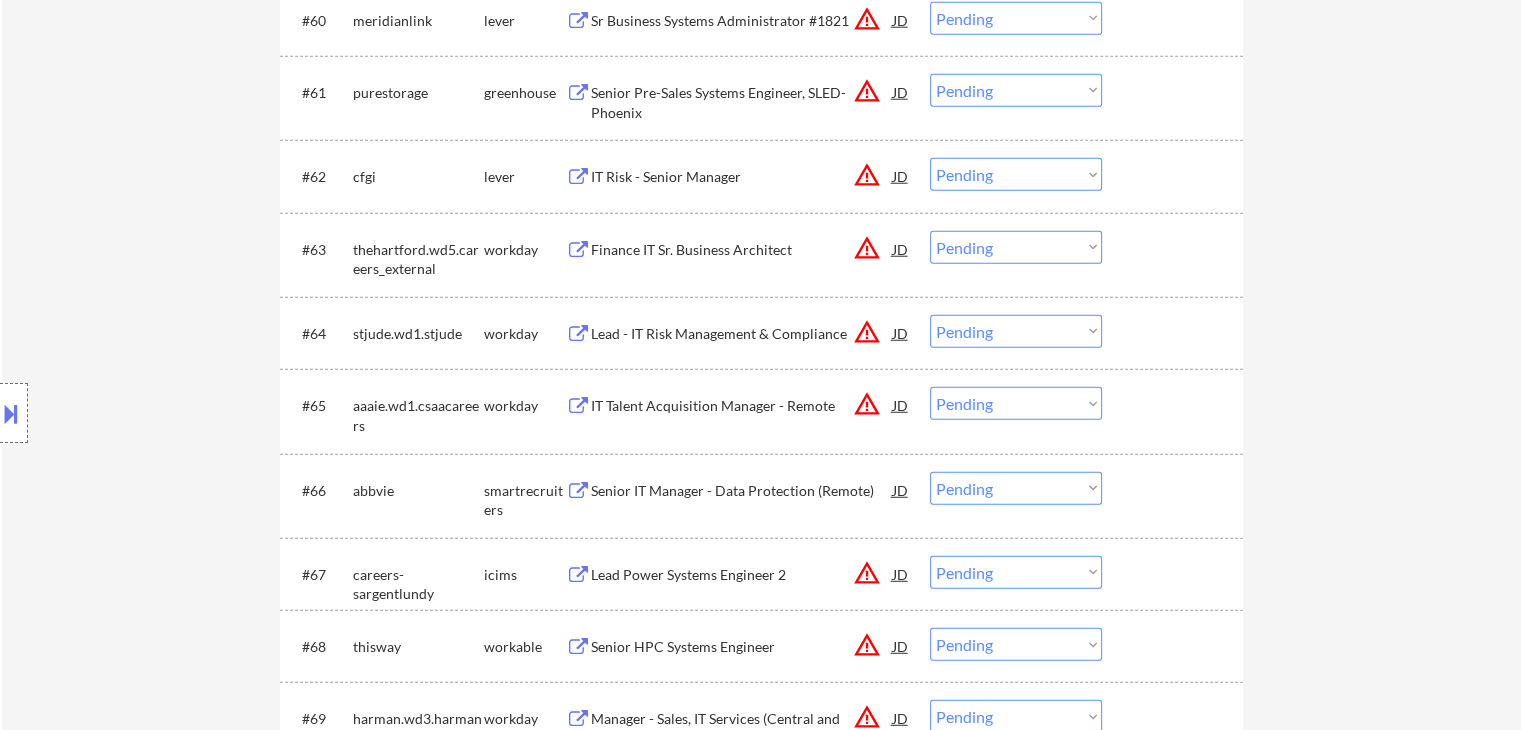 scroll, scrollTop: 5500, scrollLeft: 0, axis: vertical 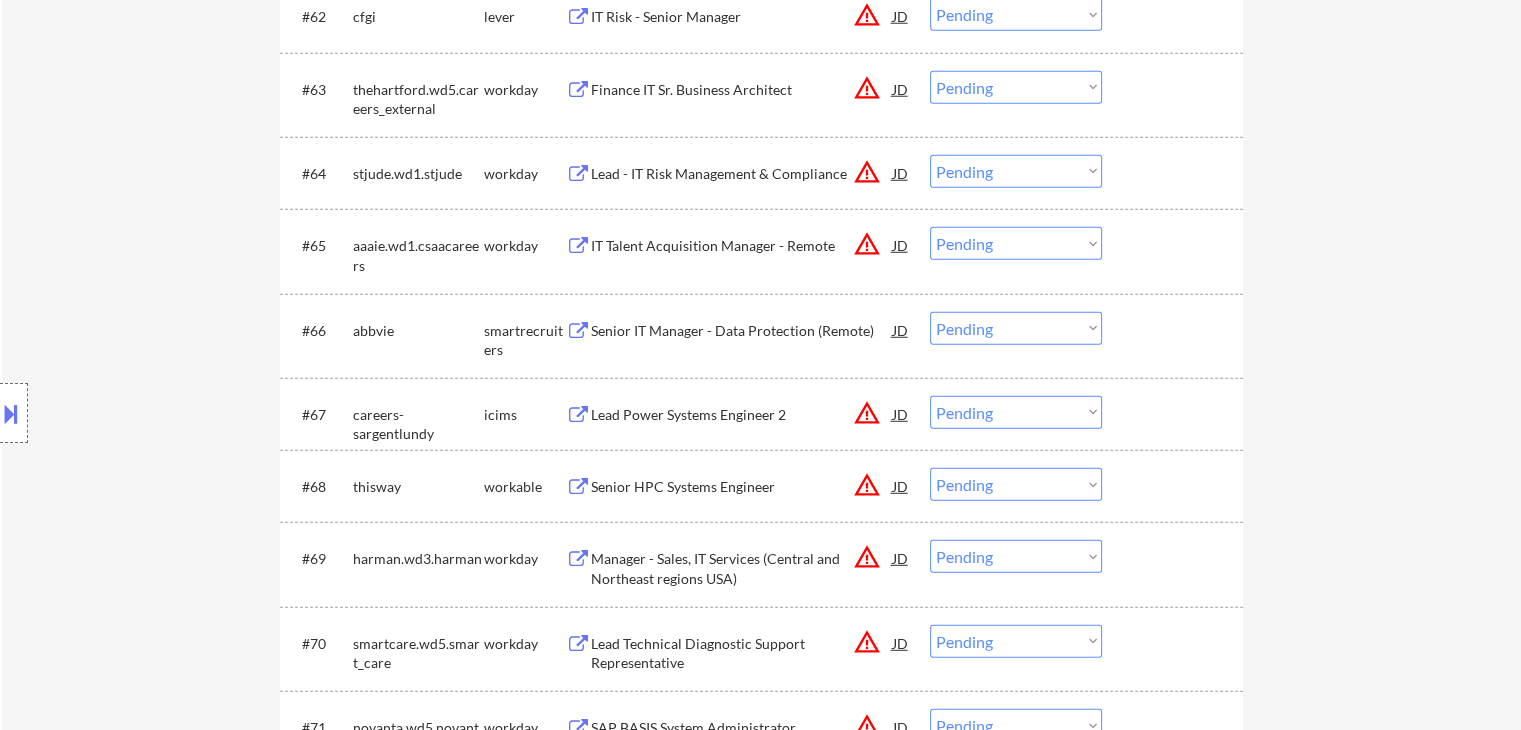 click on "Senior IT Manager - Data Protection (Remote)" at bounding box center [742, 331] 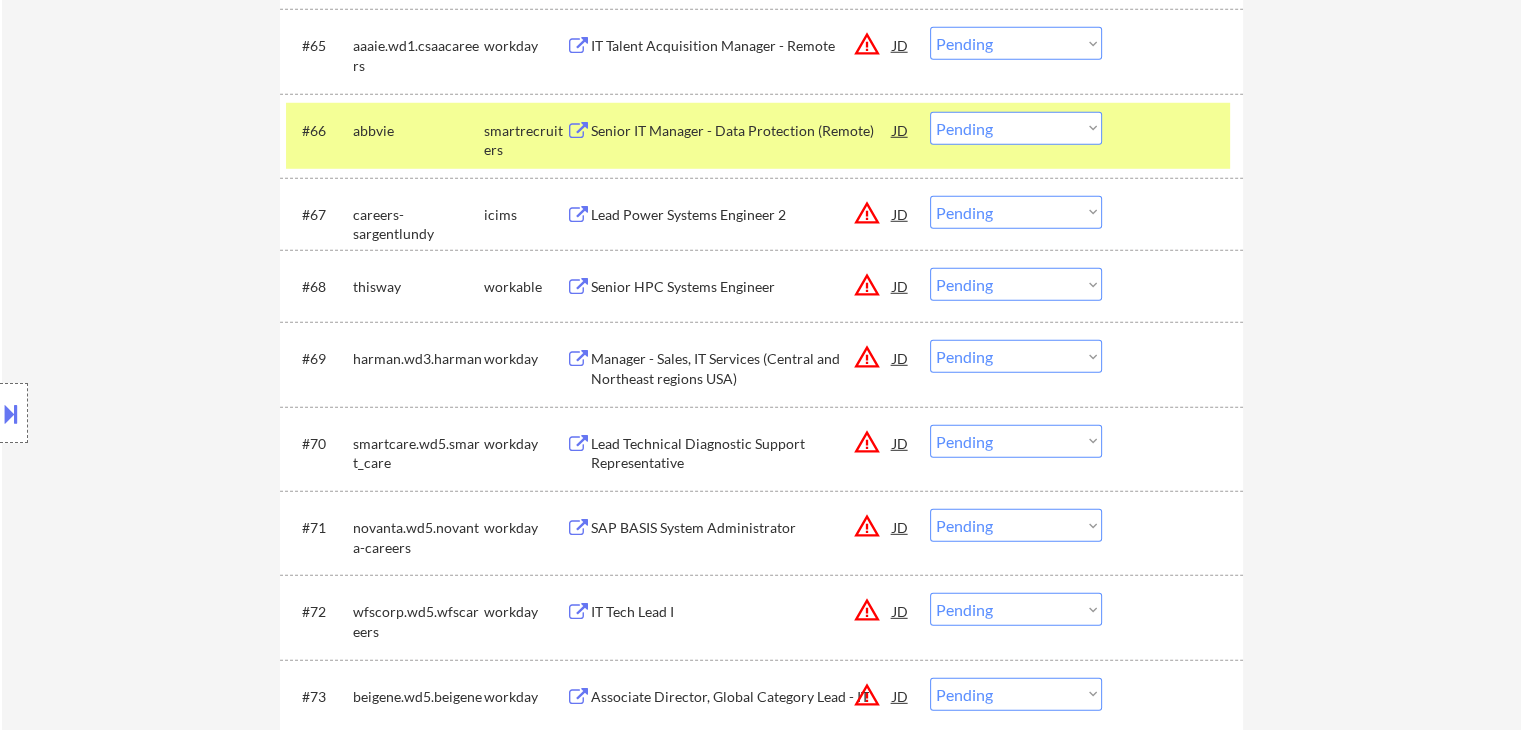 click on "Location Inclusions: remote" at bounding box center [179, 413] 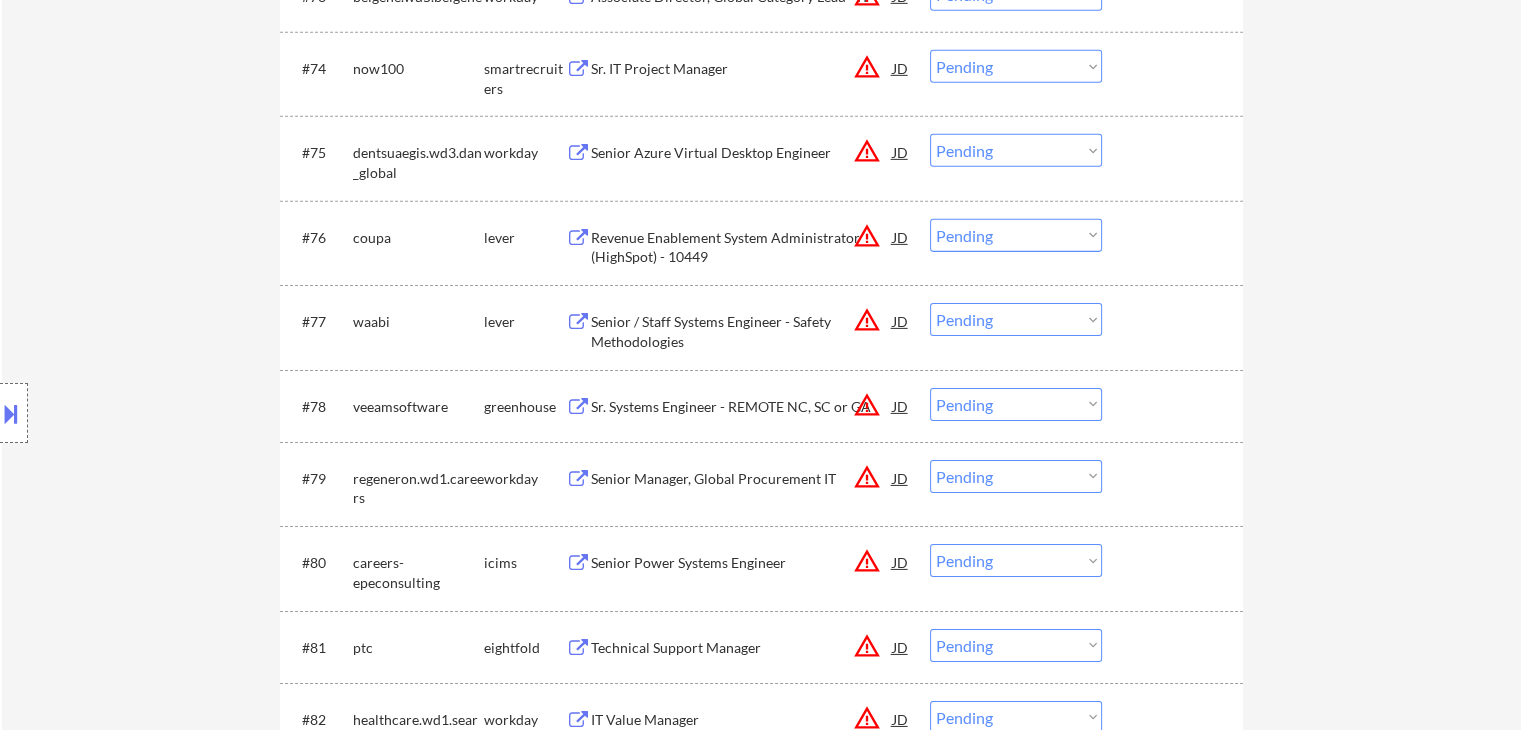click on "← Return to /applysquad Mailslurp Inbox Job Search Builder [FIRST] [LAST] User Email:  [EMAIL] Application Email:  [EMAIL] Mailslurp Email:  [EMAIL] LinkedIn:   https://www.linkedin.com/in/[NAME]/
Phone:  [PHONE] Current Location:  [CITY], [STATE] Applies:  21 sent / 200 bought Internal Notes Note he completed *SOME* college if applications ask -- the school name is on his LI, he told us he did 3 years out of 4 but never finished his degree. Can work in country of residence?:  yes Squad Notes Minimum salary:  $150,000 Will need Visa to work in that country now/future?:   no Download Resume Add a Job Manually Shah Applications Pending (94) Excluded (94) Applied (21) All (209) View All Results Back 1 / 1
Next Company ATS Title Status Date Applied #1 greenlight lever Senior Systems Engineer JD warning_amber Choose an option... Pending Applied Excluded (Questions) Excluded (Expired) Excluded (Location) Excluded (Bad Match) #2 JD" at bounding box center (761, -2185) 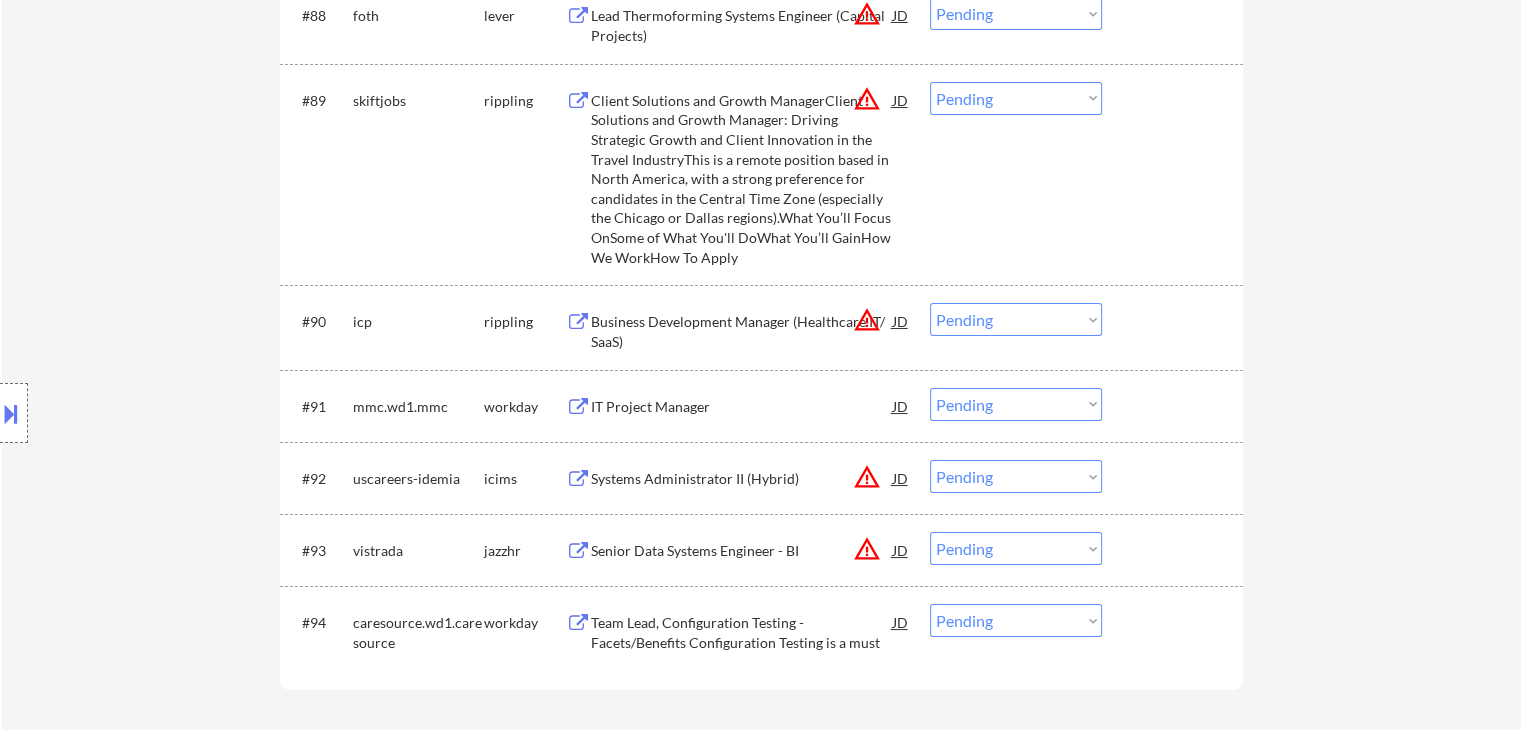 scroll, scrollTop: 7700, scrollLeft: 0, axis: vertical 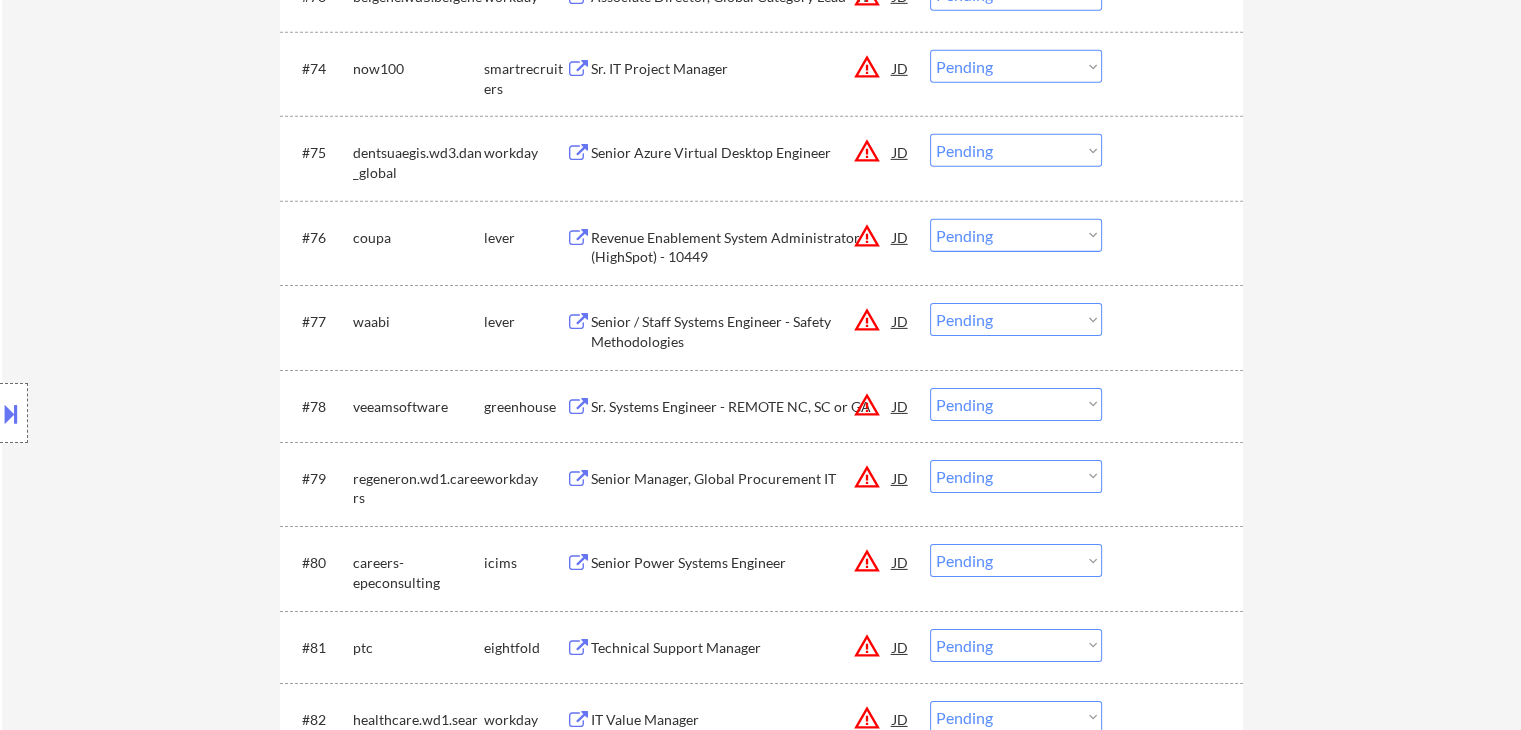 click on "Location Inclusions: remote" at bounding box center [179, 413] 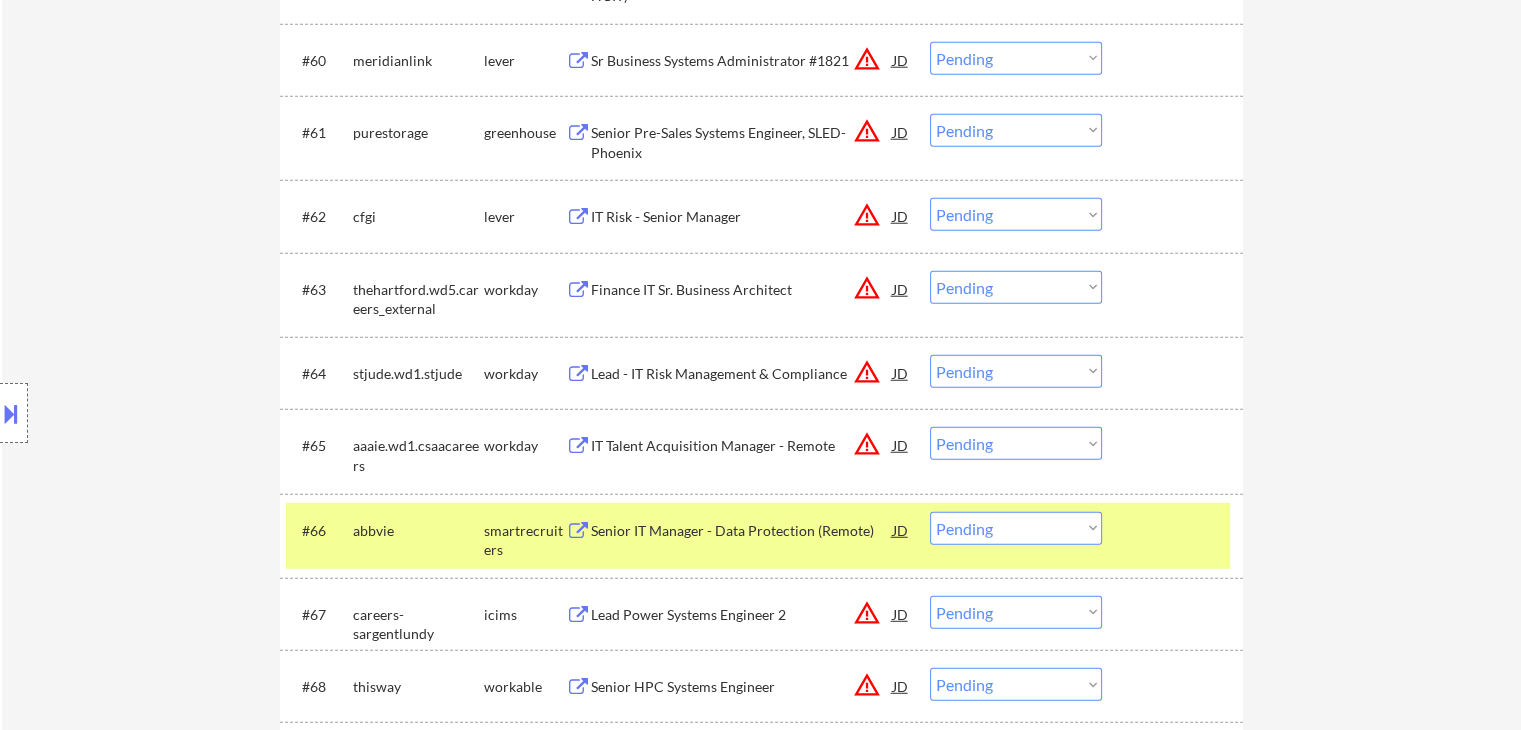 scroll, scrollTop: 5300, scrollLeft: 0, axis: vertical 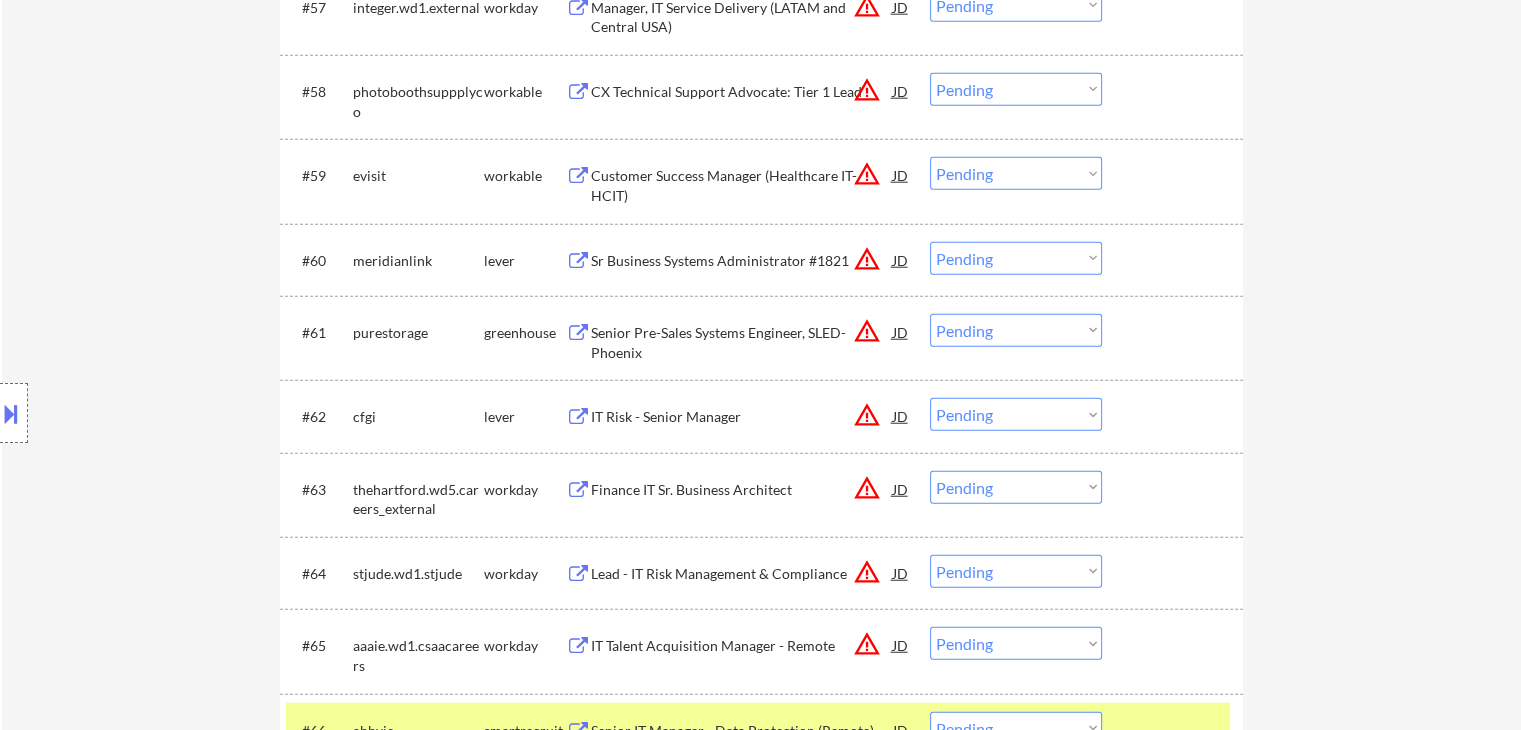 click on "← Return to /applysquad Mailslurp Inbox Job Search Builder [FIRST] [LAST] User Email:  [EMAIL] Application Email:  [EMAIL] Mailslurp Email:  [EMAIL] LinkedIn:   https://www.linkedin.com/in/[NAME]/
Phone:  [PHONE] Current Location:  [CITY], [STATE] Applies:  21 sent / 200 bought Internal Notes Note he completed *SOME* college if applications ask -- the school name is on his LI, he told us he did 3 years out of 4 but never finished his degree. Can work in country of residence?:  yes Squad Notes Minimum salary:  $150,000 Will need Visa to work in that country now/future?:   no Download Resume Add a Job Manually Shah Applications Pending (94) Excluded (94) Applied (21) All (209) View All Results Back 1 / 1
Next Company ATS Title Status Date Applied #1 greenlight lever Senior Systems Engineer JD warning_amber Choose an option... Pending Applied Excluded (Questions) Excluded (Expired) Excluded (Location) Excluded (Bad Match) #2 JD" at bounding box center [761, -885] 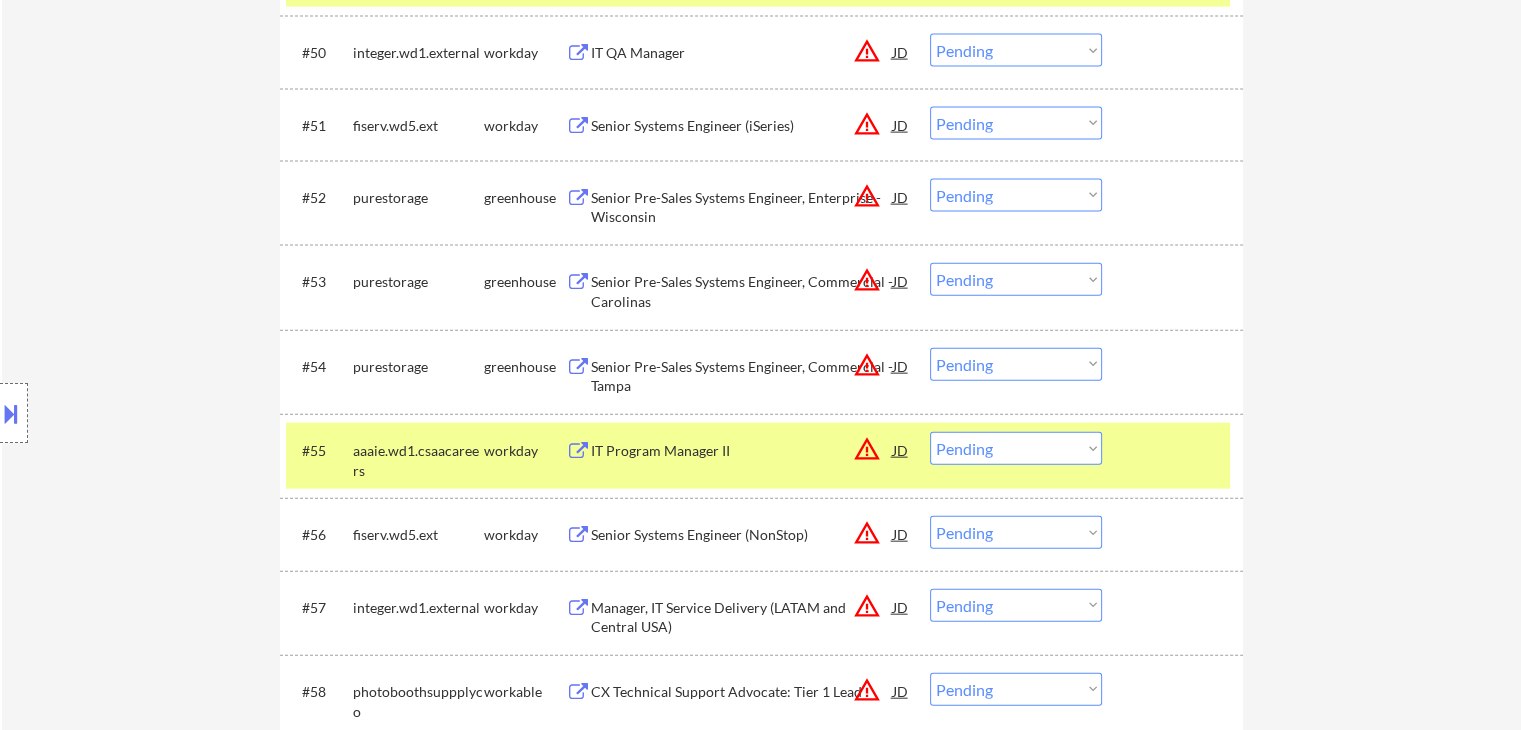 click on "← Return to /applysquad Mailslurp Inbox Job Search Builder [FIRST] [LAST] User Email:  [EMAIL] Application Email:  [EMAIL] Mailslurp Email:  [EMAIL] LinkedIn:   https://www.linkedin.com/in/[NAME]/
Phone:  [PHONE] Current Location:  [CITY], [STATE] Applies:  21 sent / 200 bought Internal Notes Note he completed *SOME* college if applications ask -- the school name is on his LI, he told us he did 3 years out of 4 but never finished his degree. Can work in country of residence?:  yes Squad Notes Minimum salary:  $150,000 Will need Visa to work in that country now/future?:   no Download Resume Add a Job Manually Shah Applications Pending (94) Excluded (94) Applied (21) All (209) View All Results Back 1 / 1
Next Company ATS Title Status Date Applied #1 greenlight lever Senior Systems Engineer JD warning_amber Choose an option... Pending Applied Excluded (Questions) Excluded (Expired) Excluded (Location) Excluded (Bad Match) #2 JD" at bounding box center [761, -285] 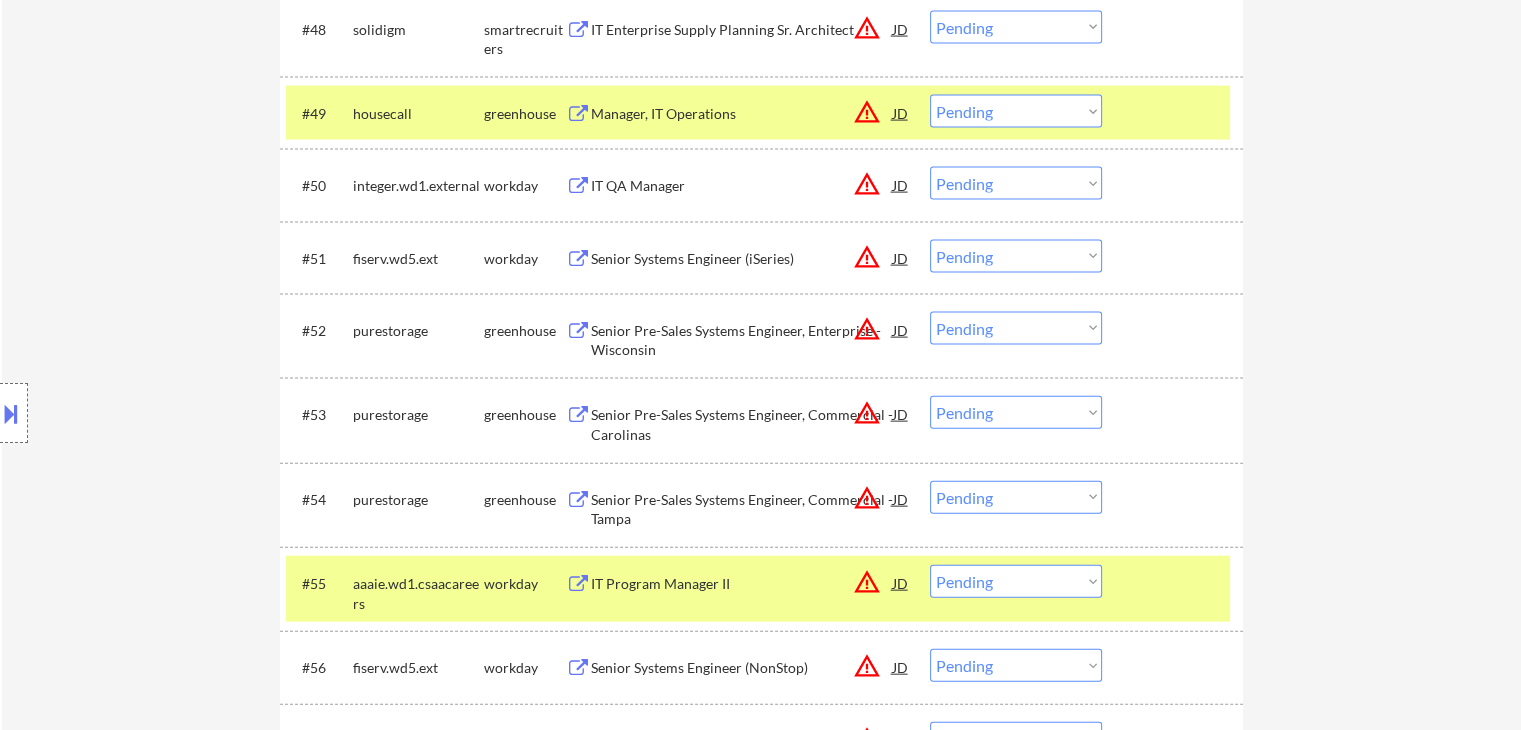 scroll, scrollTop: 4100, scrollLeft: 0, axis: vertical 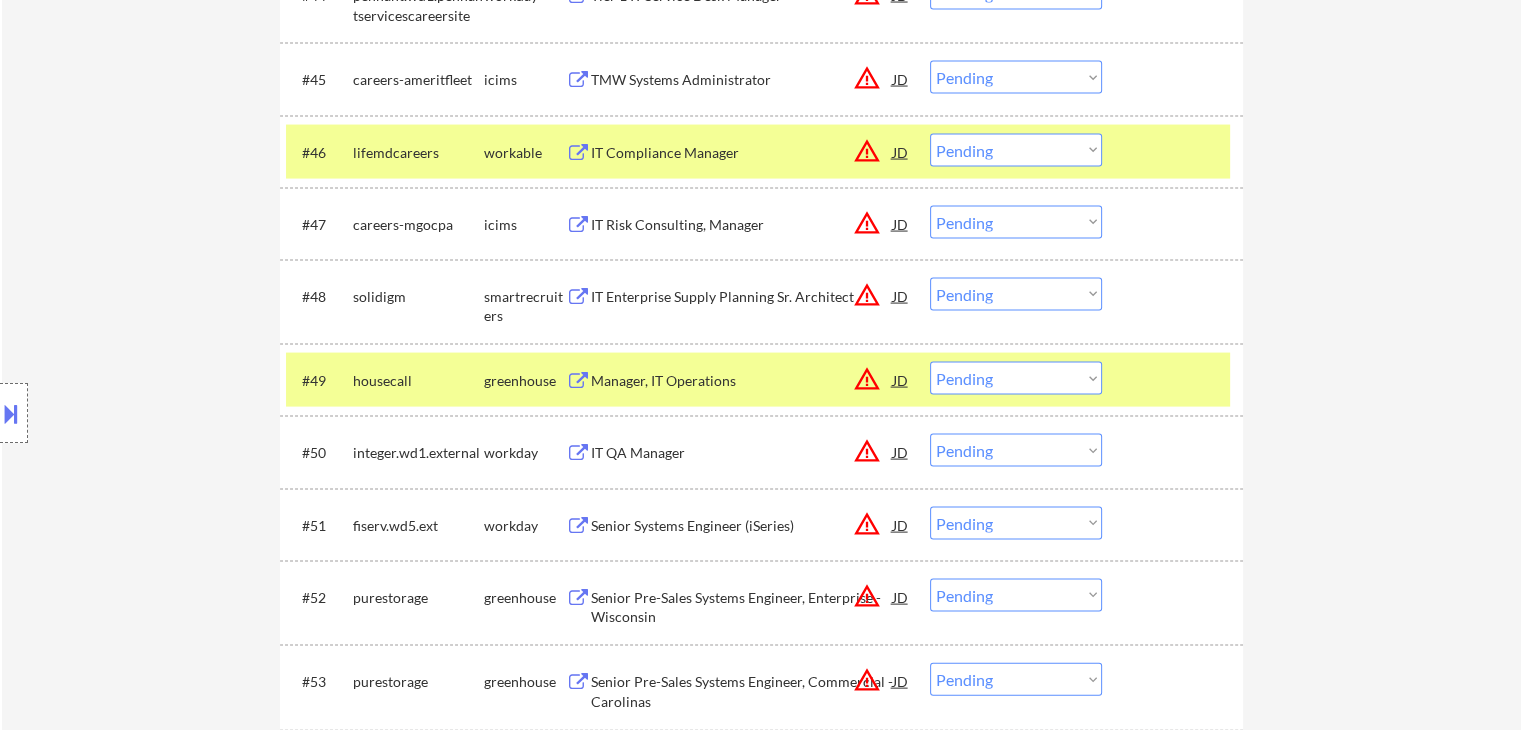 click on "← Return to /applysquad Mailslurp Inbox Job Search Builder [FIRST] [LAST] User Email:  [EMAIL] Application Email:  [EMAIL] Mailslurp Email:  [EMAIL] LinkedIn:   https://www.linkedin.com/in/[NAME]/
Phone:  [PHONE] Current Location:  [CITY], [STATE] Applies:  21 sent / 200 bought Internal Notes Note he completed *SOME* college if applications ask -- the school name is on his LI, he told us he did 3 years out of 4 but never finished his degree. Can work in country of residence?:  yes Squad Notes Minimum salary:  $150,000 Will need Visa to work in that country now/future?:   no Download Resume Add a Job Manually Shah Applications Pending (94) Excluded (94) Applied (21) All (209) View All Results Back 1 / 1
Next Company ATS Title Status Date Applied #1 greenlight lever Senior Systems Engineer JD warning_amber Choose an option... Pending Applied Excluded (Questions) Excluded (Expired) Excluded (Location) Excluded (Bad Match) #2 JD" at bounding box center (761, 115) 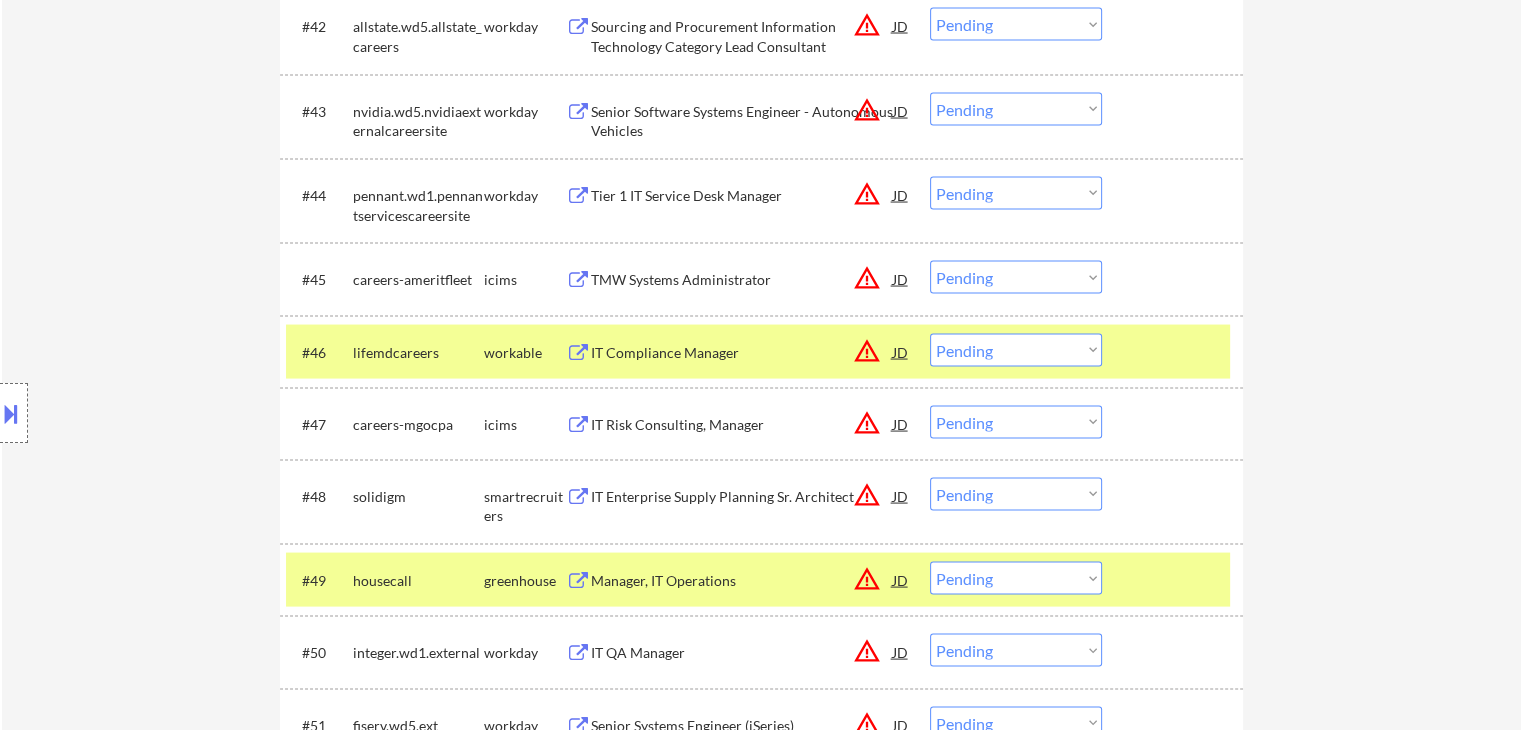 click on "← Return to /applysquad Mailslurp Inbox Job Search Builder [FIRST] [LAST] User Email:  [EMAIL] Application Email:  [EMAIL] Mailslurp Email:  [EMAIL] LinkedIn:   https://www.linkedin.com/in/[NAME]/
Phone:  [PHONE] Current Location:  [CITY], [STATE] Applies:  21 sent / 200 bought Internal Notes Note he completed *SOME* college if applications ask -- the school name is on his LI, he told us he did 3 years out of 4 but never finished his degree. Can work in country of residence?:  yes Squad Notes Minimum salary:  $150,000 Will need Visa to work in that country now/future?:   no Download Resume Add a Job Manually Shah Applications Pending (94) Excluded (94) Applied (21) All (209) View All Results Back 1 / 1
Next Company ATS Title Status Date Applied #1 greenlight lever Senior Systems Engineer JD warning_amber Choose an option... Pending Applied Excluded (Questions) Excluded (Expired) Excluded (Location) Excluded (Bad Match) #2 JD" at bounding box center (761, 315) 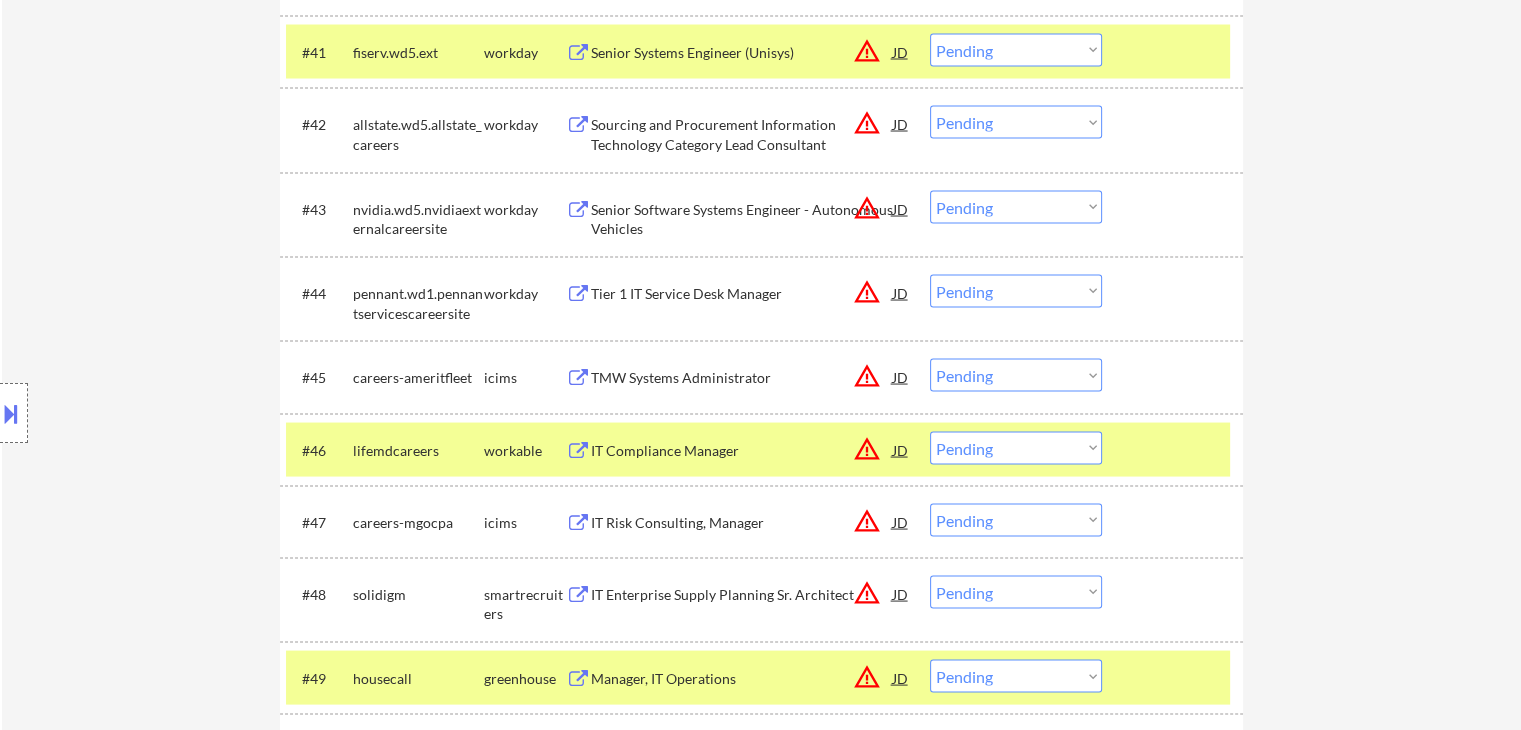 scroll, scrollTop: 3800, scrollLeft: 0, axis: vertical 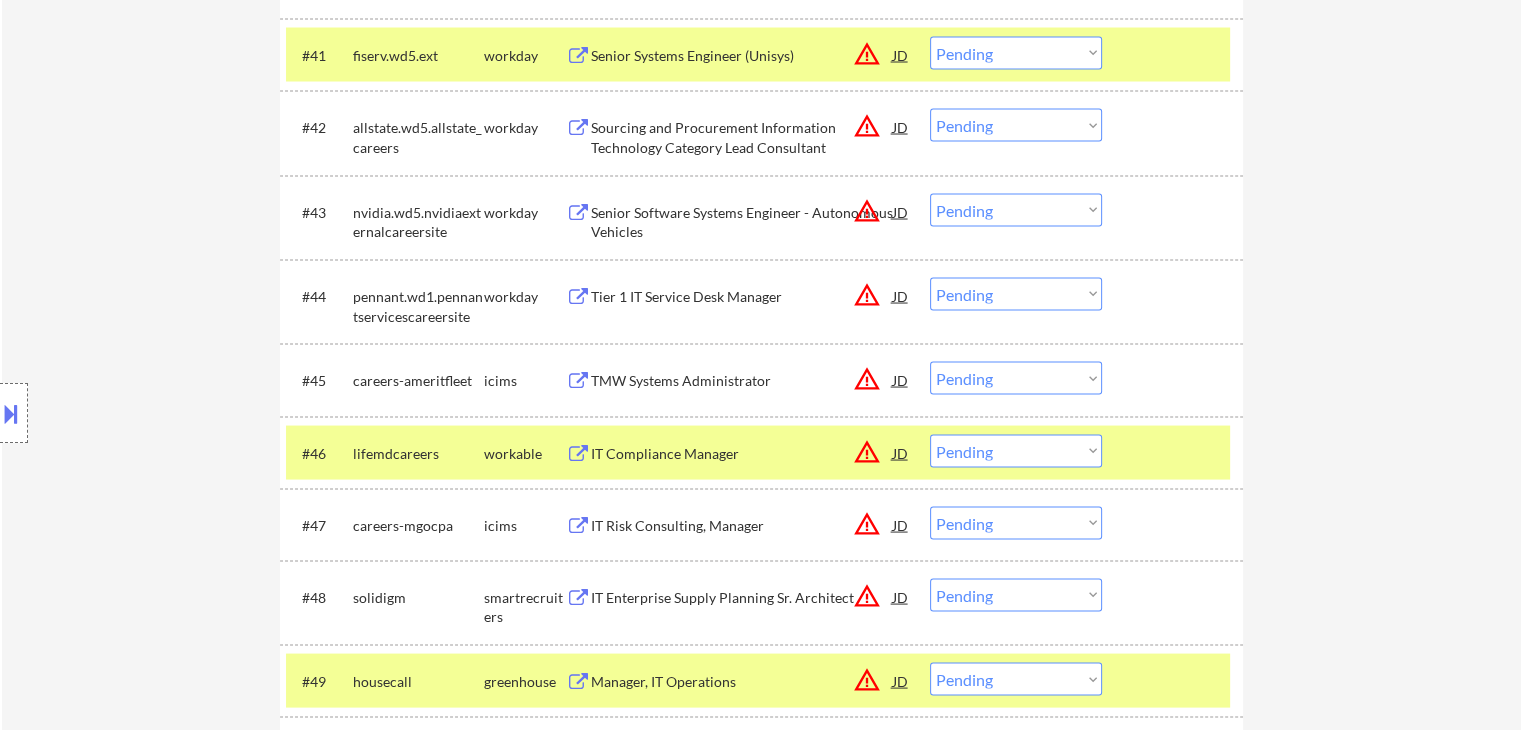 click on "← Return to /applysquad Mailslurp Inbox Job Search Builder [FIRST] [LAST] User Email:  [EMAIL] Application Email:  [EMAIL] Mailslurp Email:  [EMAIL] LinkedIn:   https://www.linkedin.com/in/[NAME]/
Phone:  [PHONE] Current Location:  [CITY], [STATE] Applies:  21 sent / 200 bought Internal Notes Note he completed *SOME* college if applications ask -- the school name is on his LI, he told us he did 3 years out of 4 but never finished his degree. Can work in country of residence?:  yes Squad Notes Minimum salary:  $150,000 Will need Visa to work in that country now/future?:   no Download Resume Add a Job Manually Shah Applications Pending (94) Excluded (94) Applied (21) All (209) View All Results Back 1 / 1
Next Company ATS Title Status Date Applied #1 greenlight lever Senior Systems Engineer JD warning_amber Choose an option... Pending Applied Excluded (Questions) Excluded (Expired) Excluded (Location) Excluded (Bad Match) #2 JD" at bounding box center [761, 415] 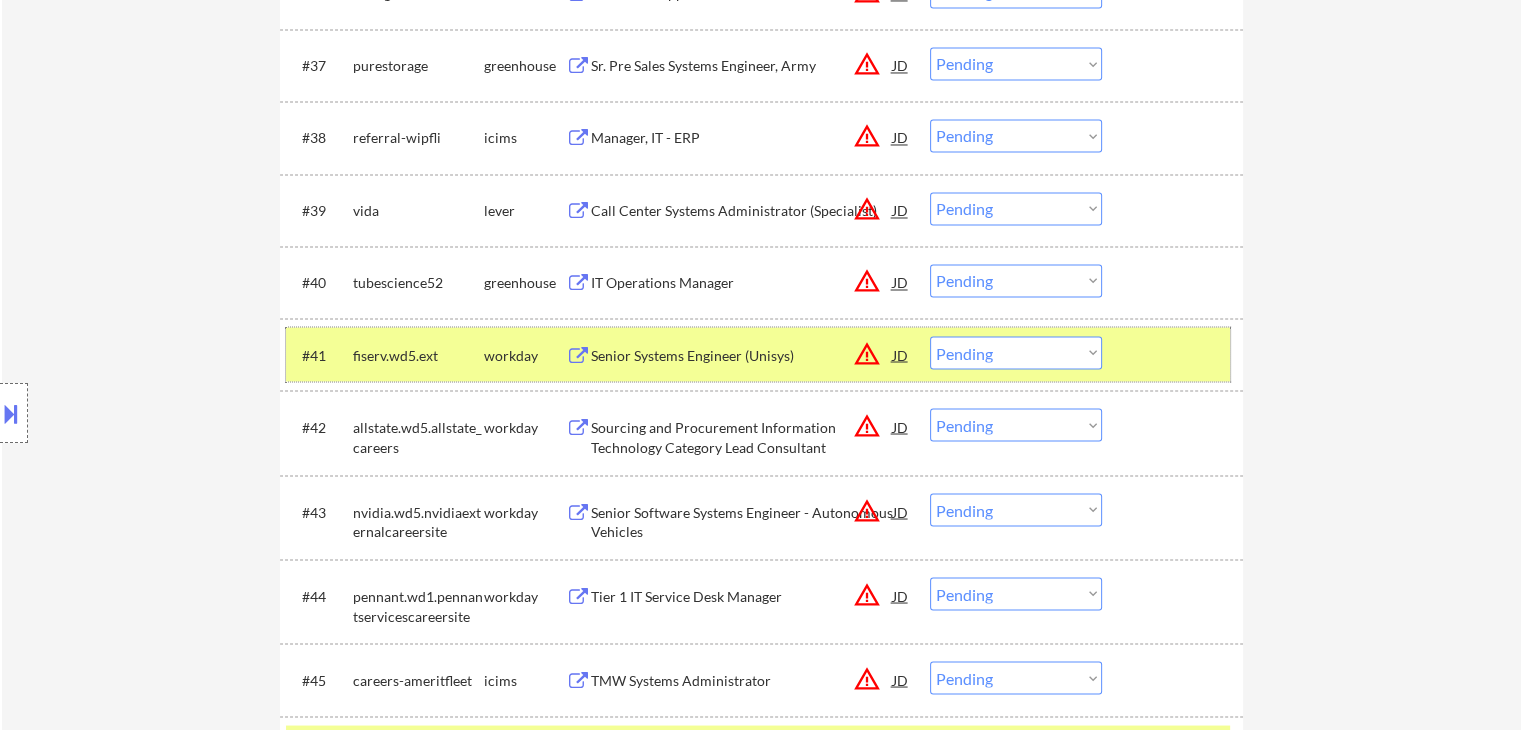 click at bounding box center (1175, 354) 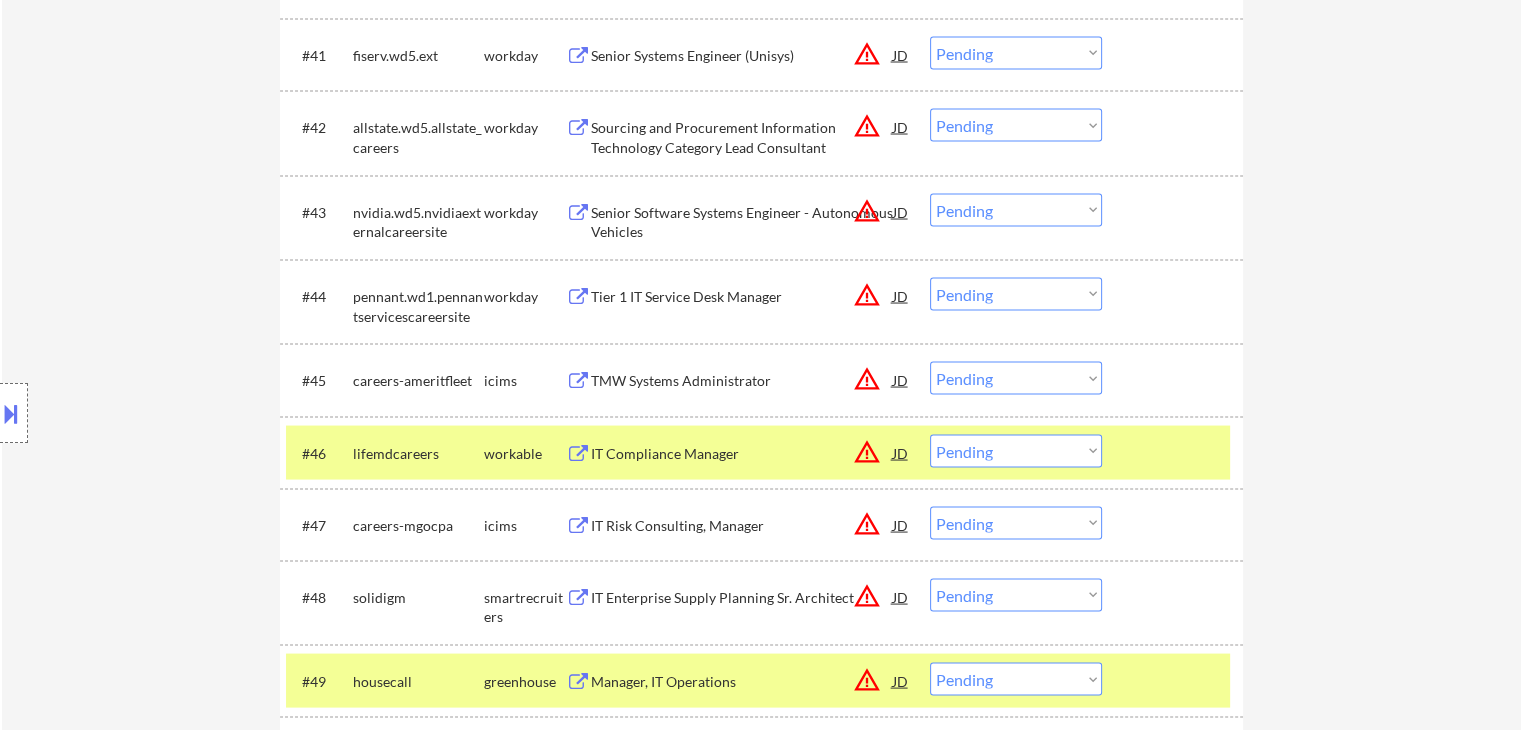 drag, startPoint x: 1184, startPoint y: 461, endPoint x: 1214, endPoint y: 446, distance: 33.54102 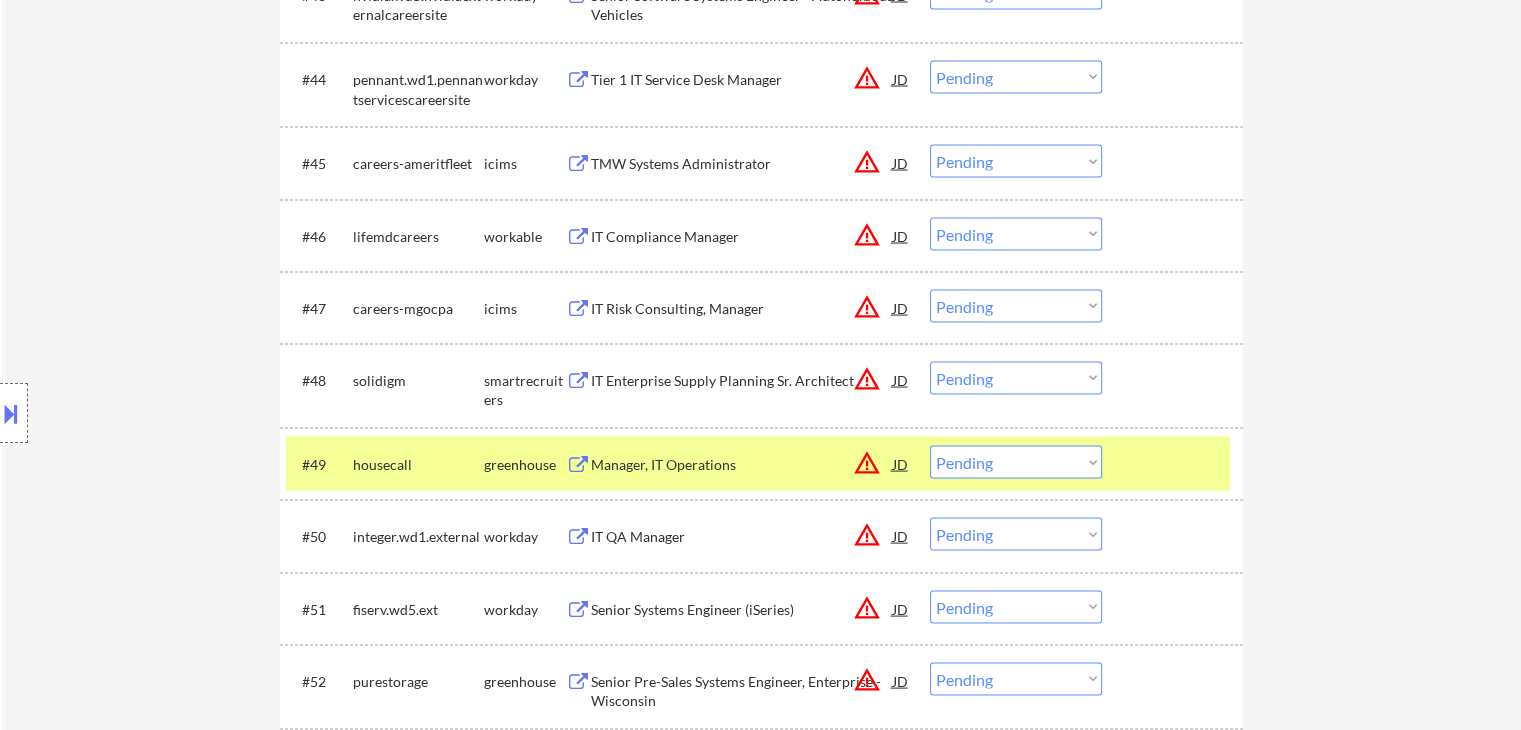 scroll, scrollTop: 4100, scrollLeft: 0, axis: vertical 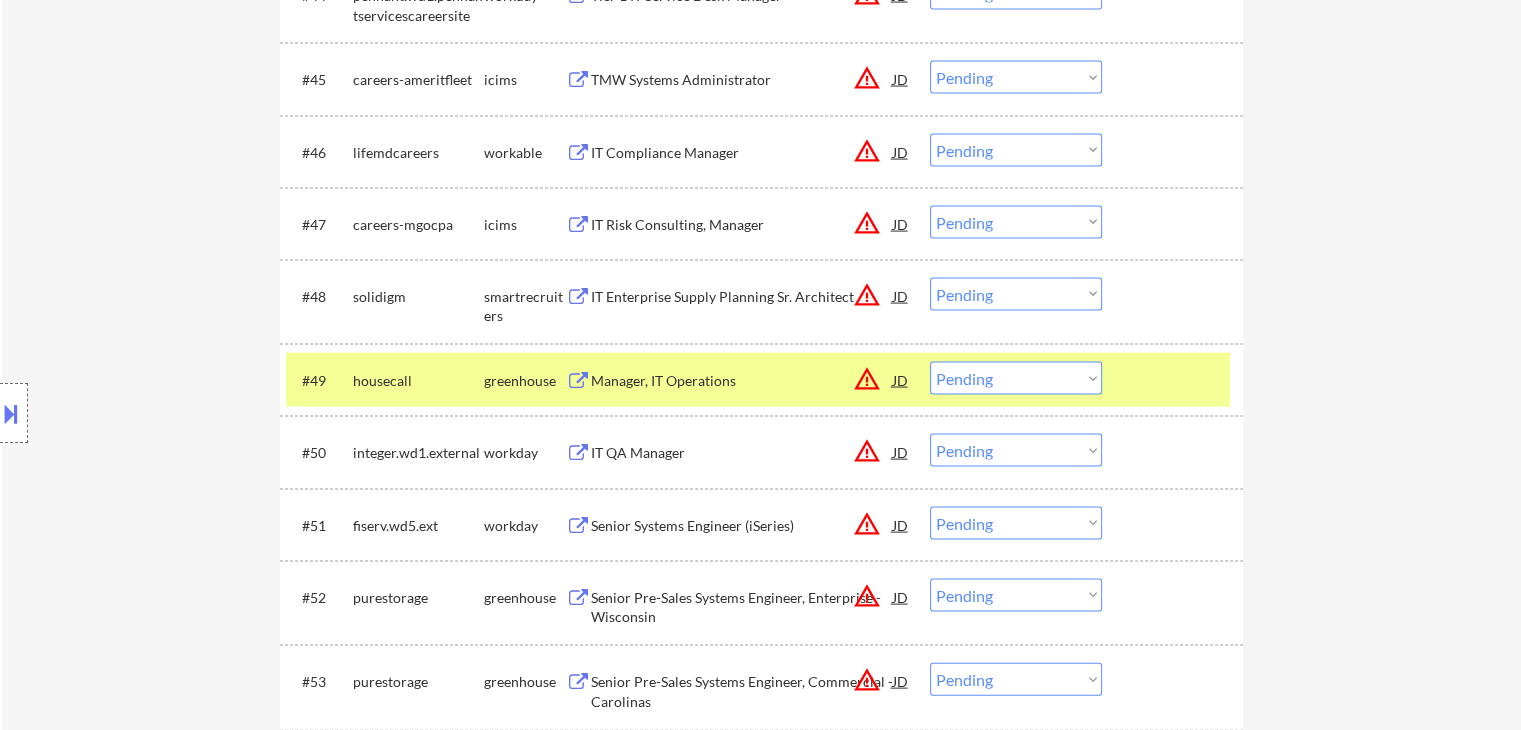 click on "#49 housecall greenhouse Manager, IT Operations  JD warning_amber Choose an option... Pending Applied Excluded (Questions) Excluded (Expired) Excluded (Location) Excluded (Bad Match) Excluded (Blocklist) Excluded (Salary) Excluded (Other)" at bounding box center (761, 380) 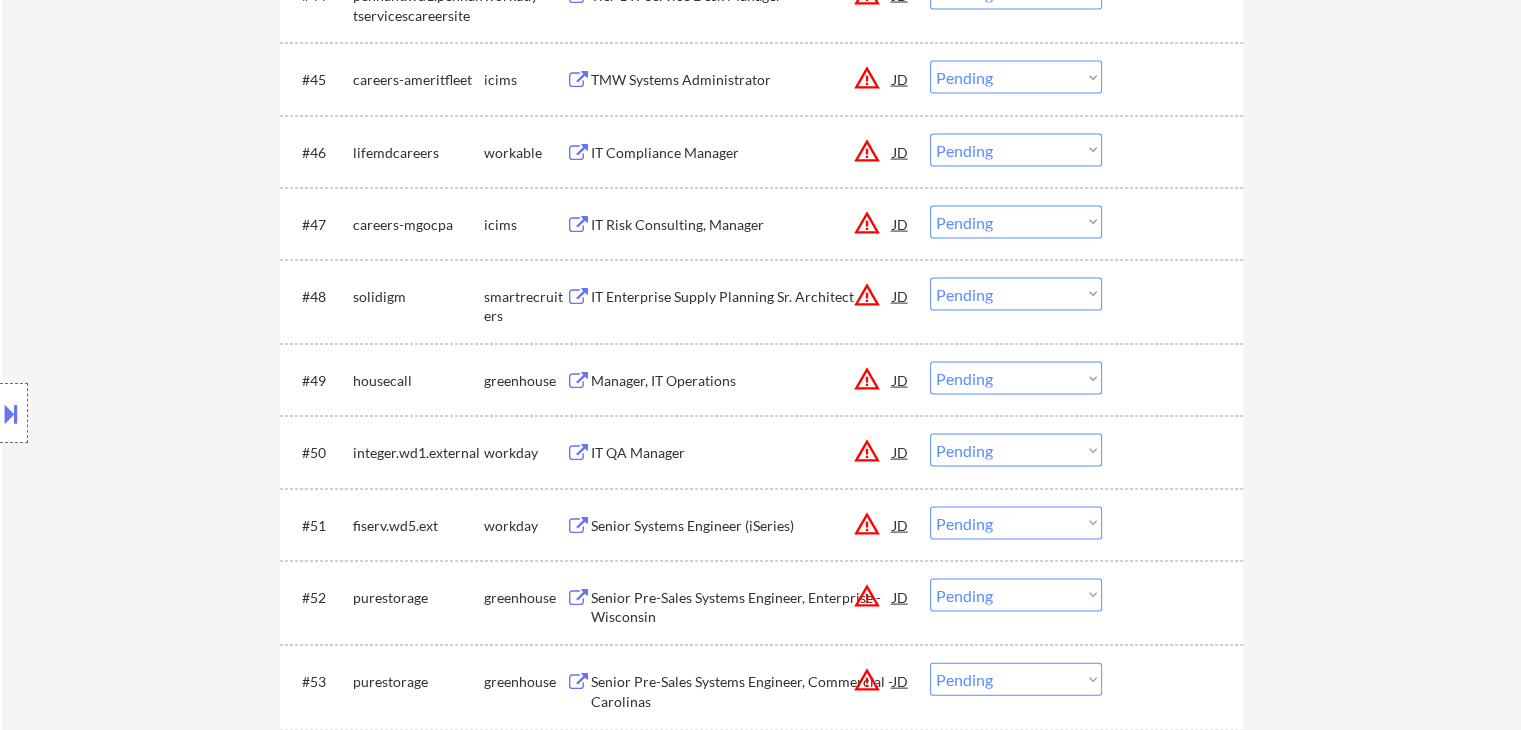 click on "← Return to /applysquad Mailslurp Inbox Job Search Builder [FIRST] [LAST] User Email:  [EMAIL] Application Email:  [EMAIL] Mailslurp Email:  [EMAIL] LinkedIn:   https://www.linkedin.com/in/[NAME]/
Phone:  [PHONE] Current Location:  [CITY], [STATE] Applies:  21 sent / 200 bought Internal Notes Note he completed *SOME* college if applications ask -- the school name is on his LI, he told us he did 3 years out of 4 but never finished his degree. Can work in country of residence?:  yes Squad Notes Minimum salary:  $150,000 Will need Visa to work in that country now/future?:   no Download Resume Add a Job Manually Shah Applications Pending (94) Excluded (94) Applied (21) All (209) View All Results Back 1 / 1
Next Company ATS Title Status Date Applied #1 greenlight lever Senior Systems Engineer JD warning_amber Choose an option... Pending Applied Excluded (Questions) Excluded (Expired) Excluded (Location) Excluded (Bad Match) #2 JD" at bounding box center (761, 115) 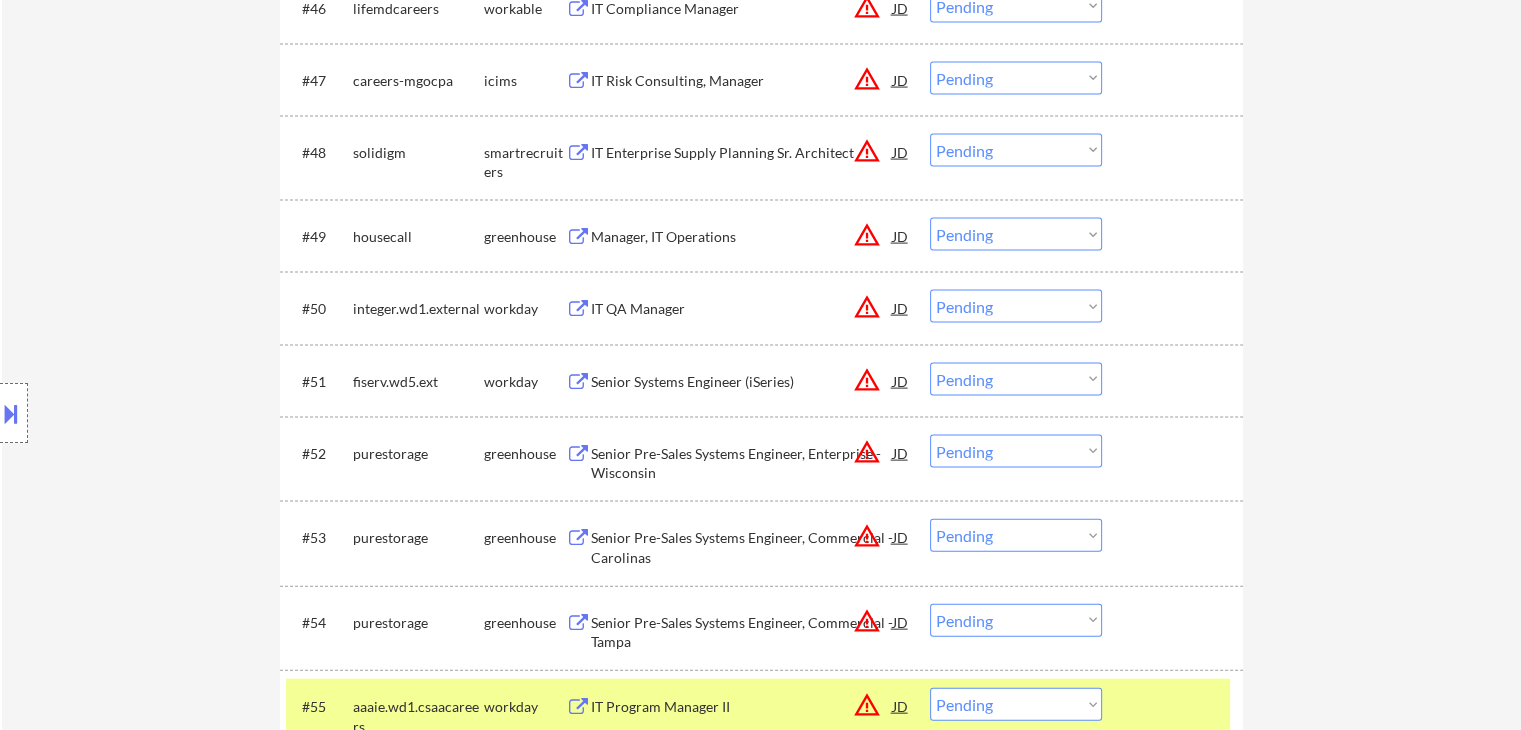 scroll, scrollTop: 4300, scrollLeft: 0, axis: vertical 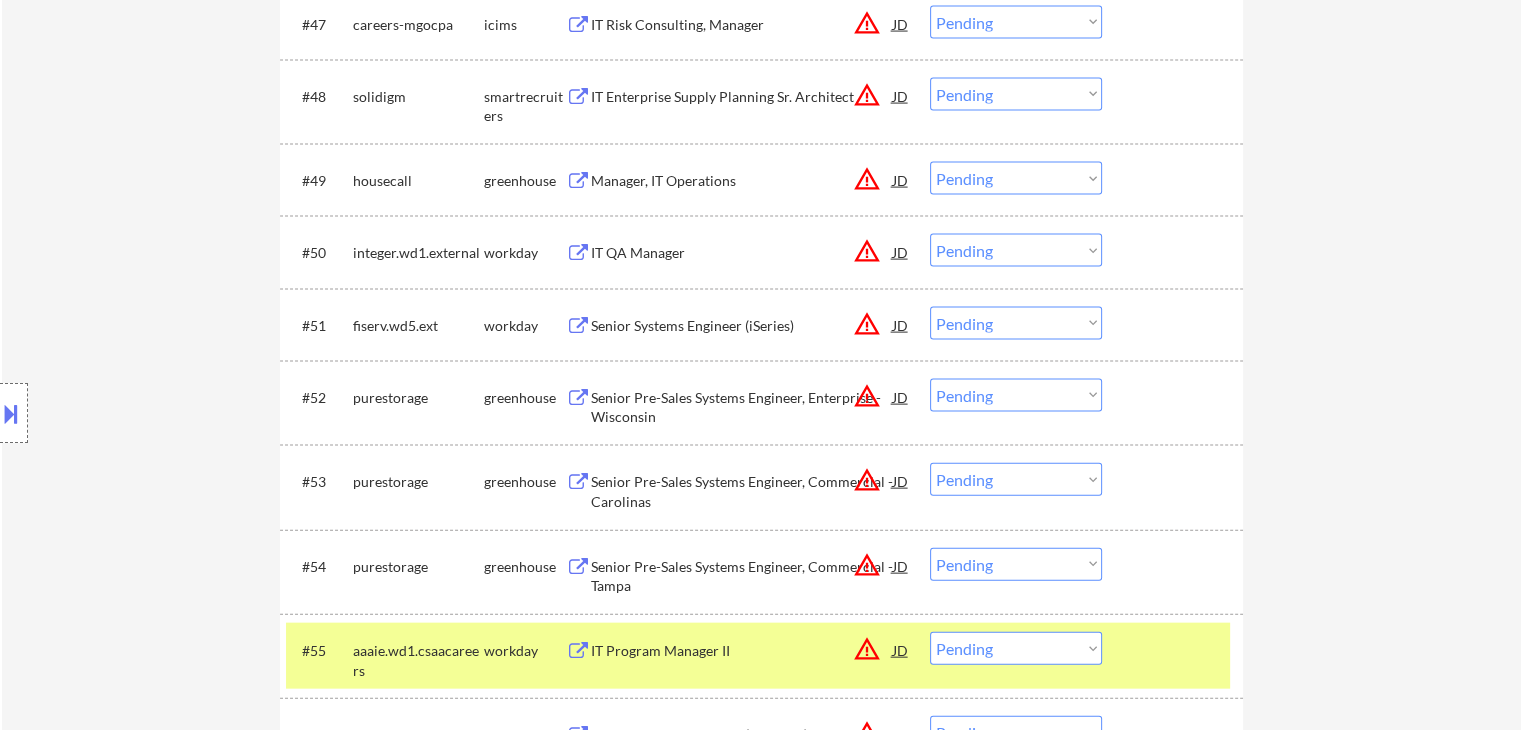 click on "← Return to /applysquad Mailslurp Inbox Job Search Builder [FIRST] [LAST] User Email:  [EMAIL] Application Email:  [EMAIL] Mailslurp Email:  [EMAIL] LinkedIn:   https://www.linkedin.com/in/[NAME]/
Phone:  [PHONE] Current Location:  [CITY], [STATE] Applies:  21 sent / 200 bought Internal Notes Note he completed *SOME* college if applications ask -- the school name is on his LI, he told us he did 3 years out of 4 but never finished his degree. Can work in country of residence?:  yes Squad Notes Minimum salary:  $150,000 Will need Visa to work in that country now/future?:   no Download Resume Add a Job Manually Shah Applications Pending (94) Excluded (94) Applied (21) All (209) View All Results Back 1 / 1
Next Company ATS Title Status Date Applied #1 greenlight lever Senior Systems Engineer JD warning_amber Choose an option... Pending Applied Excluded (Questions) Excluded (Expired) Excluded (Location) Excluded (Bad Match) #2 JD" at bounding box center [761, -85] 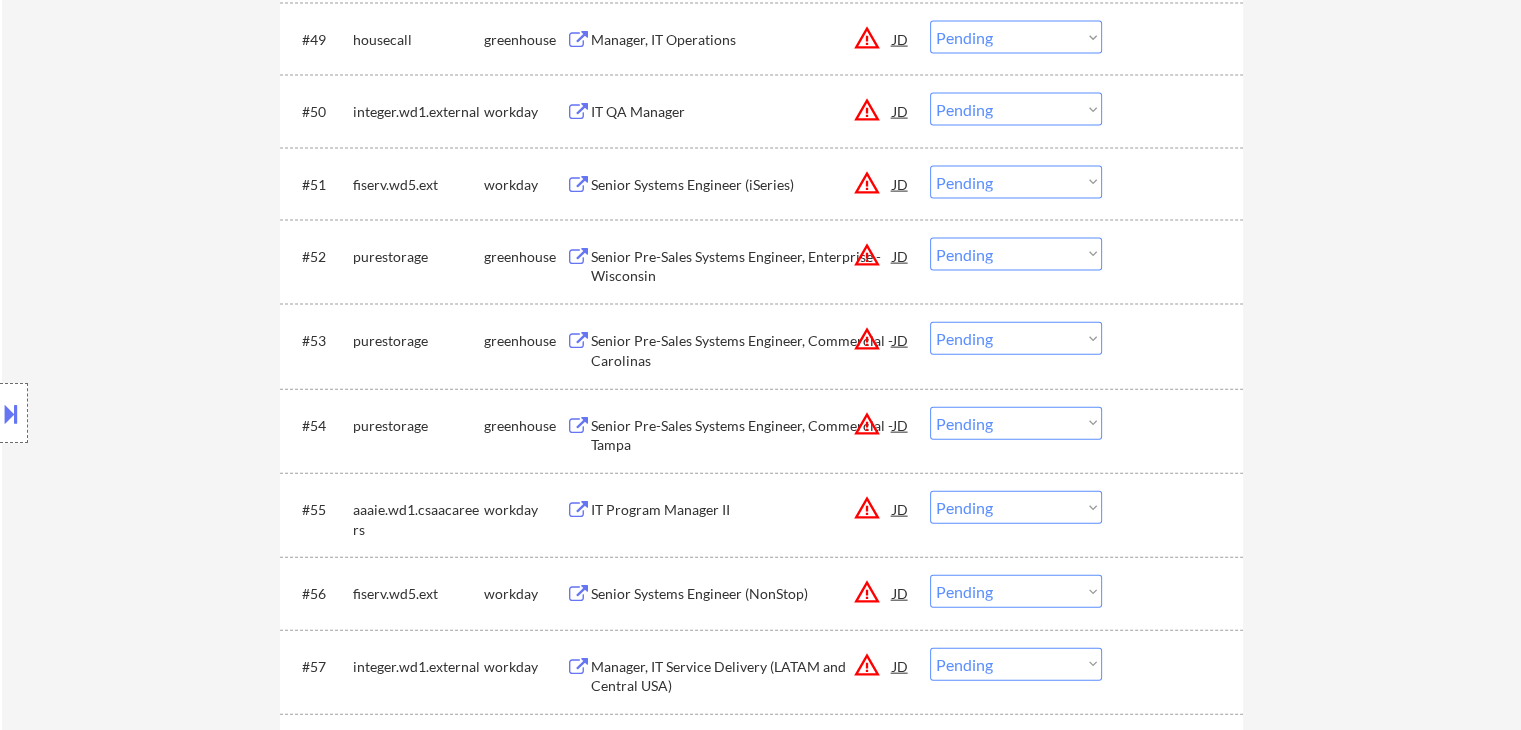 scroll, scrollTop: 4500, scrollLeft: 0, axis: vertical 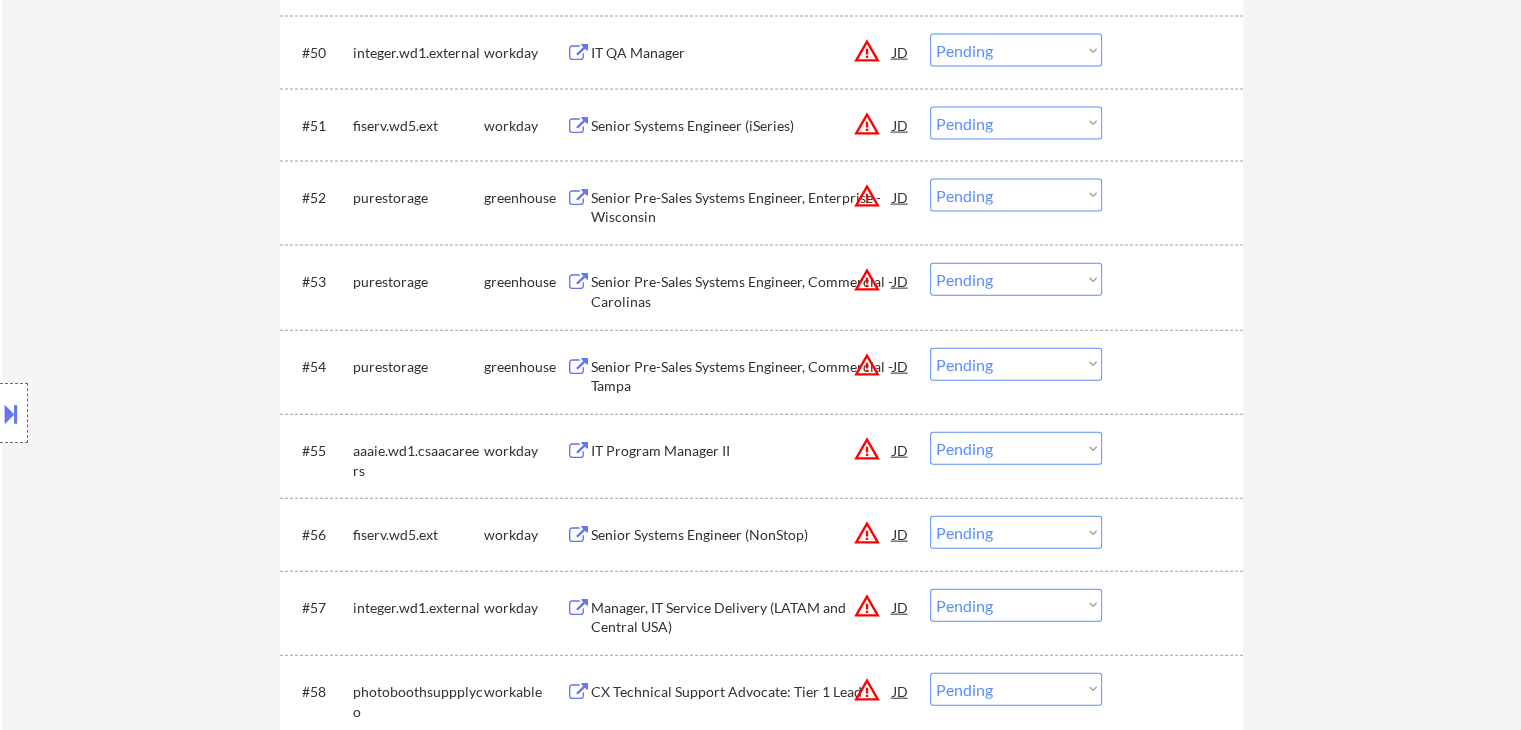 click on "← Return to /applysquad Mailslurp Inbox Job Search Builder [FIRST] [LAST] User Email:  [EMAIL] Application Email:  [EMAIL] Mailslurp Email:  [EMAIL] LinkedIn:   https://www.linkedin.com/in/[NAME]/
Phone:  [PHONE] Current Location:  [CITY], [STATE] Applies:  21 sent / 200 bought Internal Notes Note he completed *SOME* college if applications ask -- the school name is on his LI, he told us he did 3 years out of 4 but never finished his degree. Can work in country of residence?:  yes Squad Notes Minimum salary:  $150,000 Will need Visa to work in that country now/future?:   no Download Resume Add a Job Manually Shah Applications Pending (94) Excluded (94) Applied (21) All (209) View All Results Back 1 / 1
Next Company ATS Title Status Date Applied #1 greenlight lever Senior Systems Engineer JD warning_amber Choose an option... Pending Applied Excluded (Questions) Excluded (Expired) Excluded (Location) Excluded (Bad Match) #2 JD" at bounding box center (761, -285) 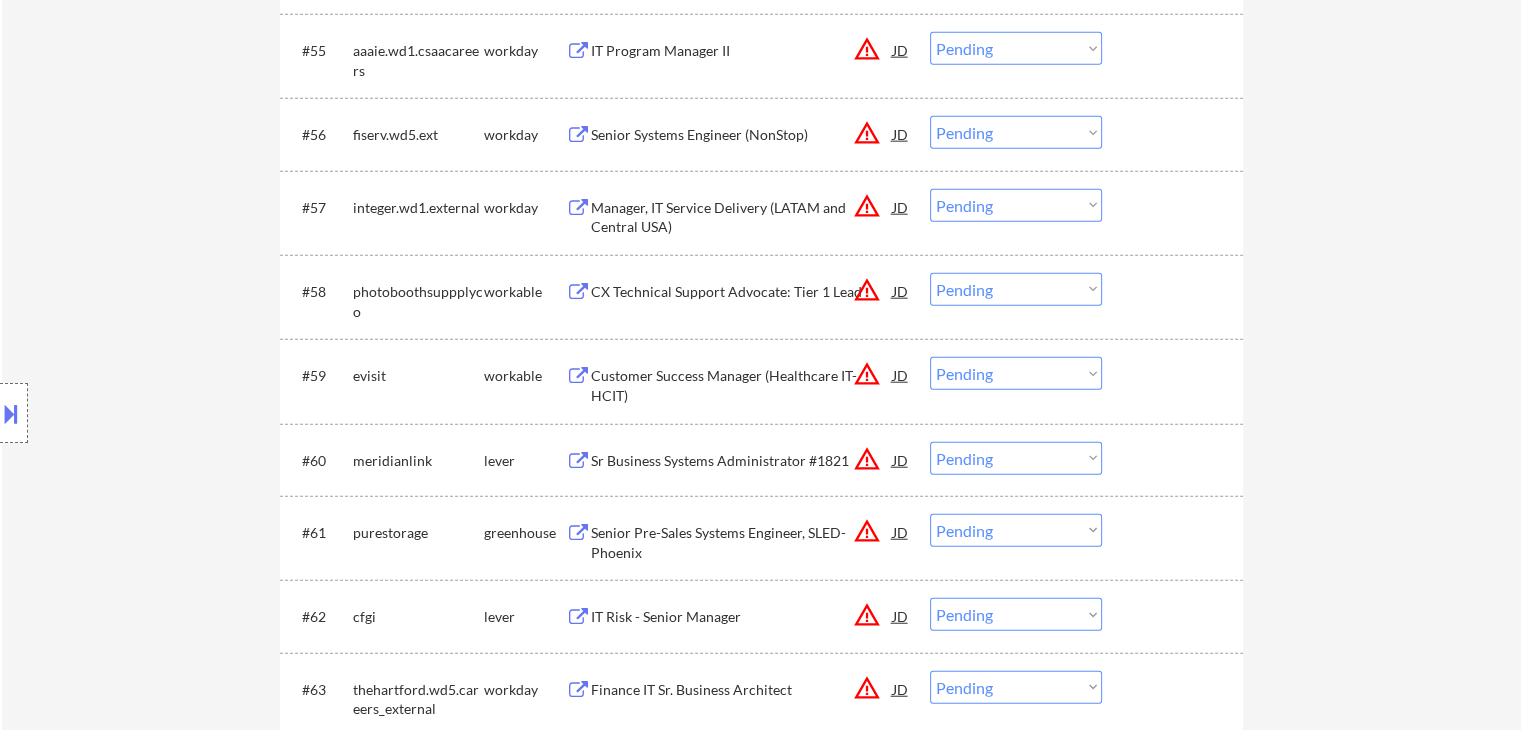 drag, startPoint x: 1386, startPoint y: 401, endPoint x: 1346, endPoint y: 392, distance: 41 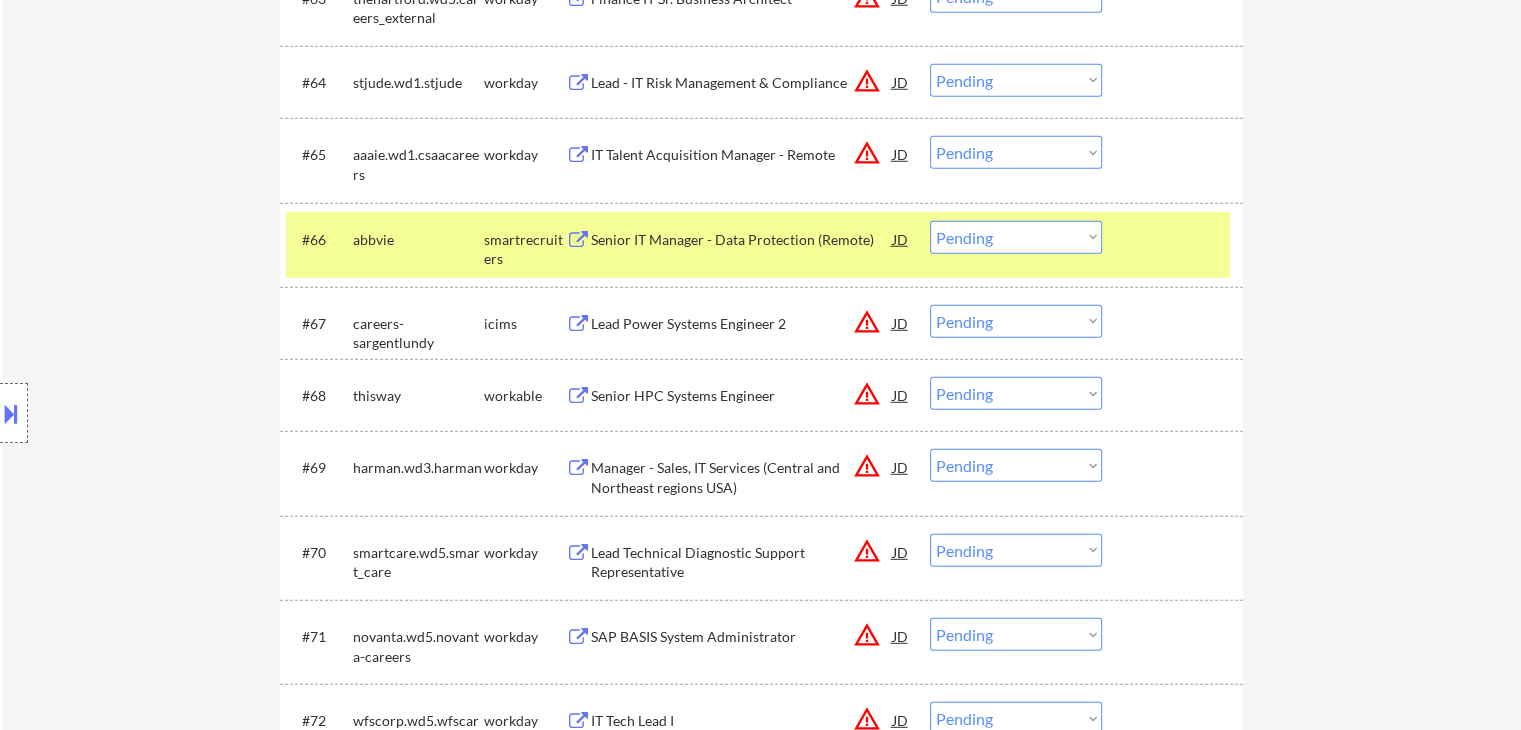 scroll, scrollTop: 5600, scrollLeft: 0, axis: vertical 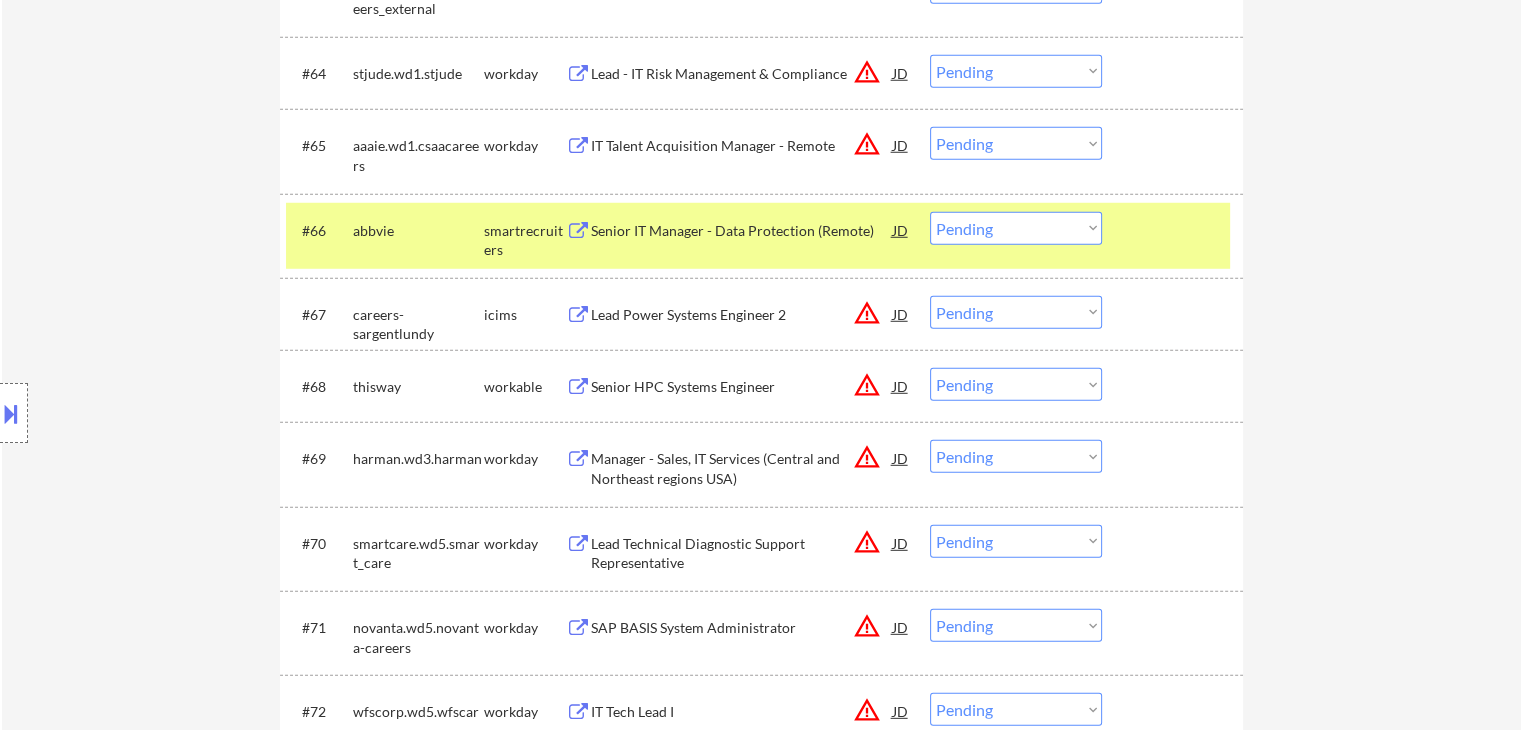 click on "#66 abbvie smartrecruiters Senior IT Manager - Data Protection (Remote) JD Choose an option... Pending Applied Excluded (Questions) Excluded (Expired) Excluded (Location) Excluded (Bad Match) Excluded (Blocklist) Excluded (Salary) Excluded (Other)" at bounding box center [761, 236] 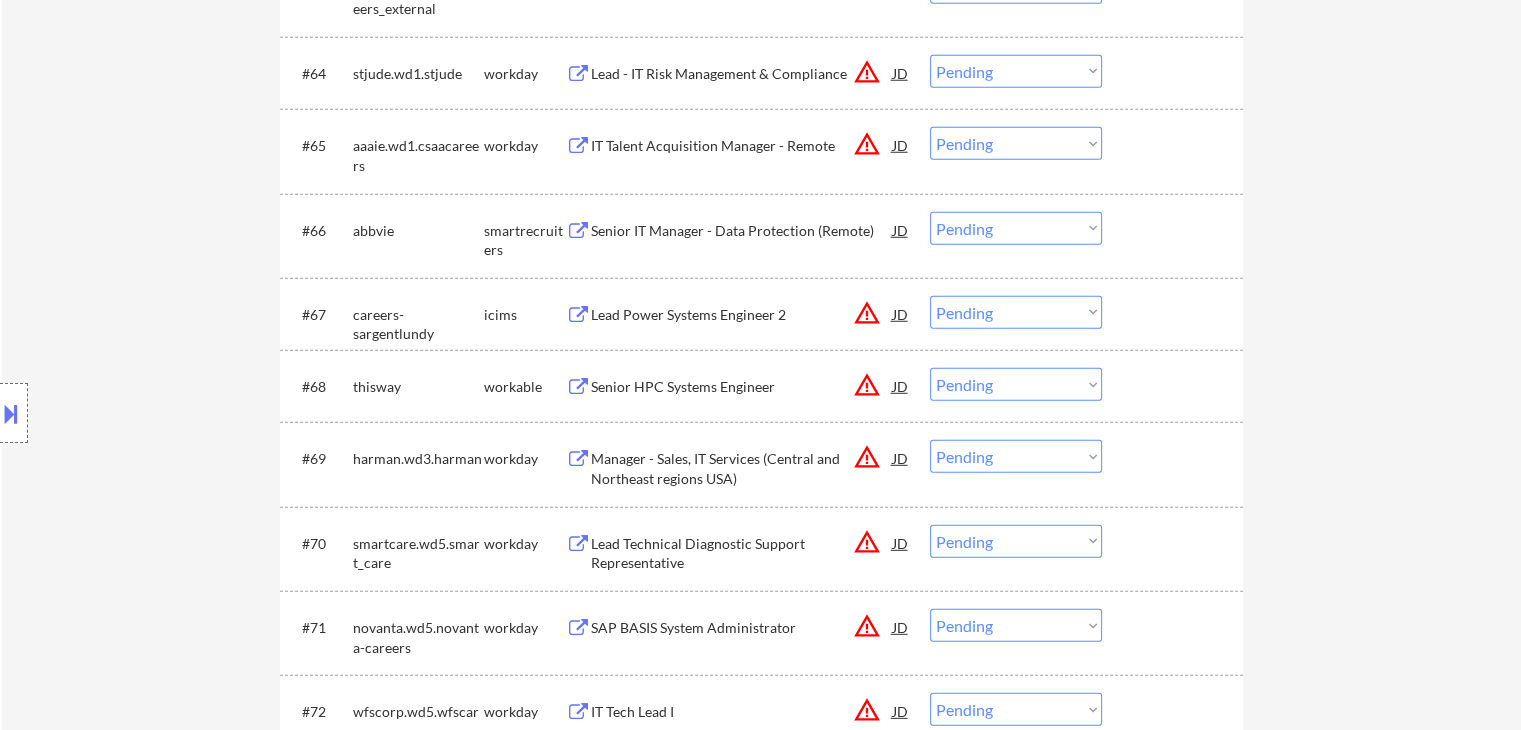 click on "← Return to /applysquad Mailslurp Inbox Job Search Builder [FIRST] [LAST] User Email:  [EMAIL] Application Email:  [EMAIL] Mailslurp Email:  [EMAIL] LinkedIn:   https://www.linkedin.com/in/[NAME]/
Phone:  [PHONE] Current Location:  [CITY], [STATE] Applies:  21 sent / 200 bought Internal Notes Note he completed *SOME* college if applications ask -- the school name is on his LI, he told us he did 3 years out of 4 but never finished his degree. Can work in country of residence?:  yes Squad Notes Minimum salary:  $150,000 Will need Visa to work in that country now/future?:   no Download Resume Add a Job Manually Shah Applications Pending (94) Excluded (94) Applied (21) All (209) View All Results Back 1 / 1
Next Company ATS Title Status Date Applied #1 greenlight lever Senior Systems Engineer JD warning_amber Choose an option... Pending Applied Excluded (Questions) Excluded (Expired) Excluded (Location) Excluded (Bad Match) #2 JD" at bounding box center (761, -1385) 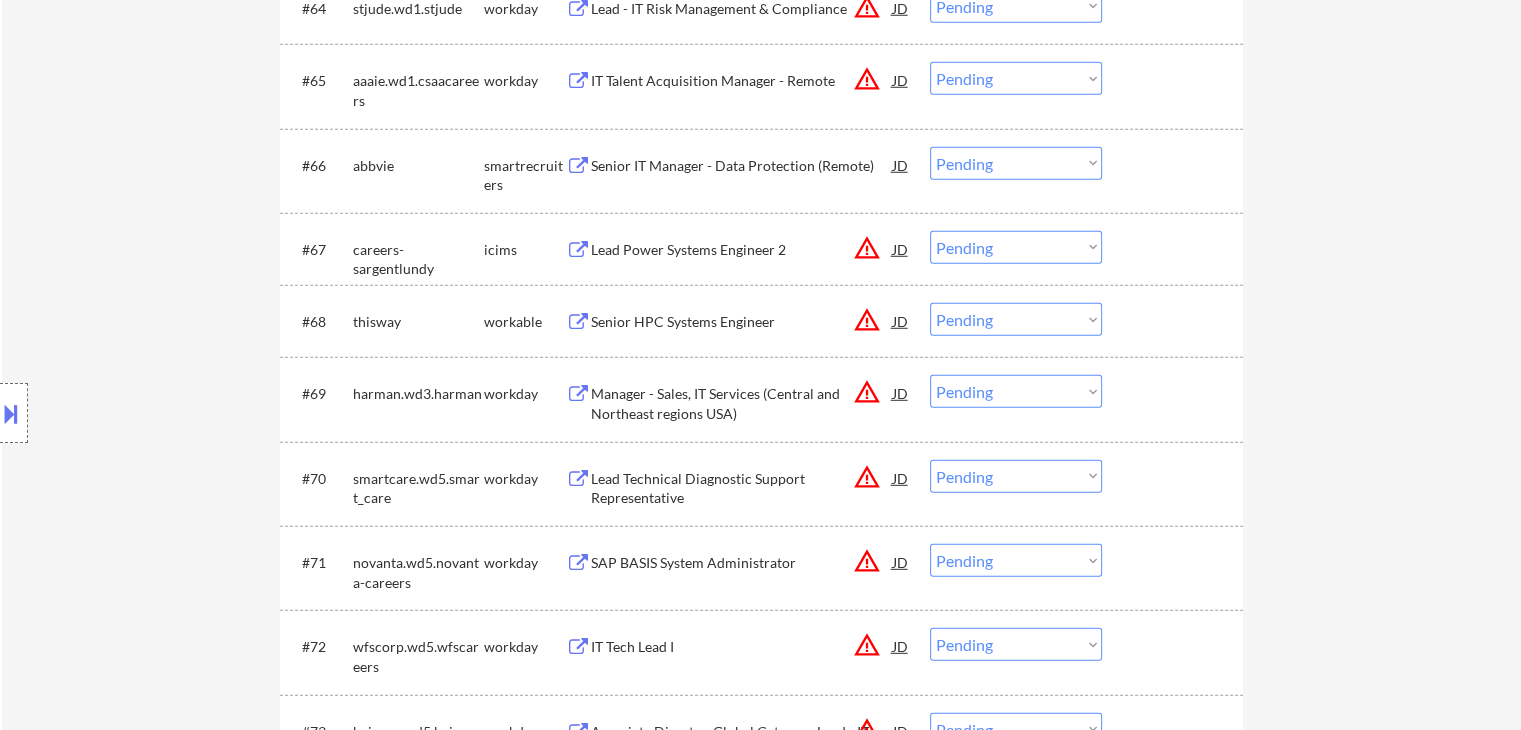scroll, scrollTop: 5700, scrollLeft: 0, axis: vertical 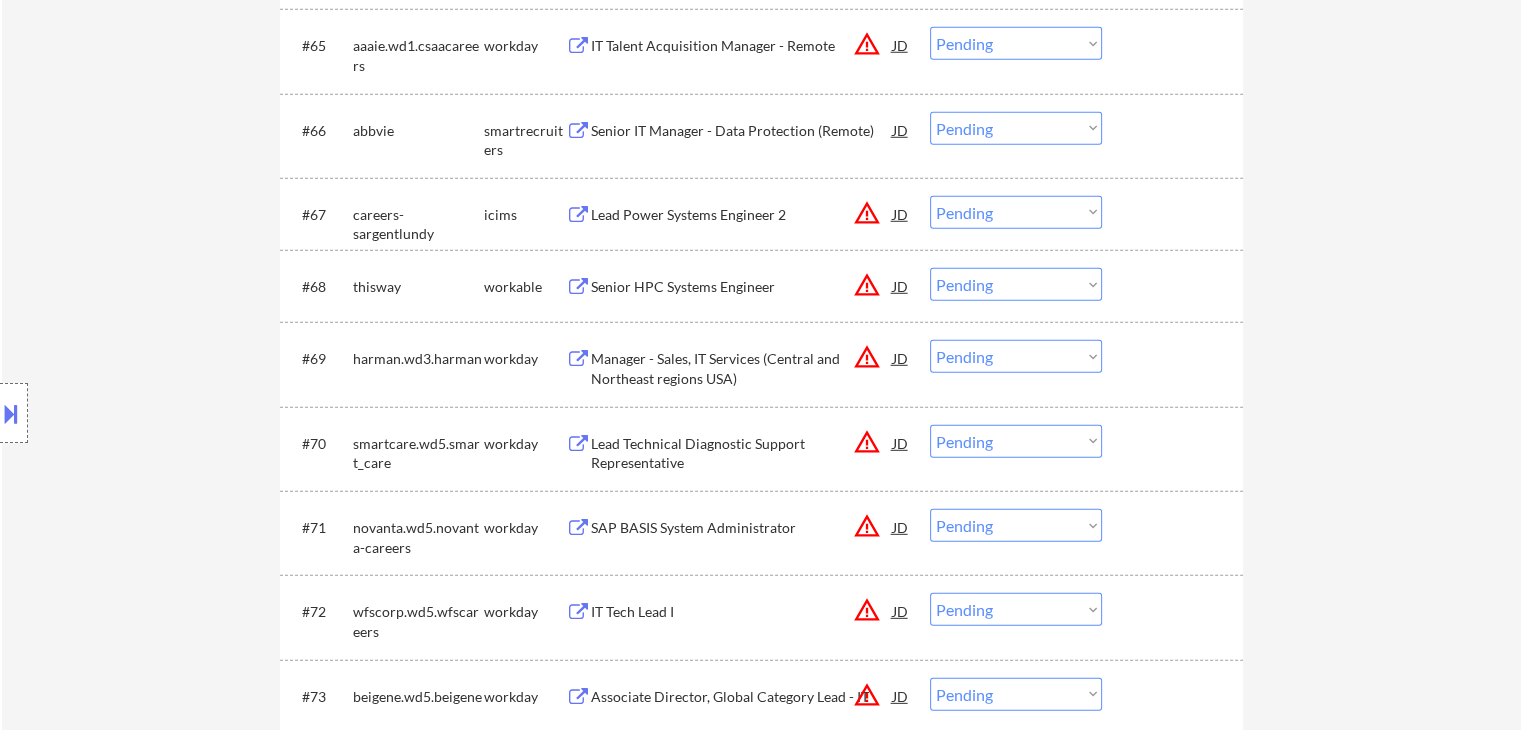 click on "← Return to /applysquad Mailslurp Inbox Job Search Builder [FIRST] [LAST] User Email:  [EMAIL] Application Email:  [EMAIL] Mailslurp Email:  [EMAIL] LinkedIn:   https://www.linkedin.com/in/[NAME]/
Phone:  [PHONE] Current Location:  [CITY], [STATE] Applies:  21 sent / 200 bought Internal Notes Note he completed *SOME* college if applications ask -- the school name is on his LI, he told us he did 3 years out of 4 but never finished his degree. Can work in country of residence?:  yes Squad Notes Minimum salary:  $150,000 Will need Visa to work in that country now/future?:   no Download Resume Add a Job Manually Shah Applications Pending (94) Excluded (94) Applied (21) All (209) View All Results Back 1 / 1
Next Company ATS Title Status Date Applied #1 greenlight lever Senior Systems Engineer JD warning_amber Choose an option... Pending Applied Excluded (Questions) Excluded (Expired) Excluded (Location) Excluded (Bad Match) #2 JD" at bounding box center [761, -1485] 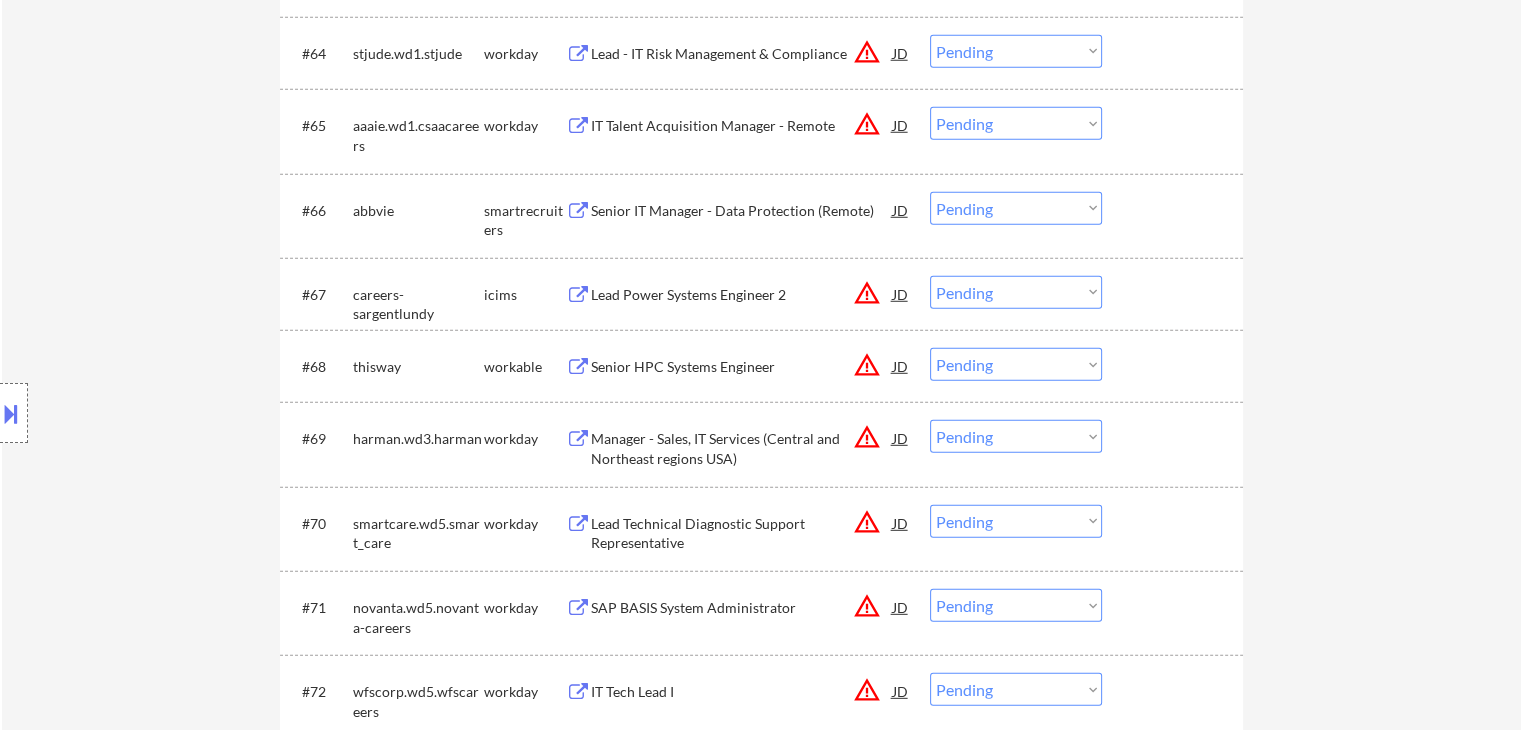 scroll, scrollTop: 5300, scrollLeft: 0, axis: vertical 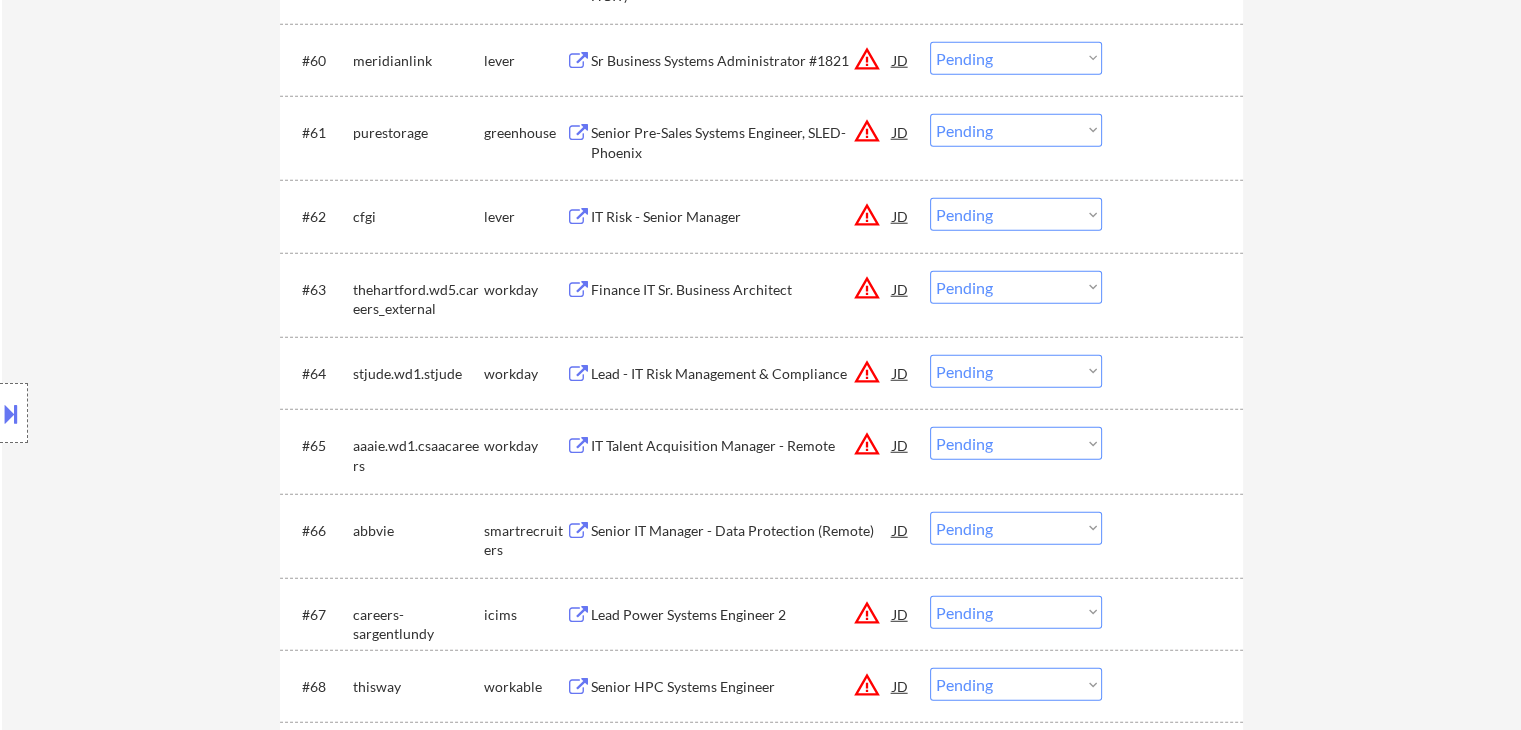 click on "Location Inclusions: remote" at bounding box center (179, 413) 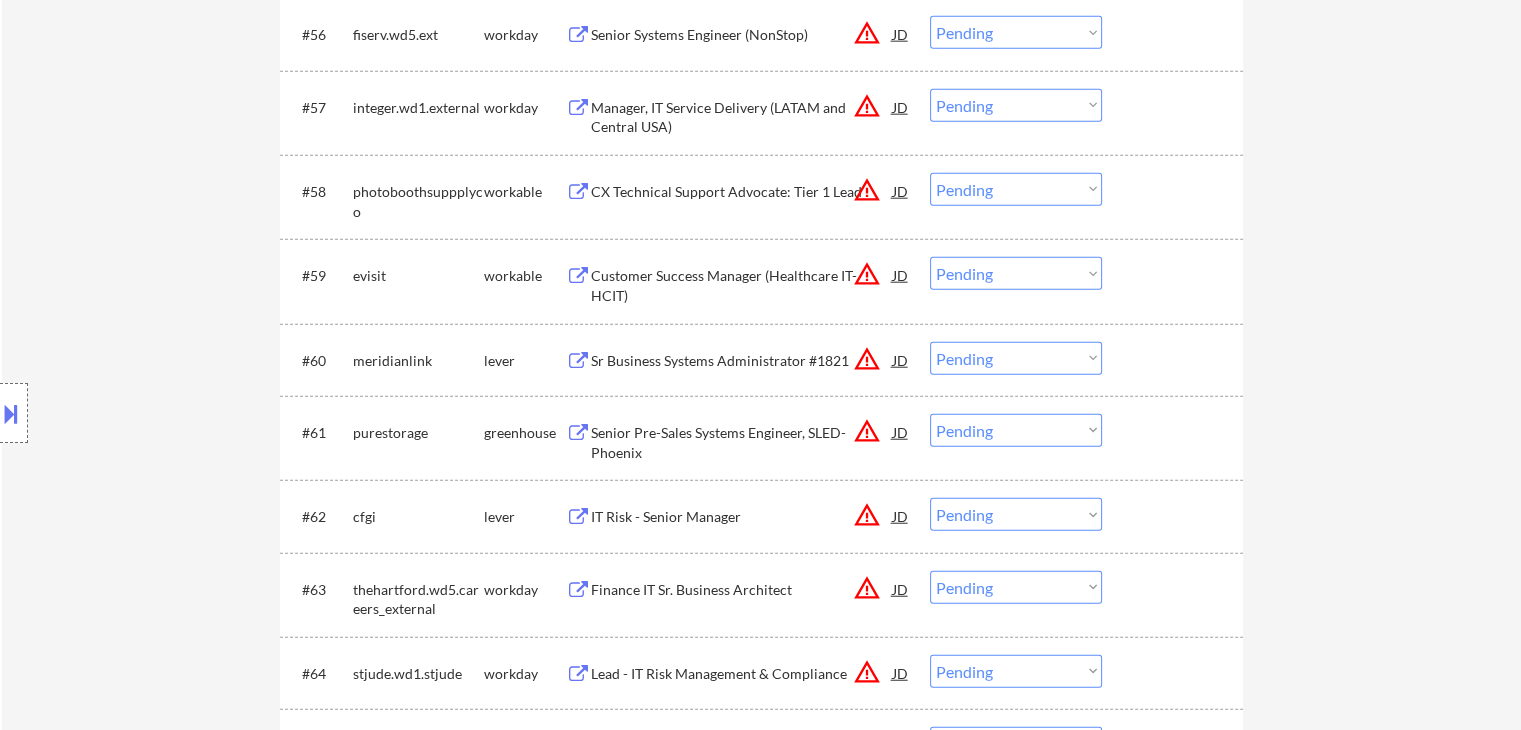 click on "Location Inclusions: remote" at bounding box center [179, 413] 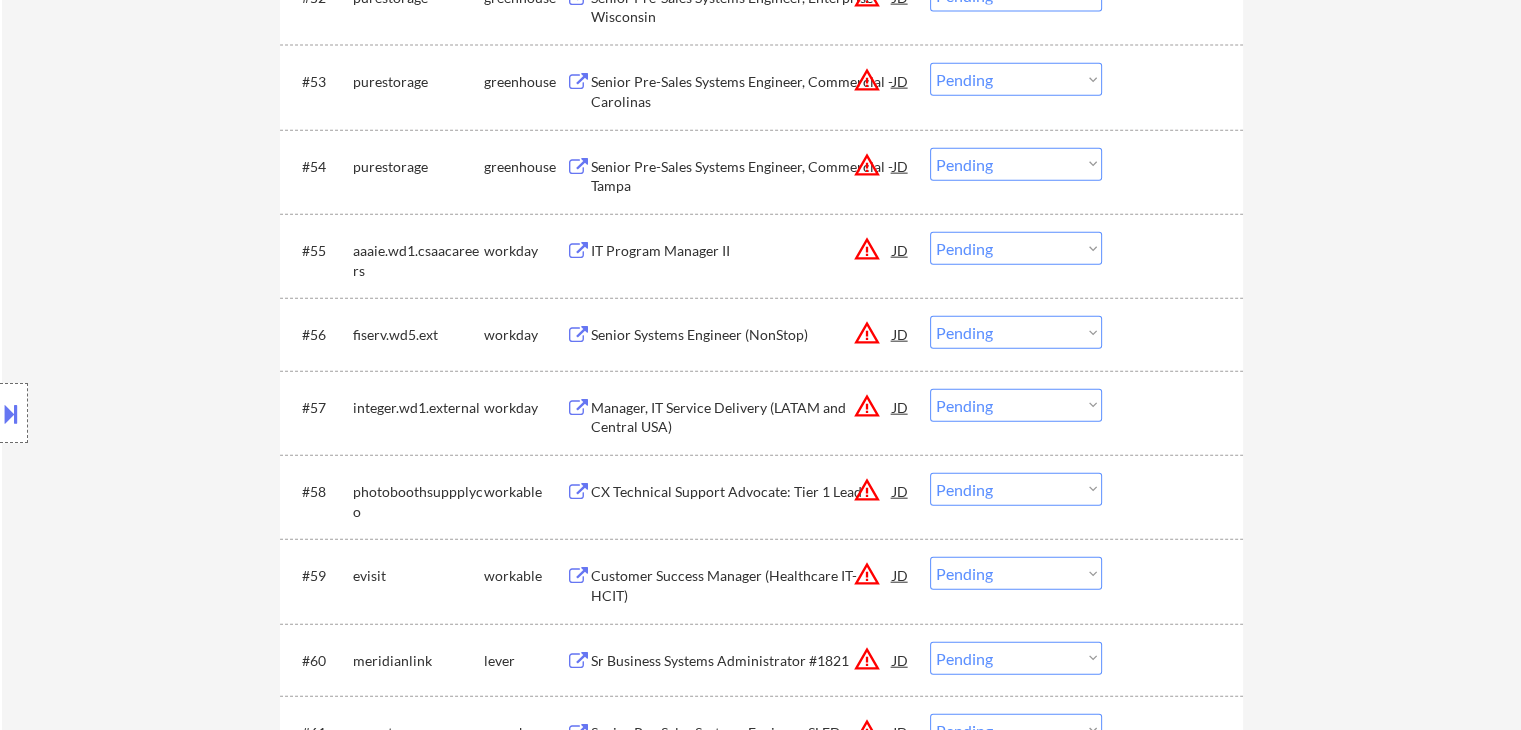 click on "Location Inclusions: remote" at bounding box center (179, 413) 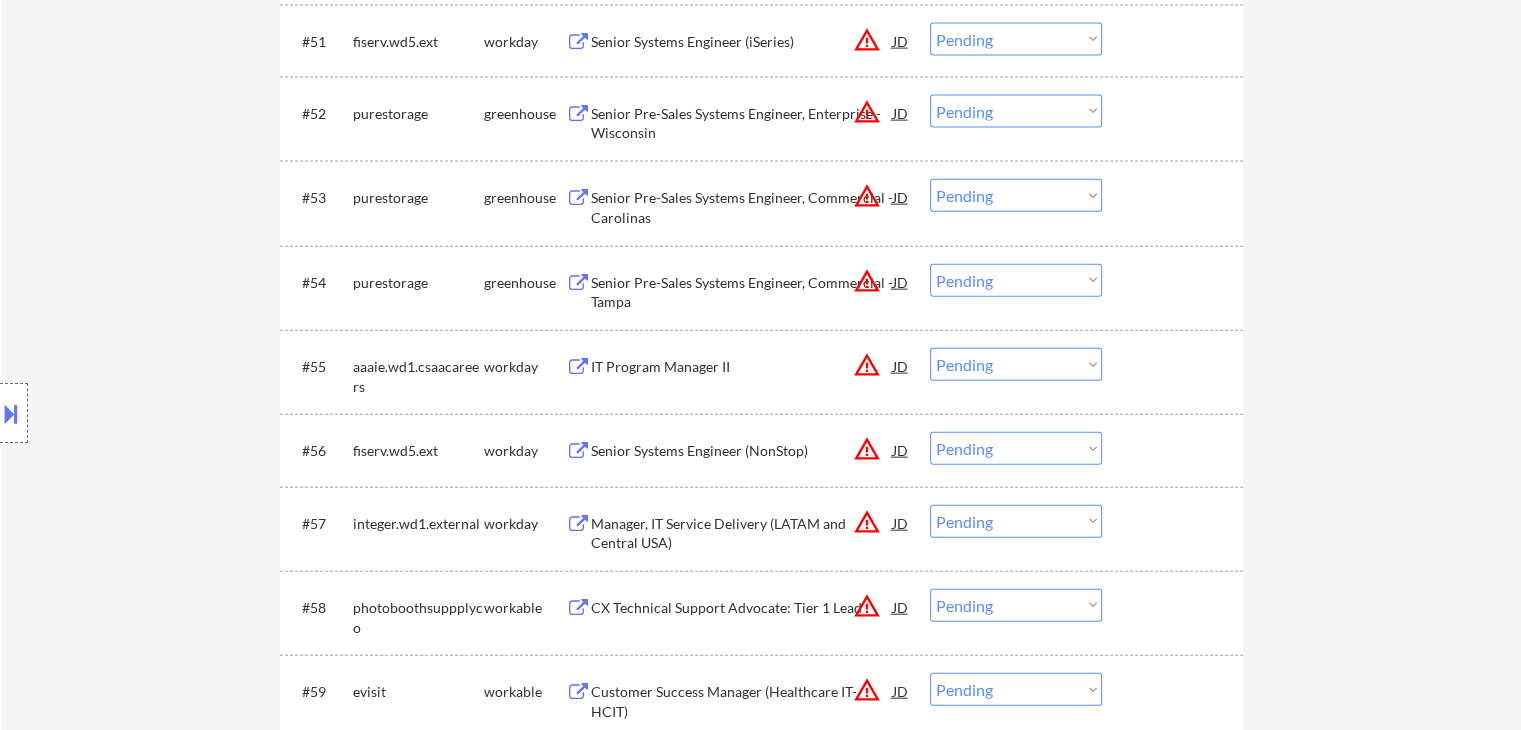 scroll, scrollTop: 4500, scrollLeft: 0, axis: vertical 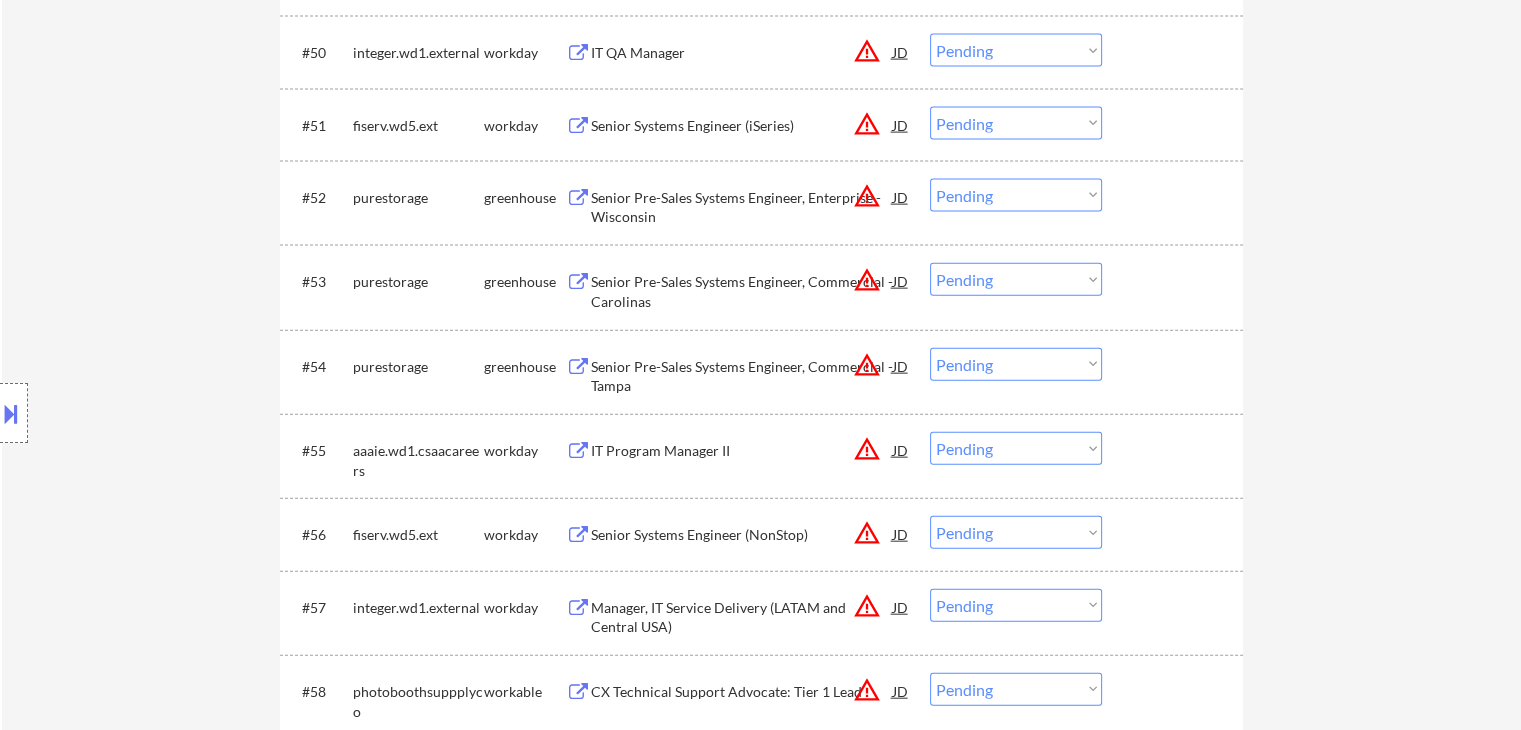 click on "Location Inclusions: remote" at bounding box center [179, 413] 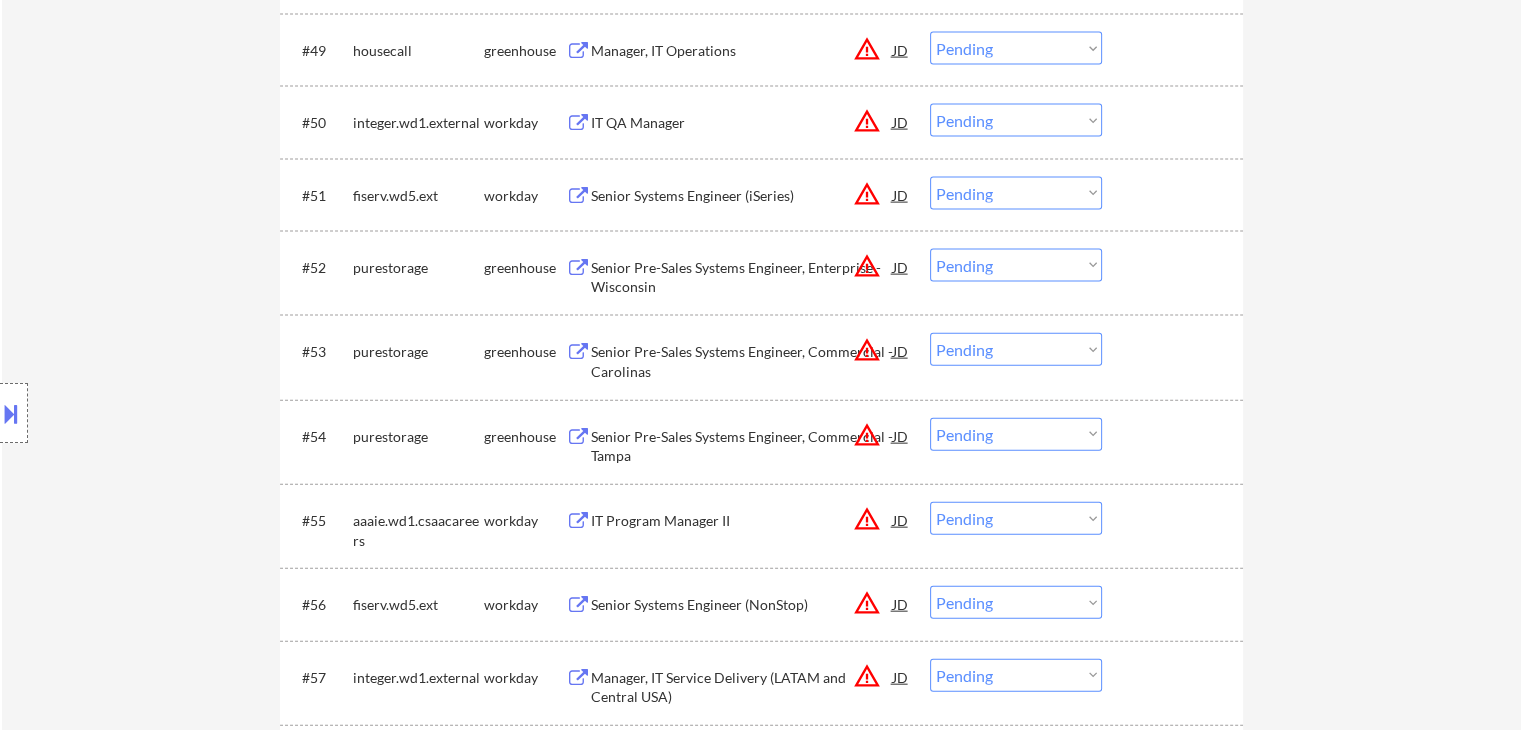 scroll, scrollTop: 4400, scrollLeft: 0, axis: vertical 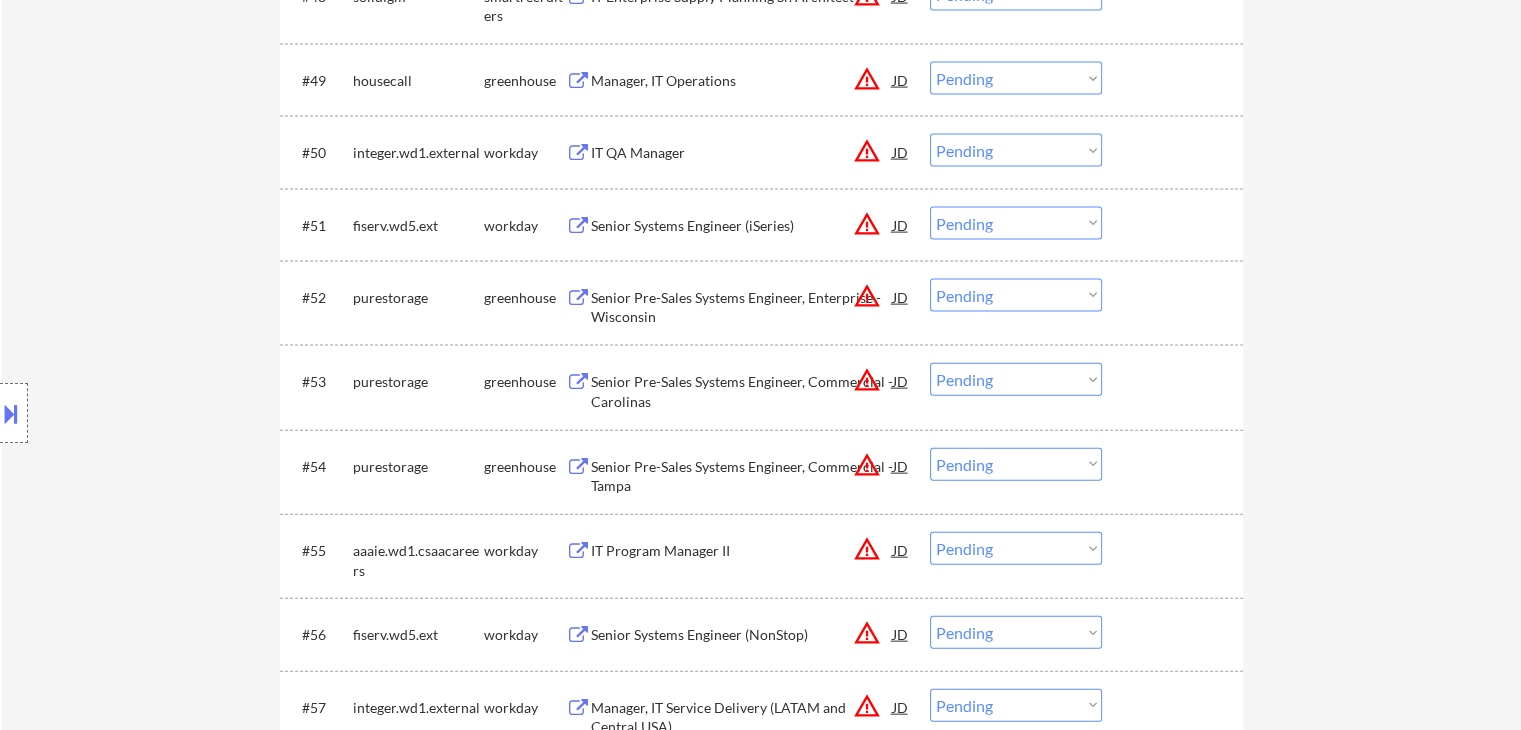 click on "Location Inclusions: remote" at bounding box center (179, 413) 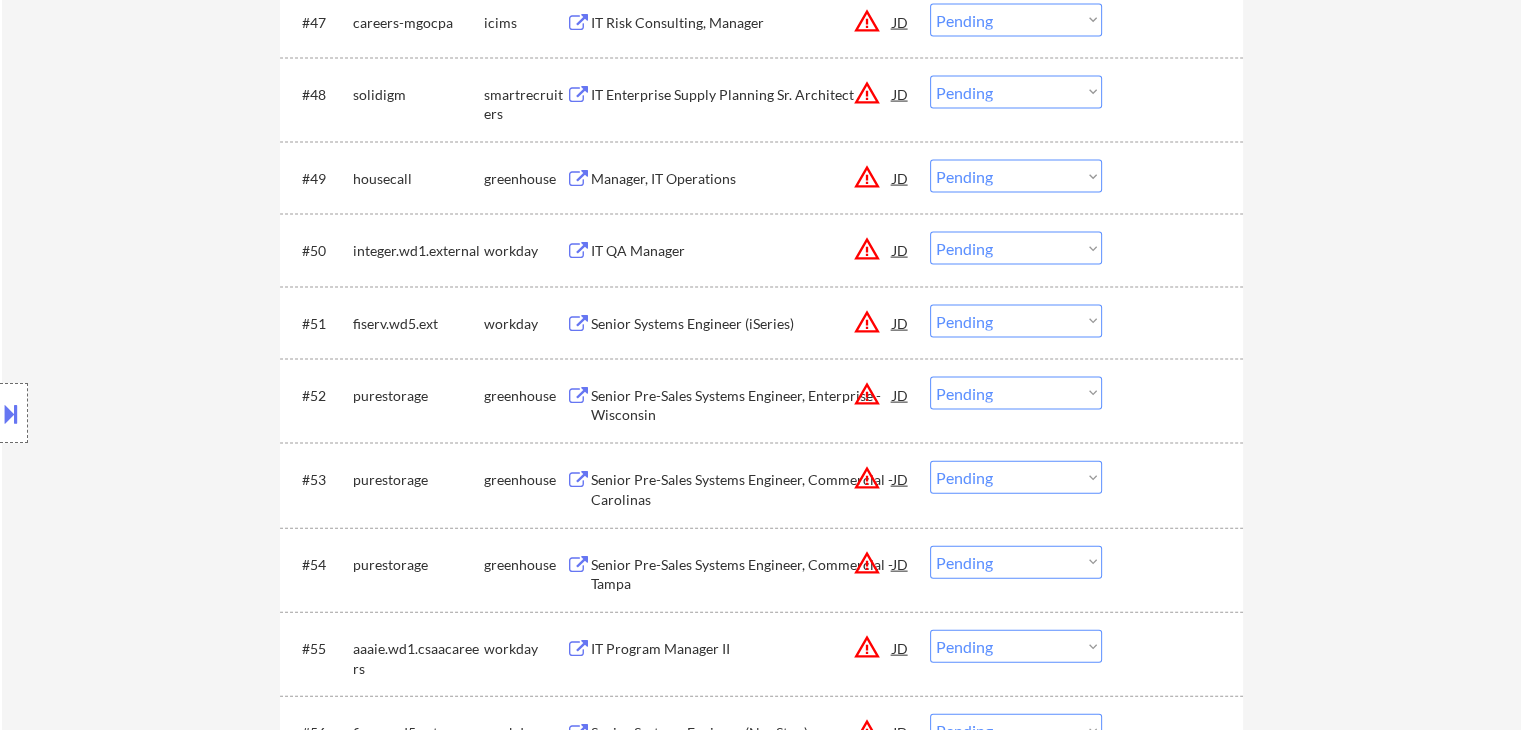 scroll, scrollTop: 4200, scrollLeft: 0, axis: vertical 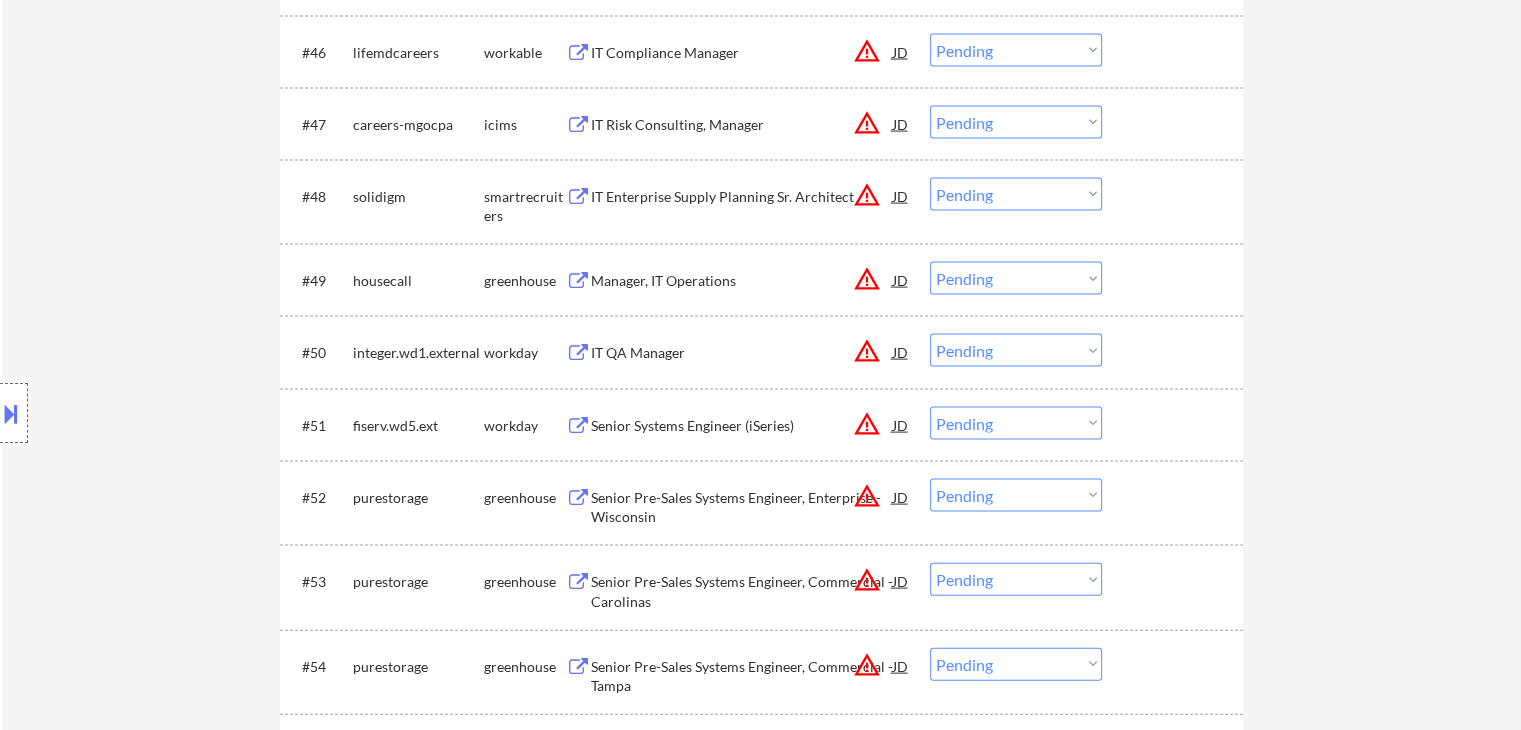 click on "Location Inclusions: remote" at bounding box center [179, 413] 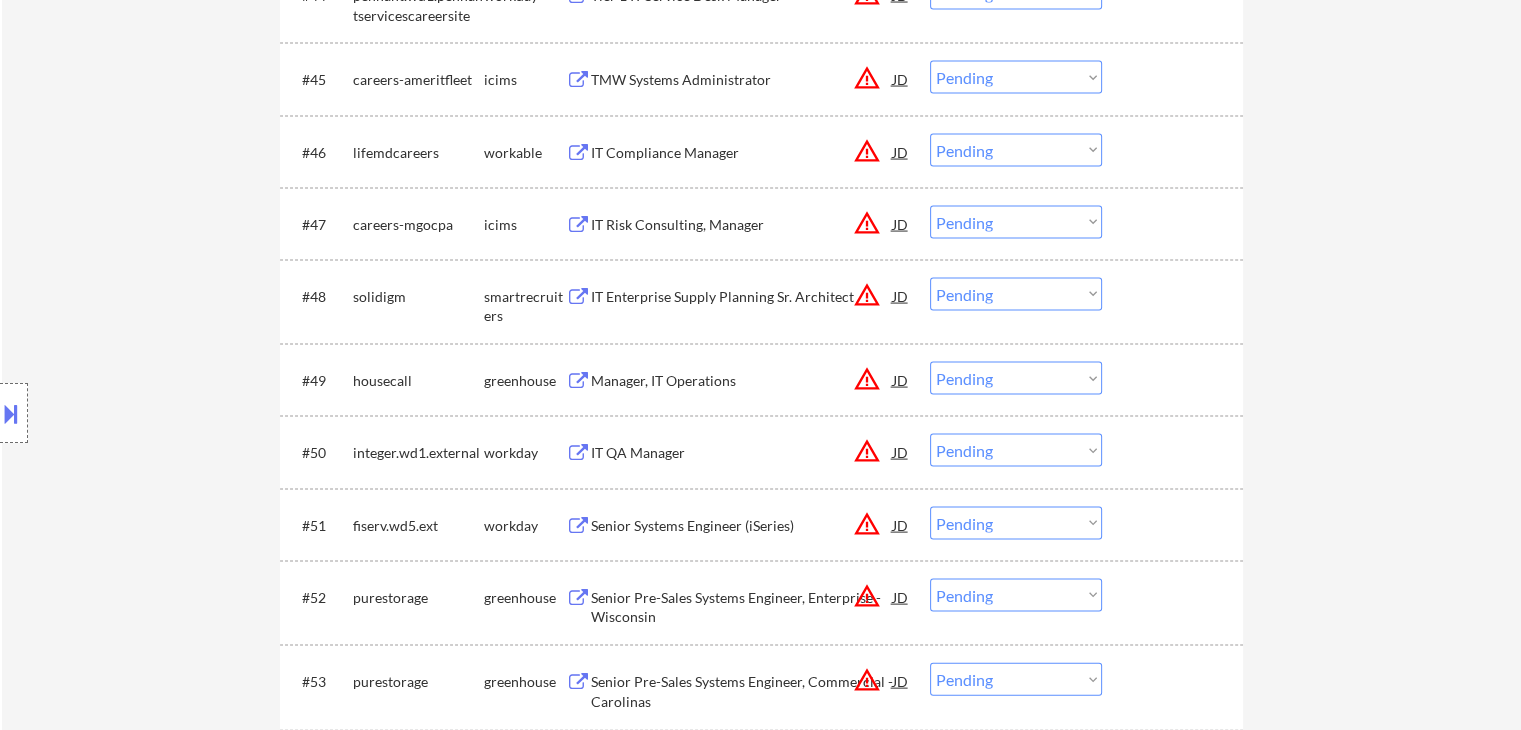 click on "Location Inclusions: remote" at bounding box center (179, 413) 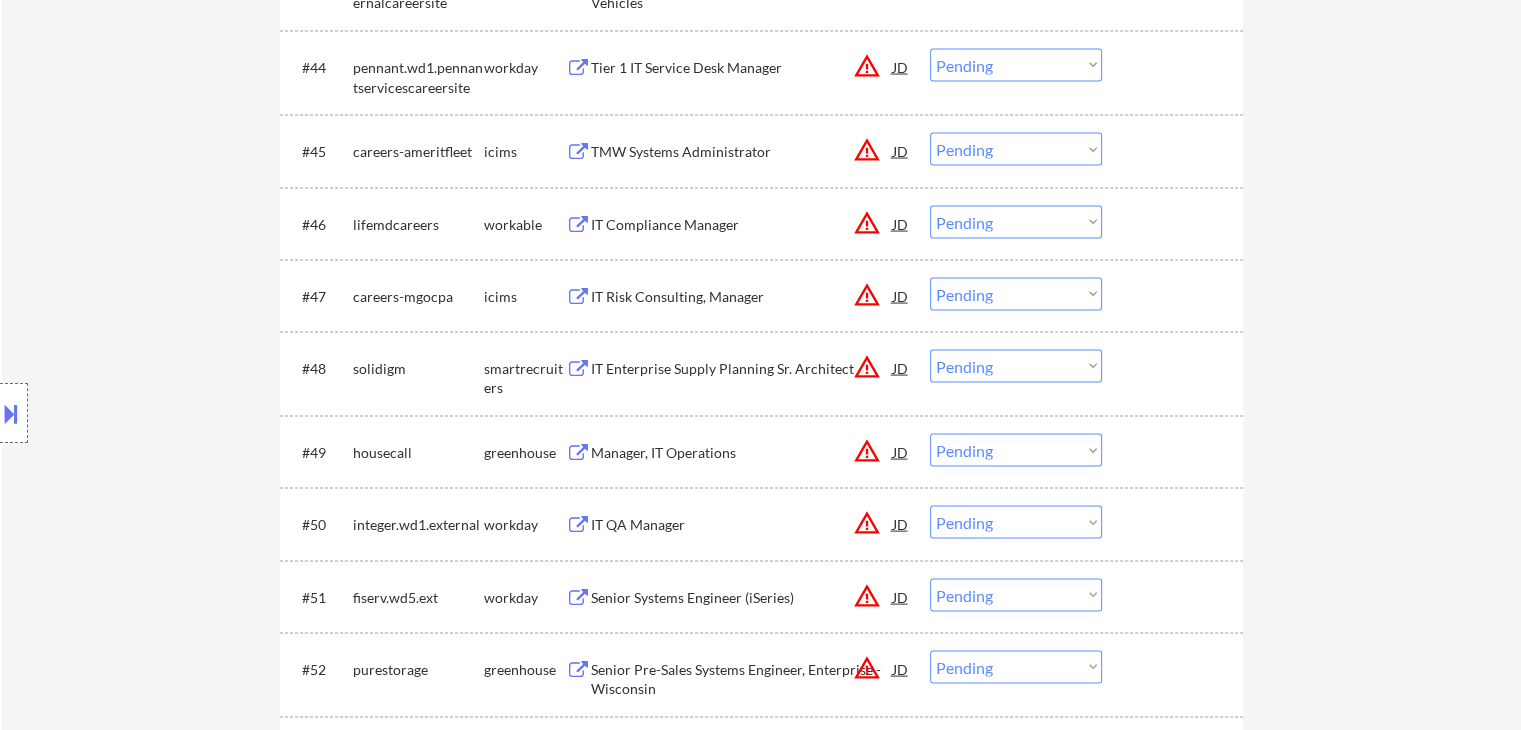 scroll, scrollTop: 3900, scrollLeft: 0, axis: vertical 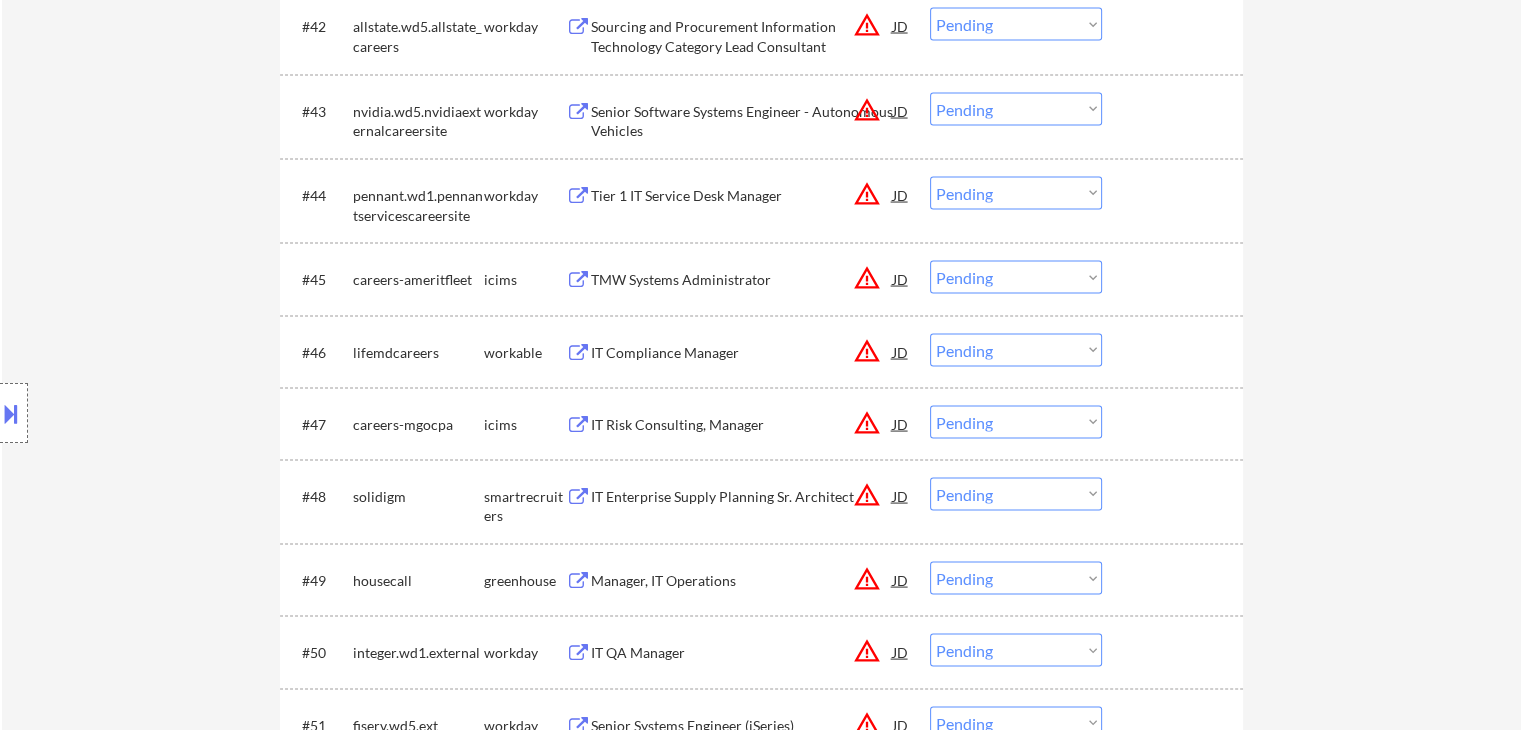 click on "Location Inclusions: remote" at bounding box center (179, 413) 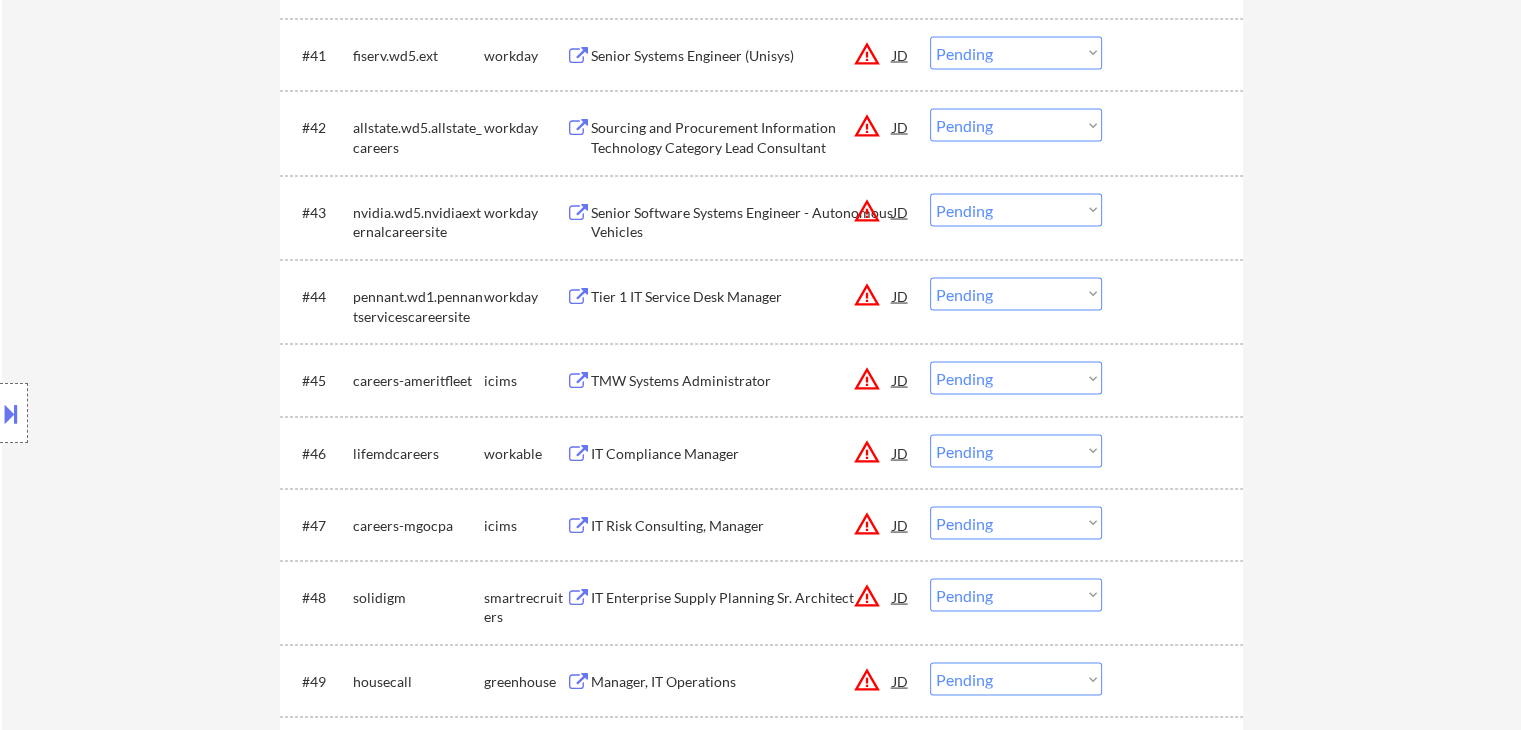 click on "Location Inclusions: remote" at bounding box center [179, 413] 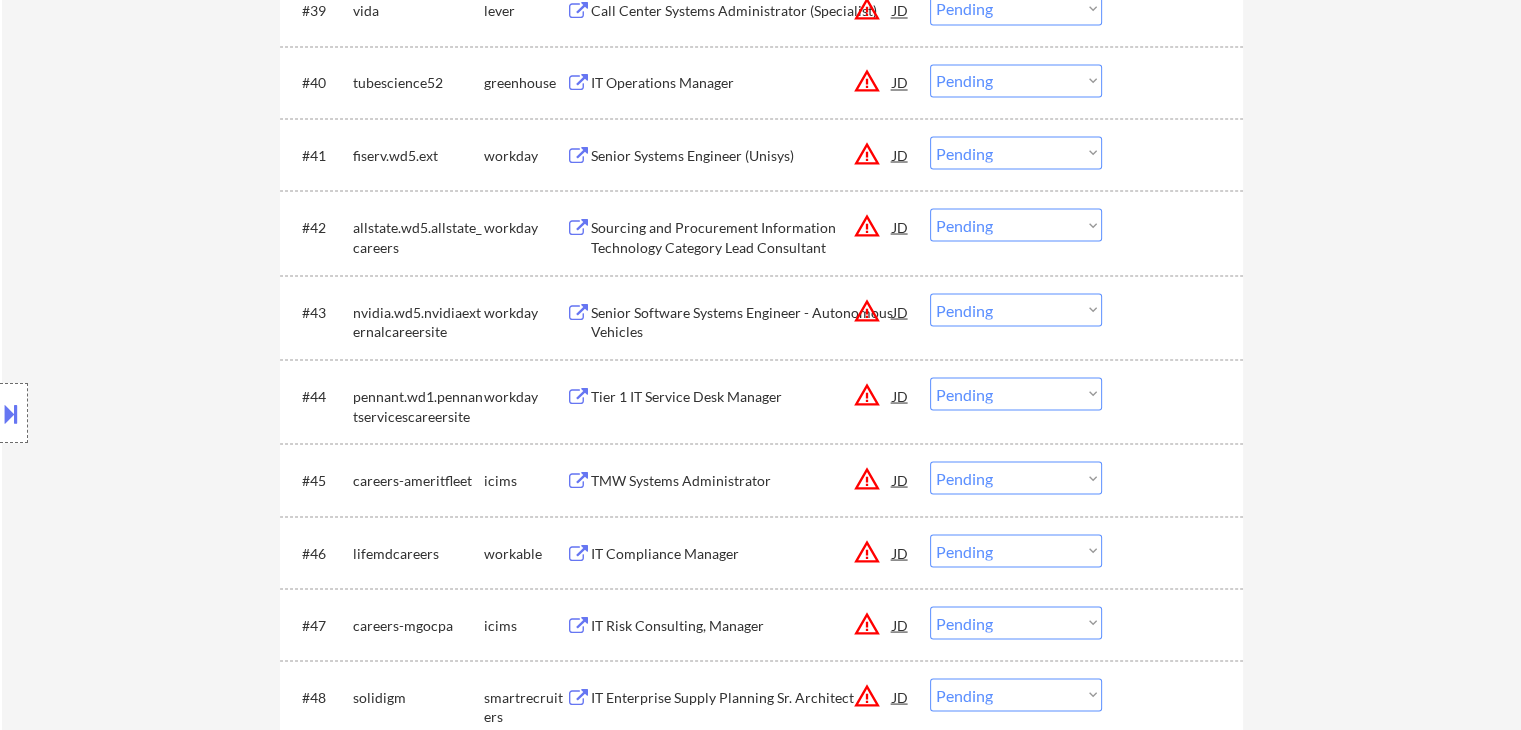 click on "Location Inclusions: remote" at bounding box center (179, 413) 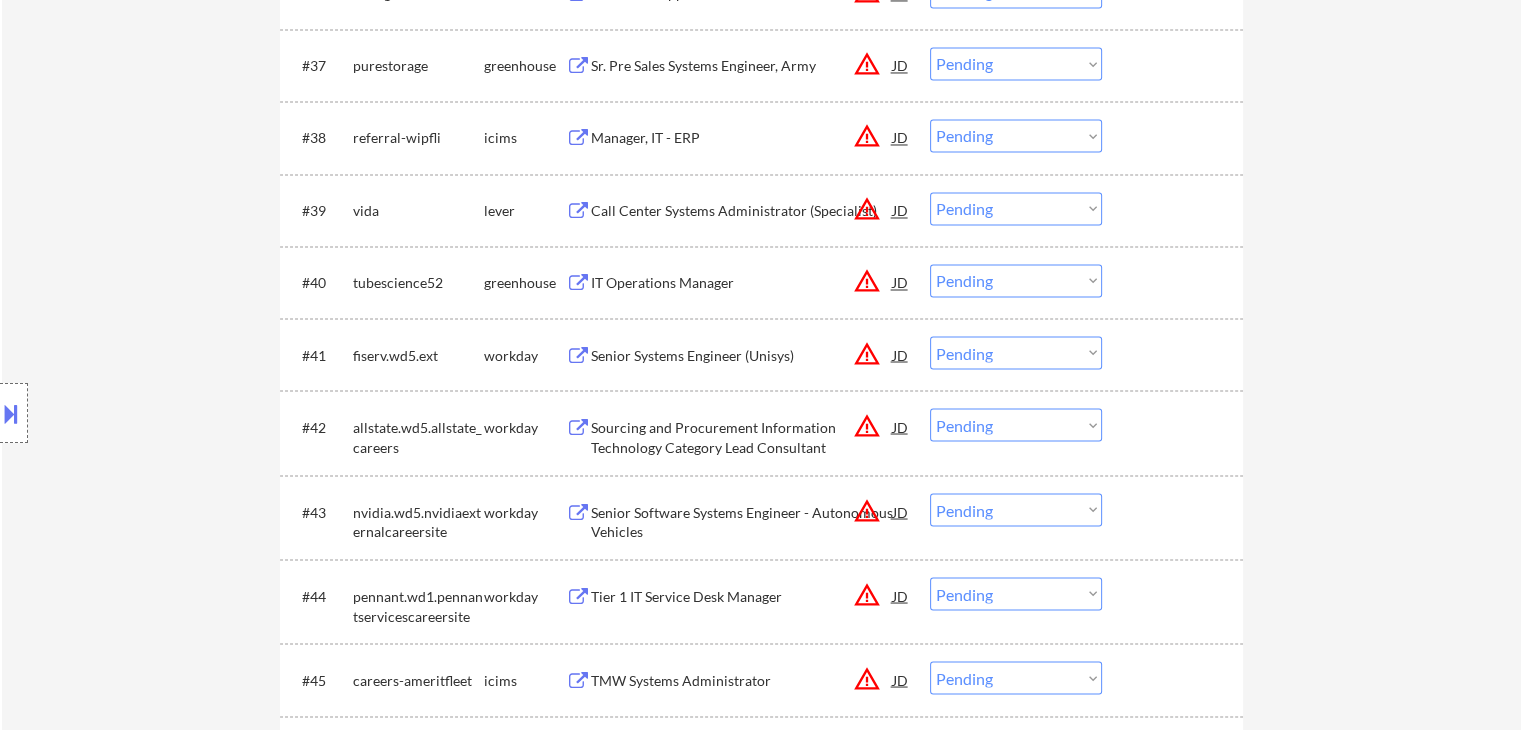 click on "Location Inclusions: remote" at bounding box center (179, 413) 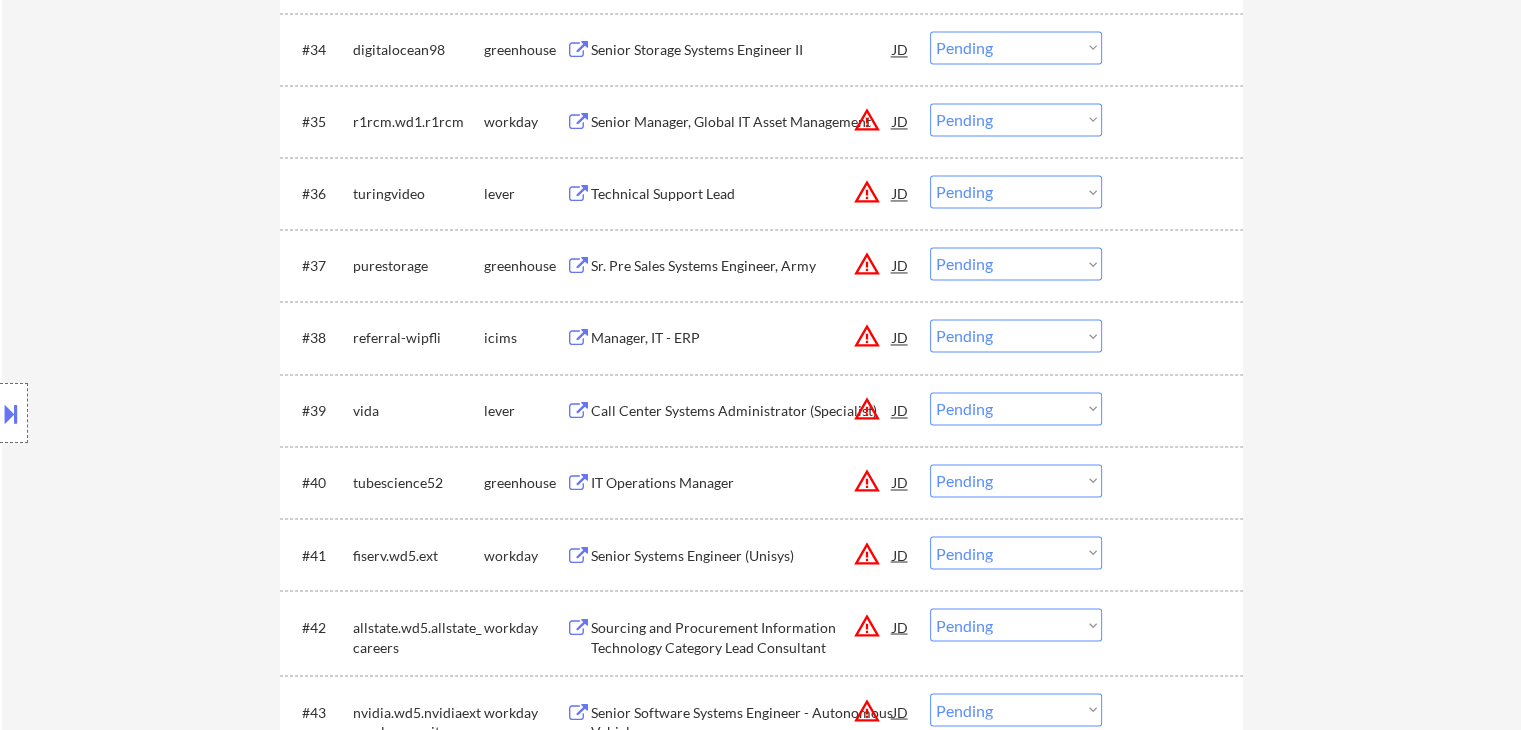 click on "Location Inclusions: remote" at bounding box center (179, 413) 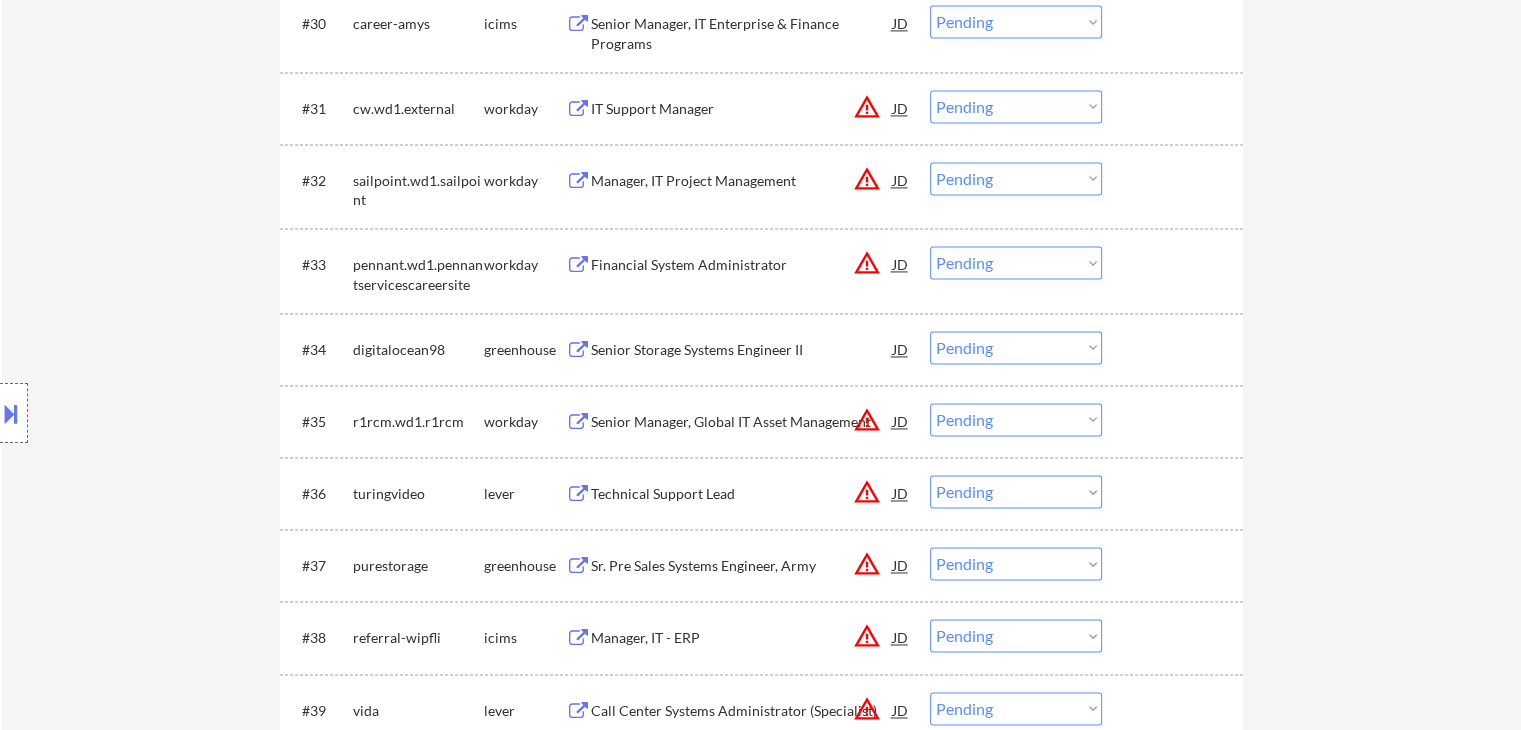 scroll, scrollTop: 3000, scrollLeft: 0, axis: vertical 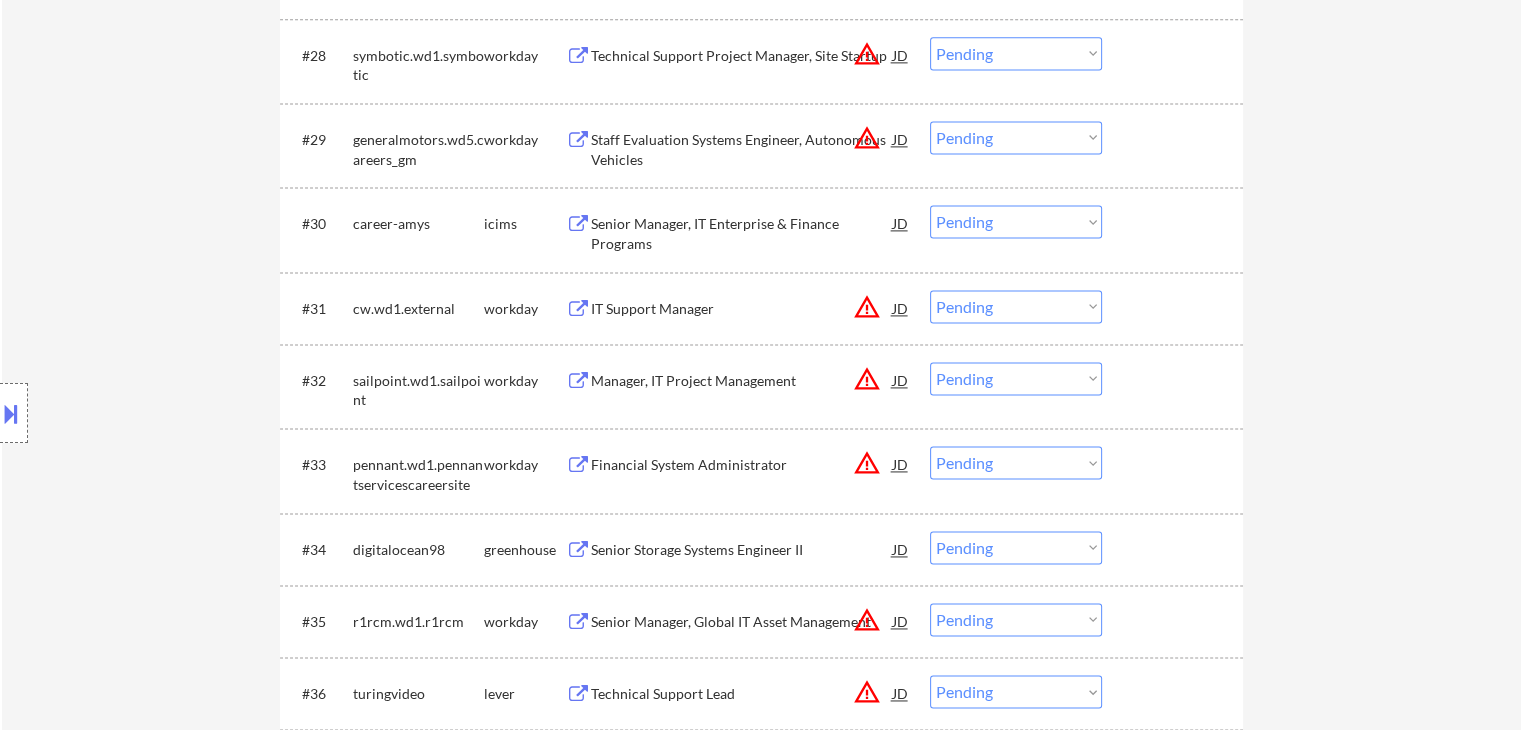 click on "Location Inclusions: remote" at bounding box center [179, 413] 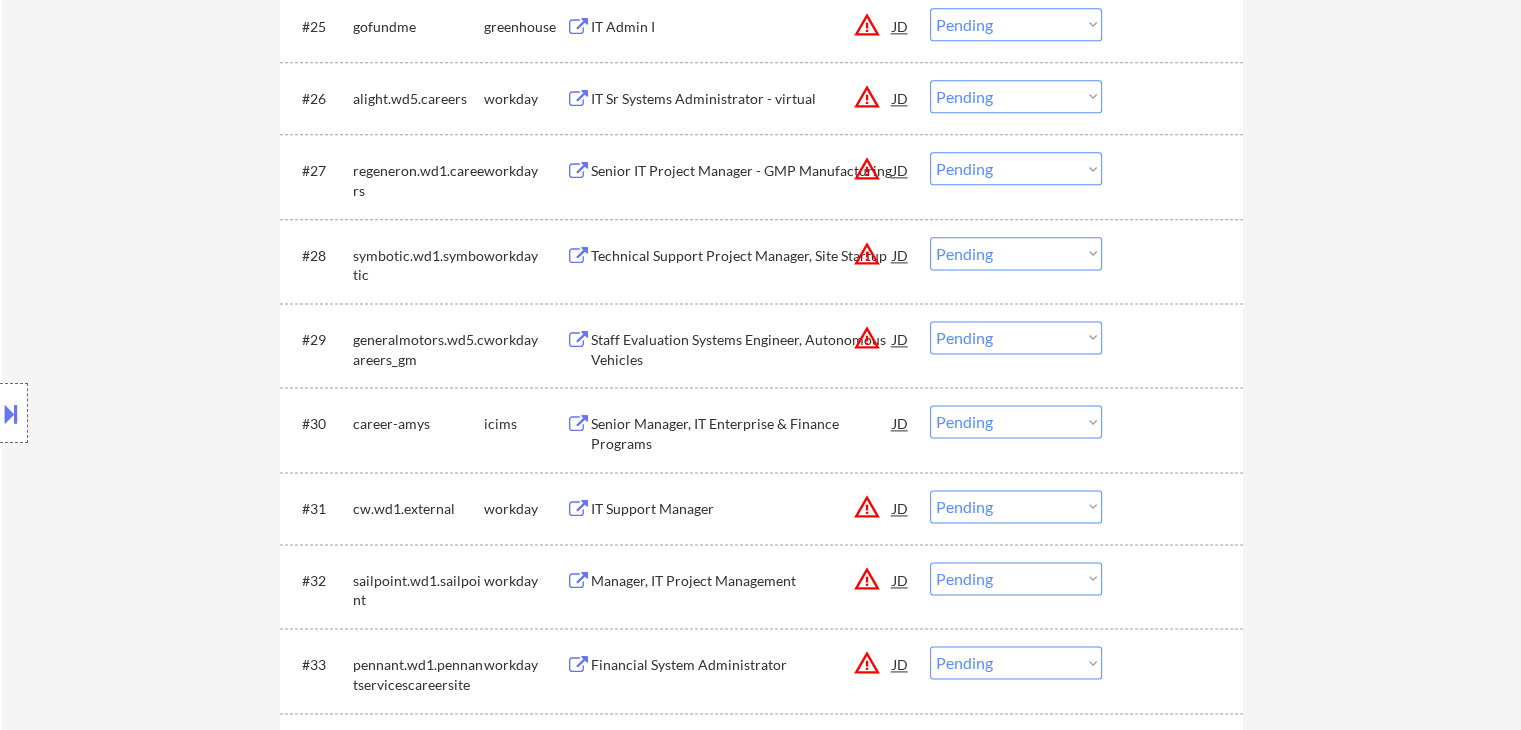 click on "Location Inclusions: remote" at bounding box center (179, 413) 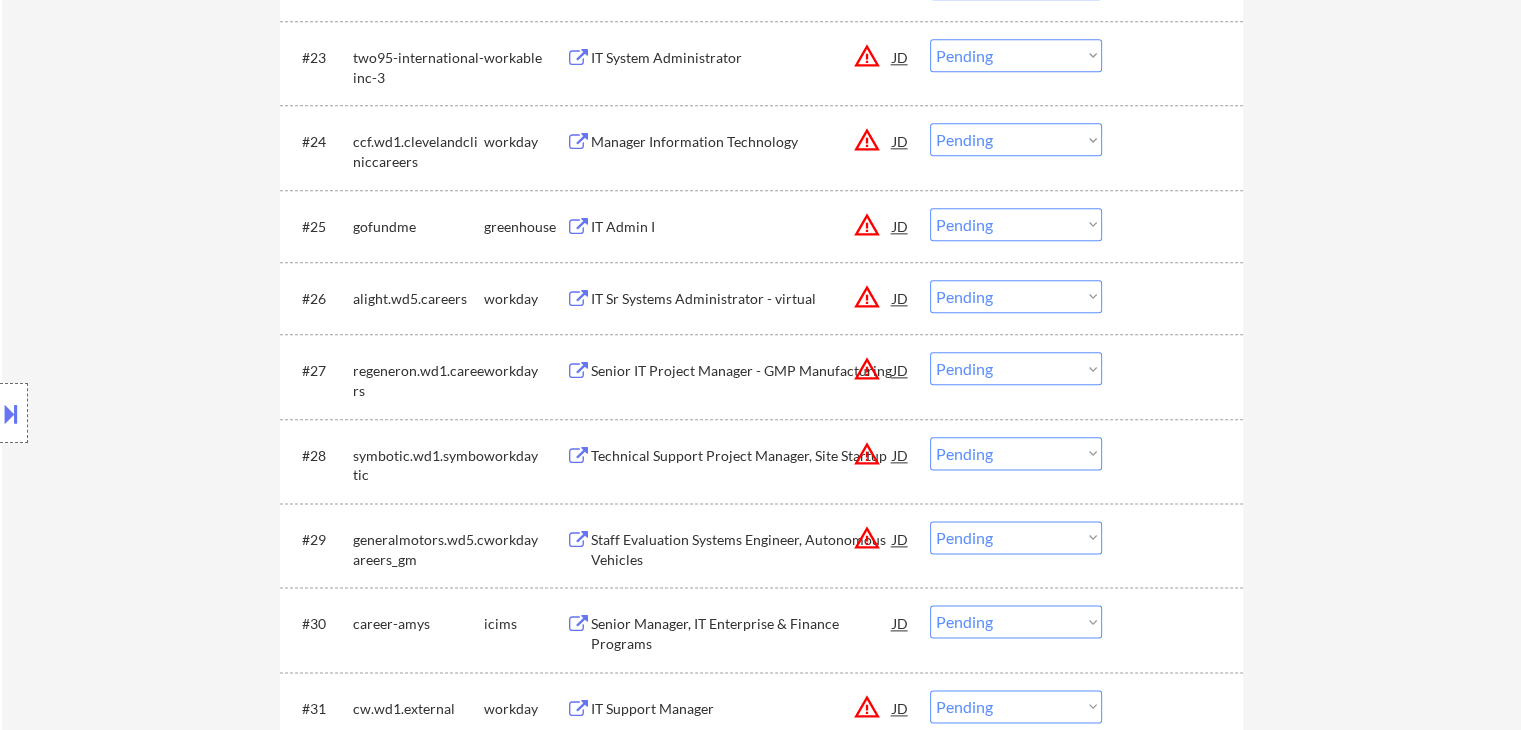 click on "Location Inclusions: remote" at bounding box center (179, 413) 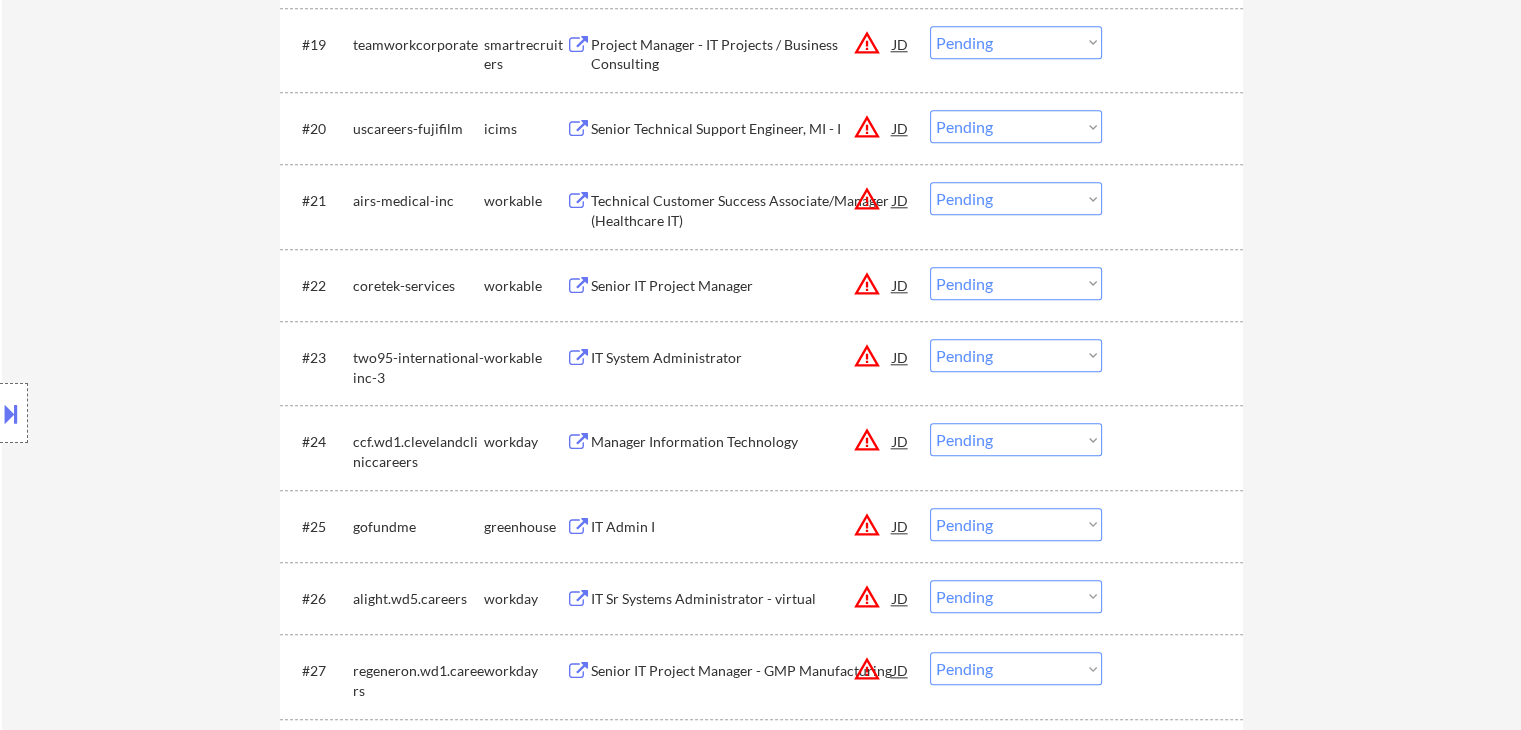 click on "Location Inclusions: remote" at bounding box center (179, 413) 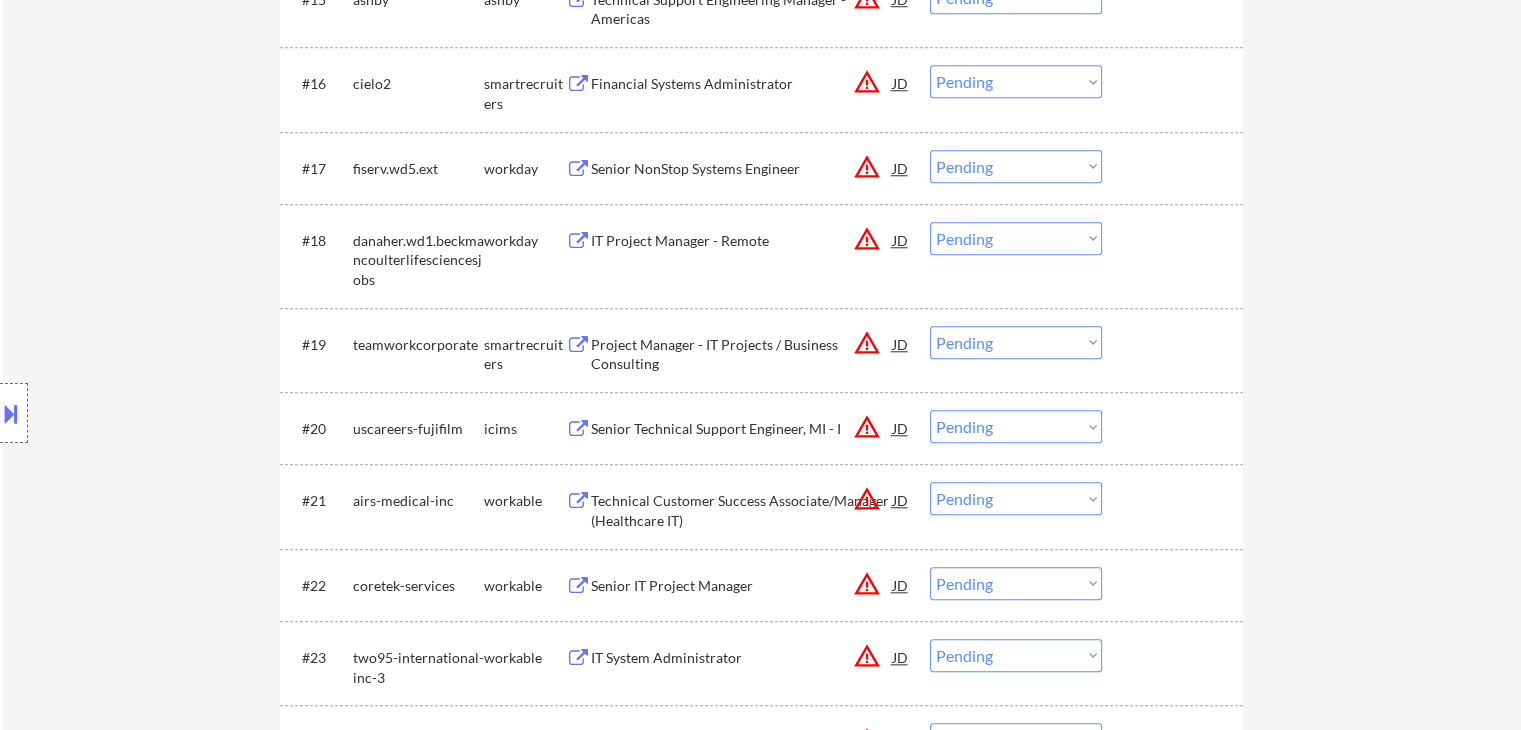 click on "Location Inclusions: remote" at bounding box center [179, 413] 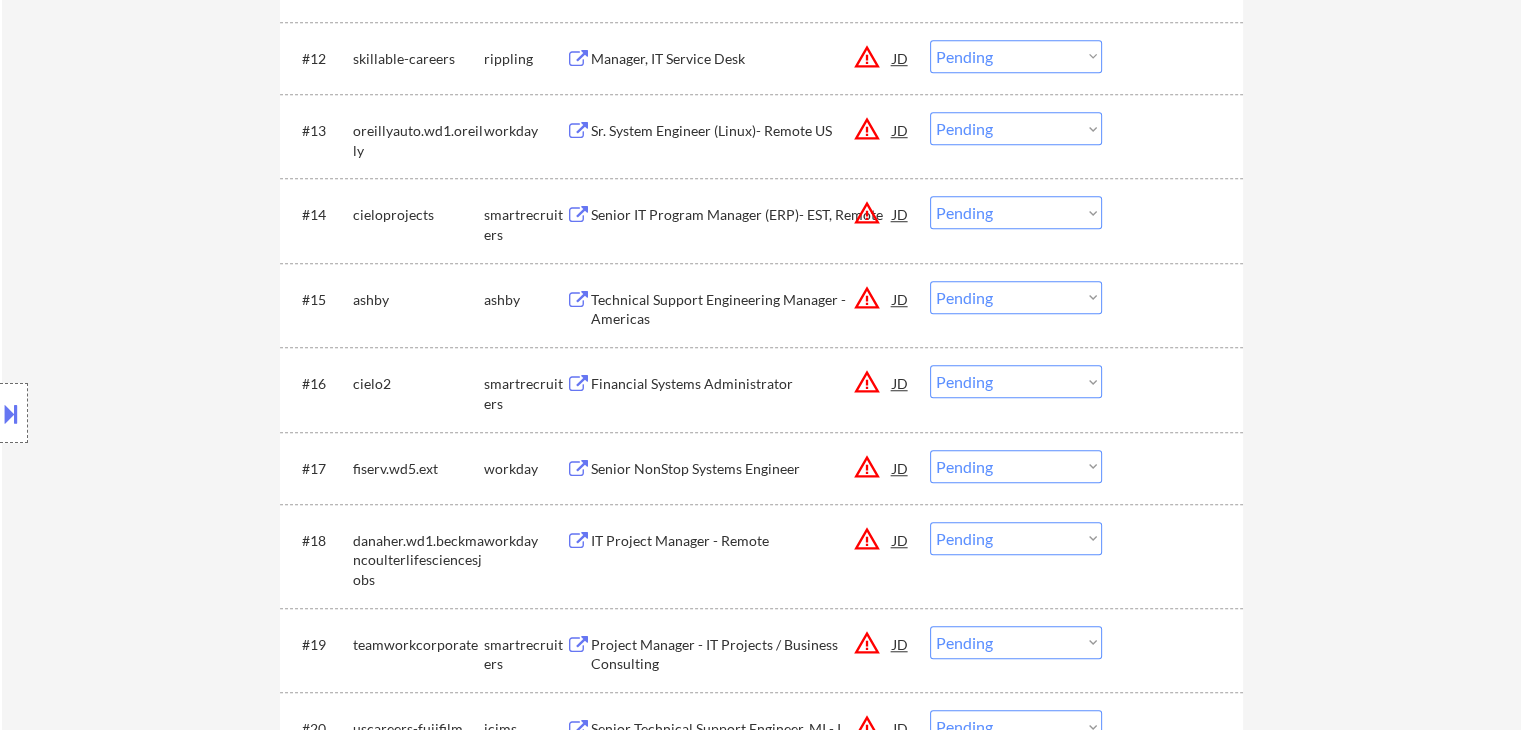 click on "Location Inclusions: remote" at bounding box center [179, 413] 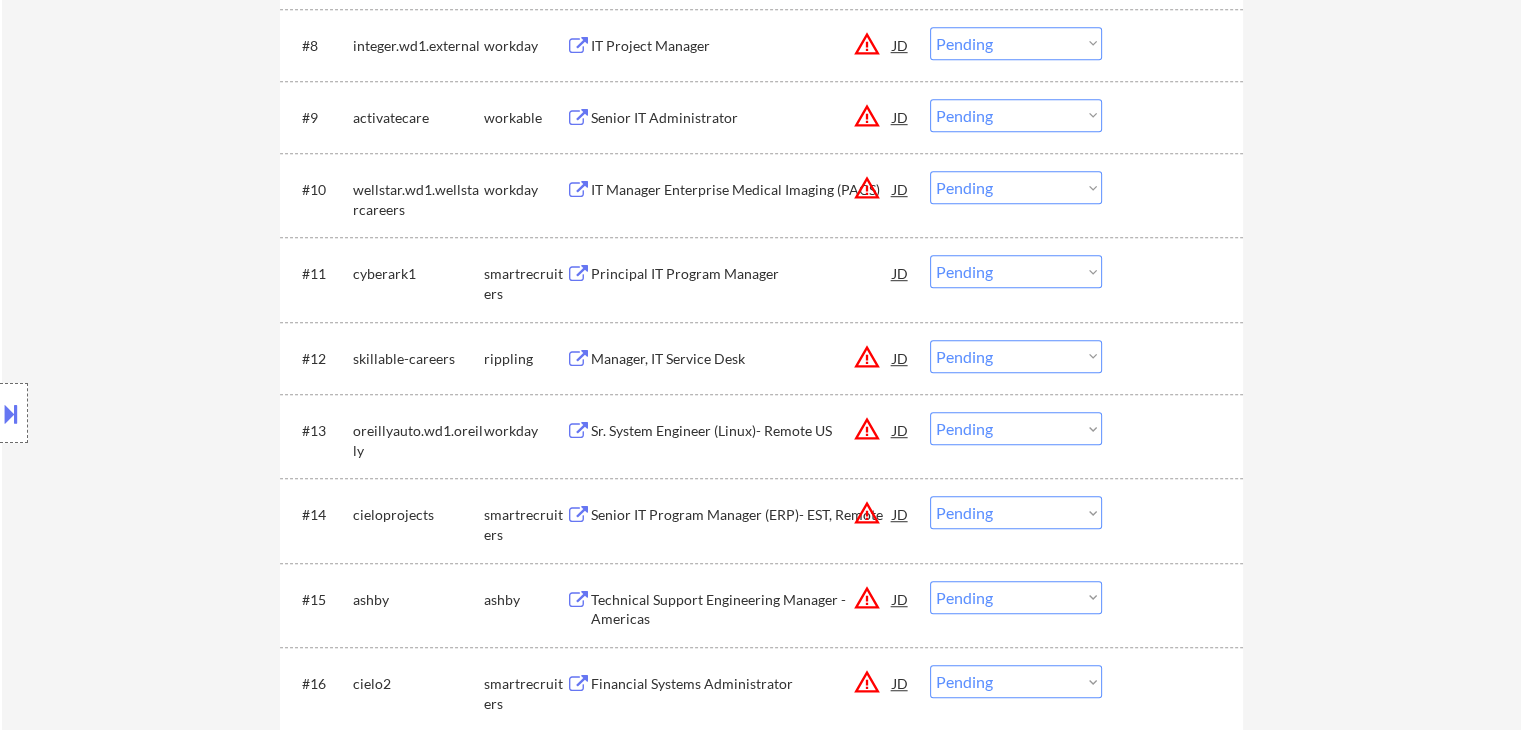 click on "Location Inclusions: remote" at bounding box center [179, 413] 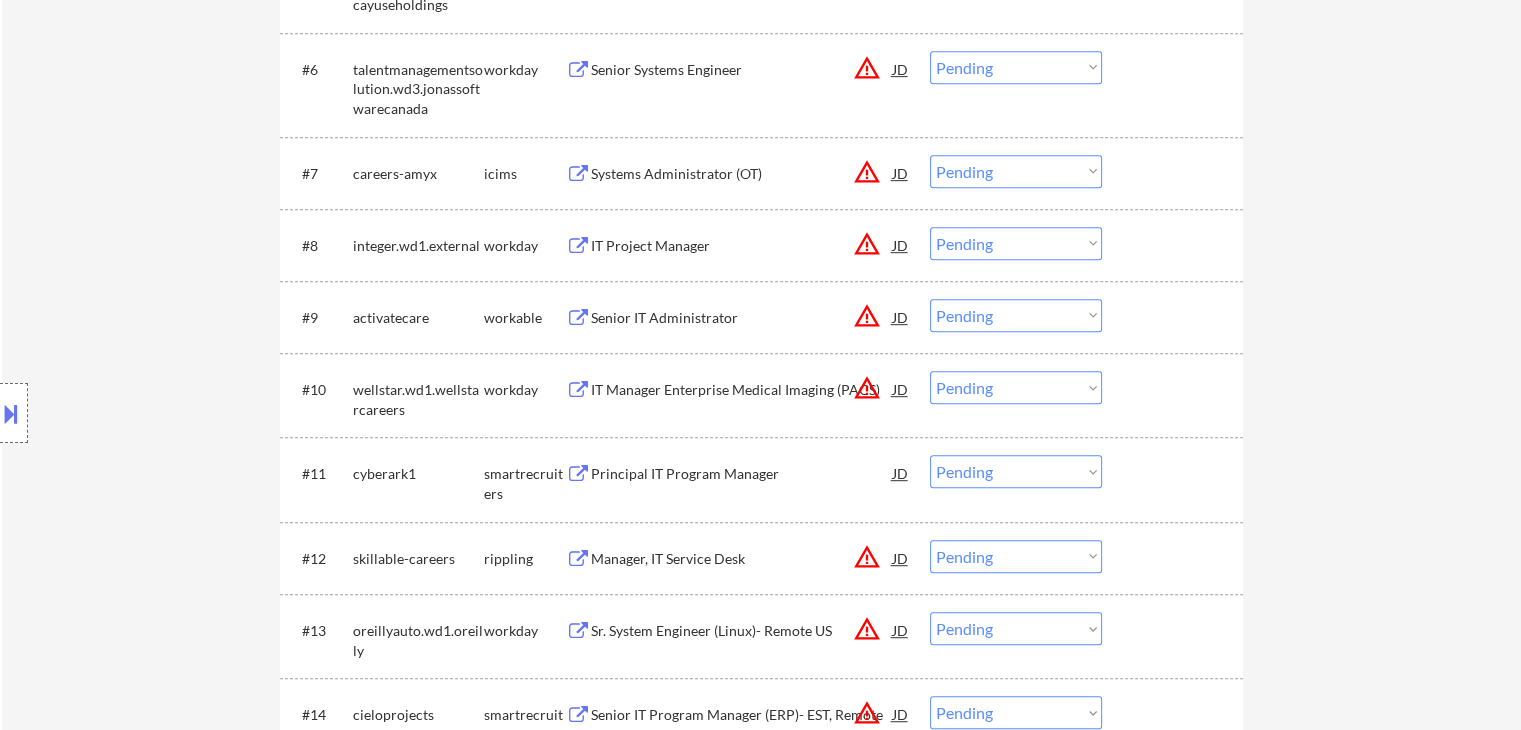 click on "Location Inclusions: remote" at bounding box center (179, 413) 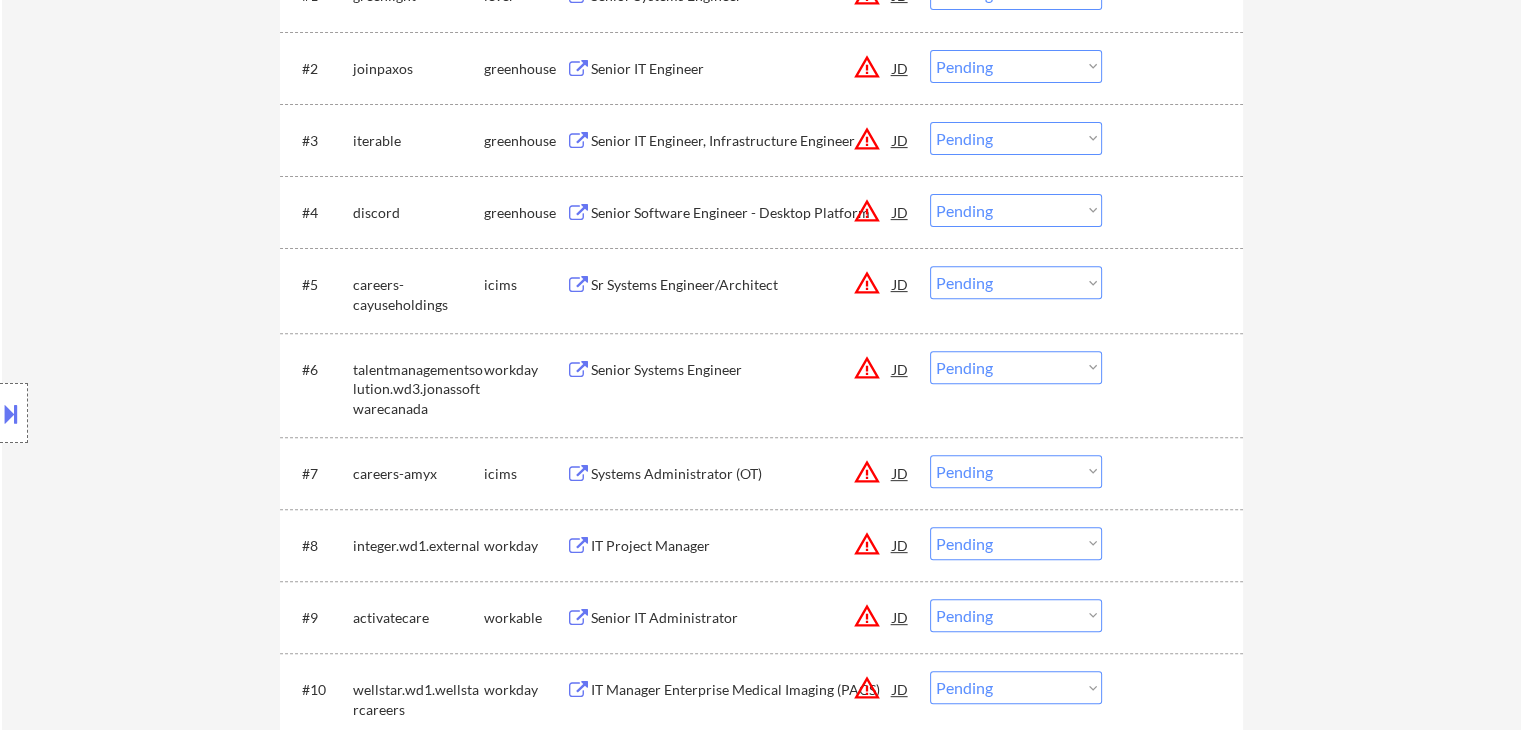 click on "Location Inclusions: remote" at bounding box center (179, 413) 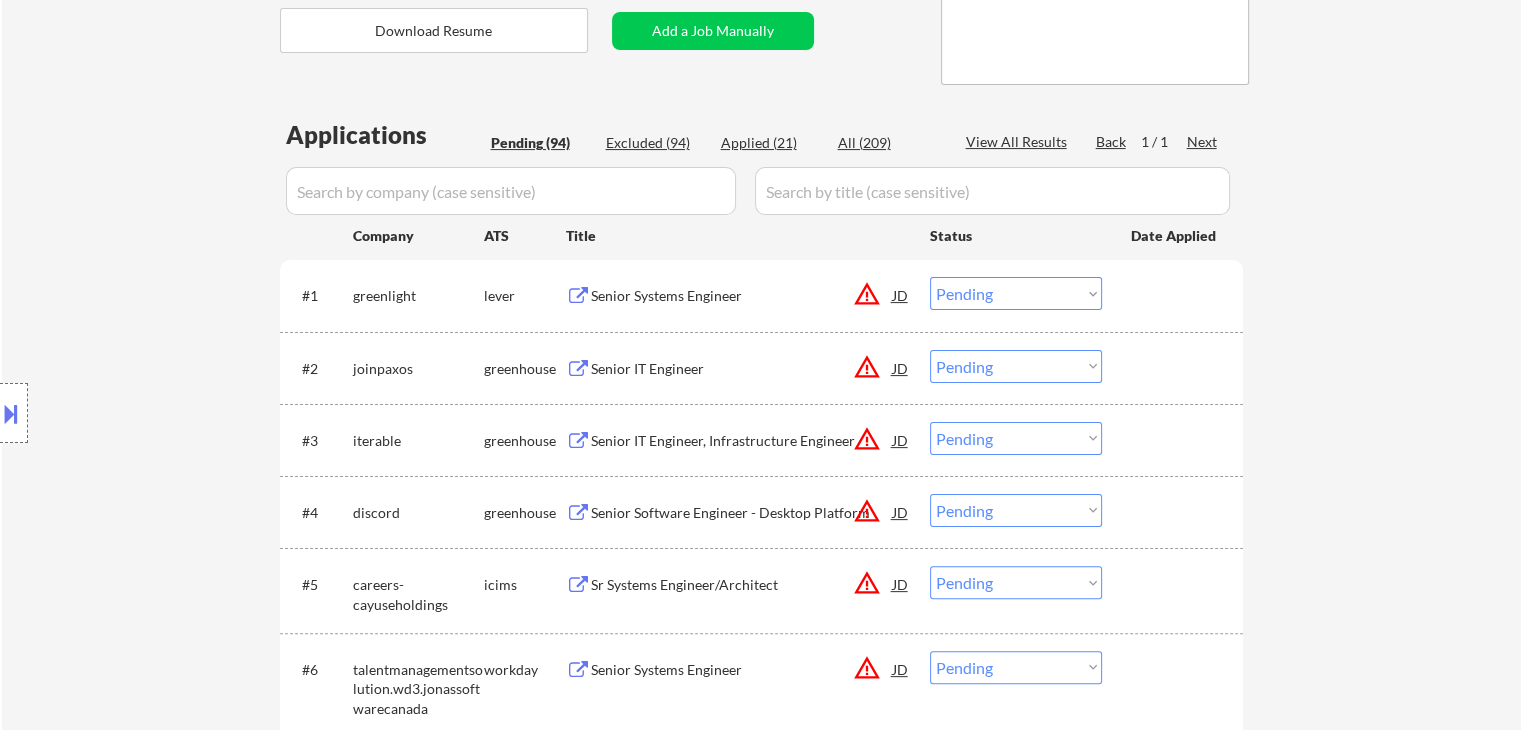 click on "Location Inclusions: remote" at bounding box center (179, 413) 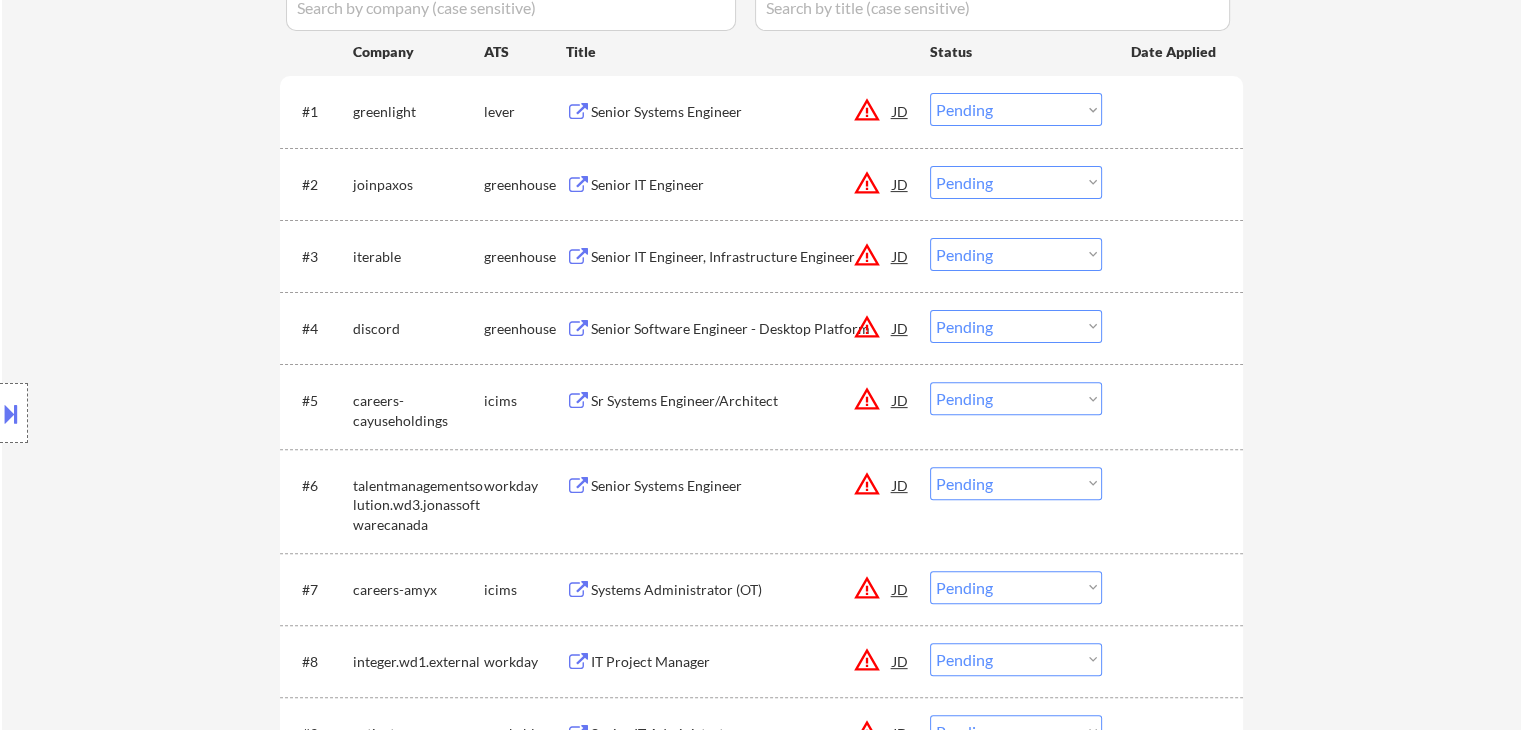 scroll, scrollTop: 700, scrollLeft: 0, axis: vertical 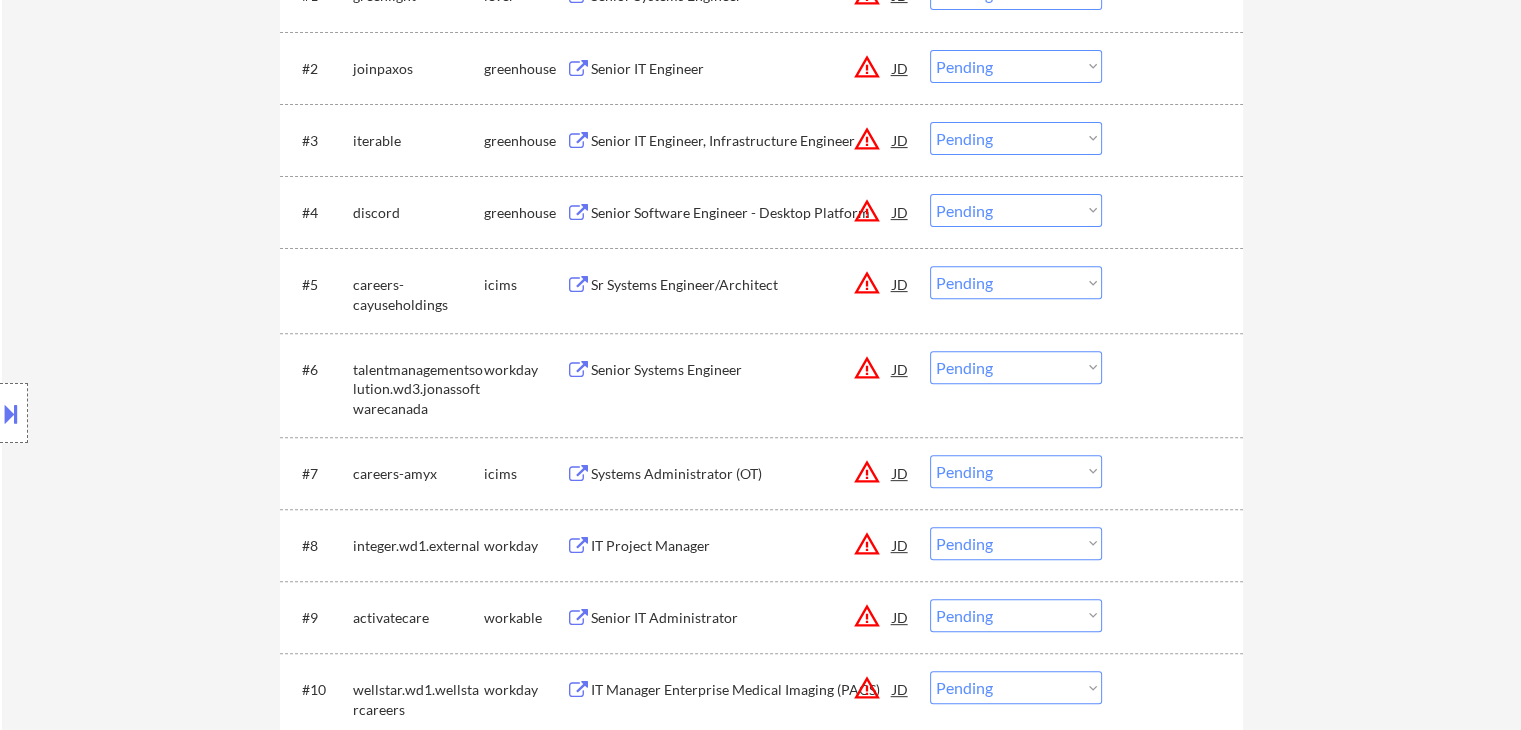 click on "← Return to /applysquad Mailslurp Inbox Job Search Builder [FIRST] [LAST] User Email:  [EMAIL] Application Email:  [EMAIL] Mailslurp Email:  [EMAIL] LinkedIn:   https://www.linkedin.com/in/[NAME]/
Phone:  [PHONE] Current Location:  [CITY], [STATE] Applies:  21 sent / 200 bought Internal Notes Note he completed *SOME* college if applications ask -- the school name is on his LI, he told us he did 3 years out of 4 but never finished his degree. Can work in country of residence?:  yes Squad Notes Minimum salary:  $150,000 Will need Visa to work in that country now/future?:   no Download Resume Add a Job Manually Shah Applications Pending (94) Excluded (94) Applied (21) All (209) View All Results Back 1 / 1
Next Company ATS Title Status Date Applied #1 greenlight lever Senior Systems Engineer JD warning_amber Choose an option... Pending Applied Excluded (Questions) Excluded (Expired) Excluded (Location) Excluded (Bad Match) #2 JD" at bounding box center [761, 3515] 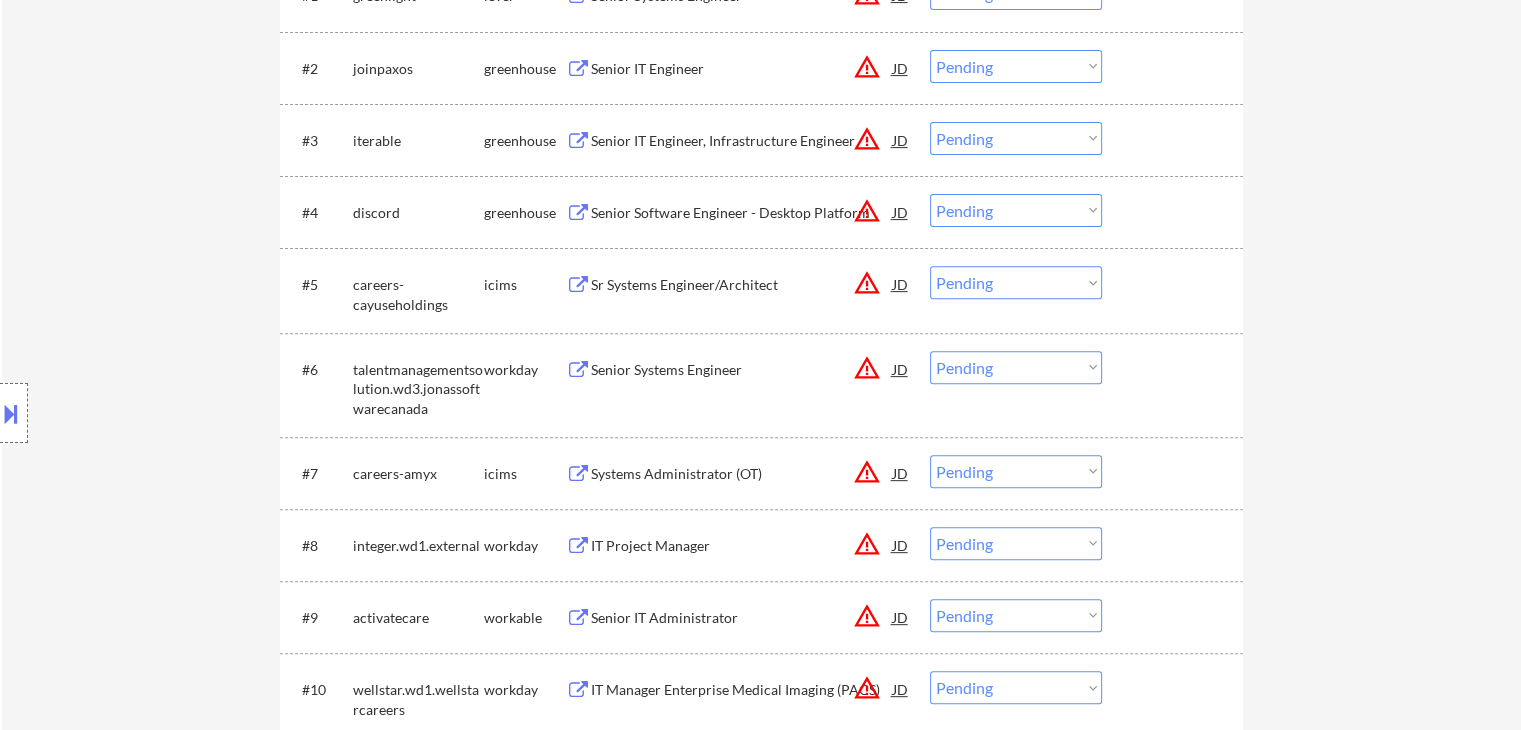 click on "← Return to /applysquad Mailslurp Inbox Job Search Builder [FIRST] [LAST] User Email:  [EMAIL] Application Email:  [EMAIL] Mailslurp Email:  [EMAIL] LinkedIn:   https://www.linkedin.com/in/[NAME]/
Phone:  [PHONE] Current Location:  [CITY], [STATE] Applies:  21 sent / 200 bought Internal Notes Note he completed *SOME* college if applications ask -- the school name is on his LI, he told us he did 3 years out of 4 but never finished his degree. Can work in country of residence?:  yes Squad Notes Minimum salary:  $150,000 Will need Visa to work in that country now/future?:   no Download Resume Add a Job Manually Shah Applications Pending (94) Excluded (94) Applied (21) All (209) View All Results Back 1 / 1
Next Company ATS Title Status Date Applied #1 greenlight lever Senior Systems Engineer JD warning_amber Choose an option... Pending Applied Excluded (Questions) Excluded (Expired) Excluded (Location) Excluded (Bad Match) #2 JD" at bounding box center [761, 3515] 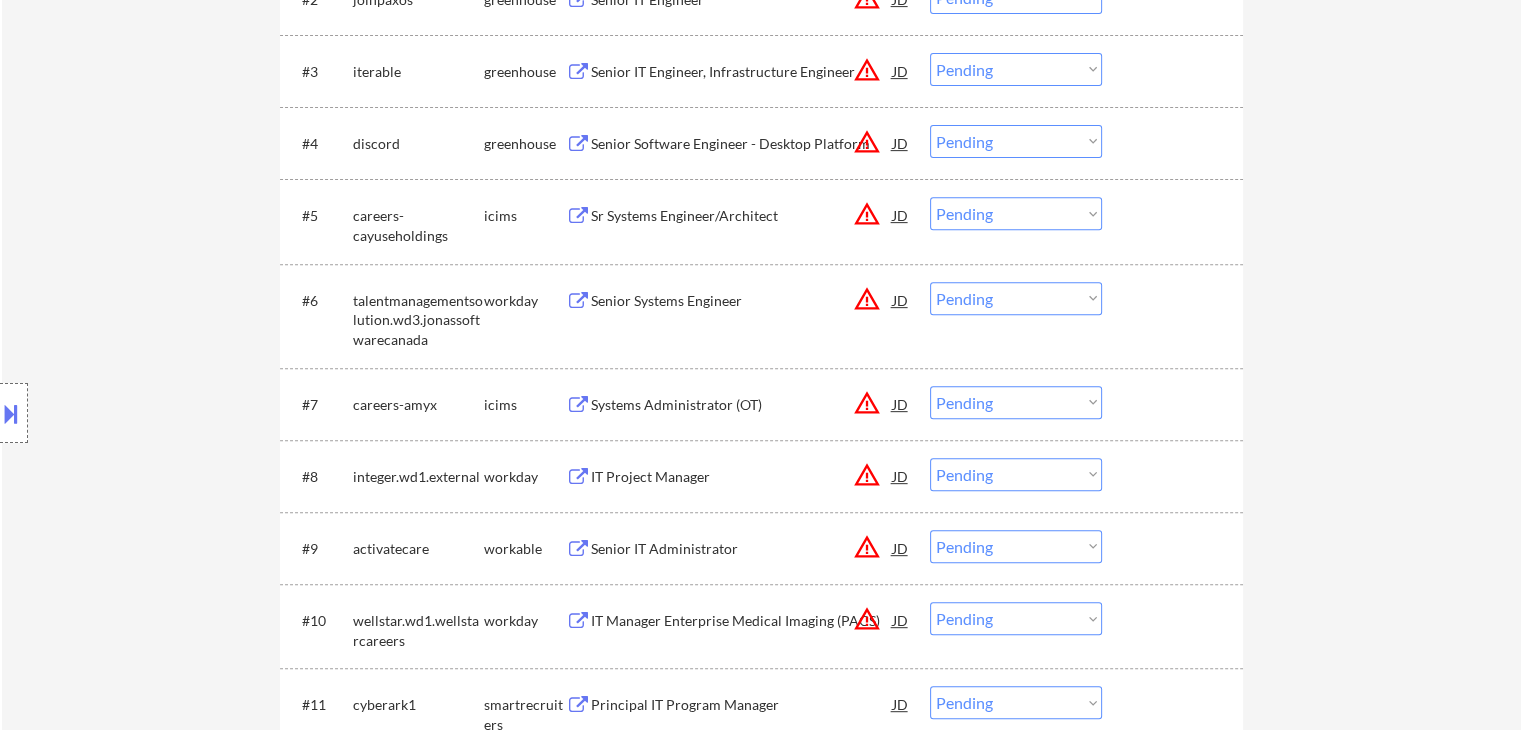 scroll, scrollTop: 800, scrollLeft: 0, axis: vertical 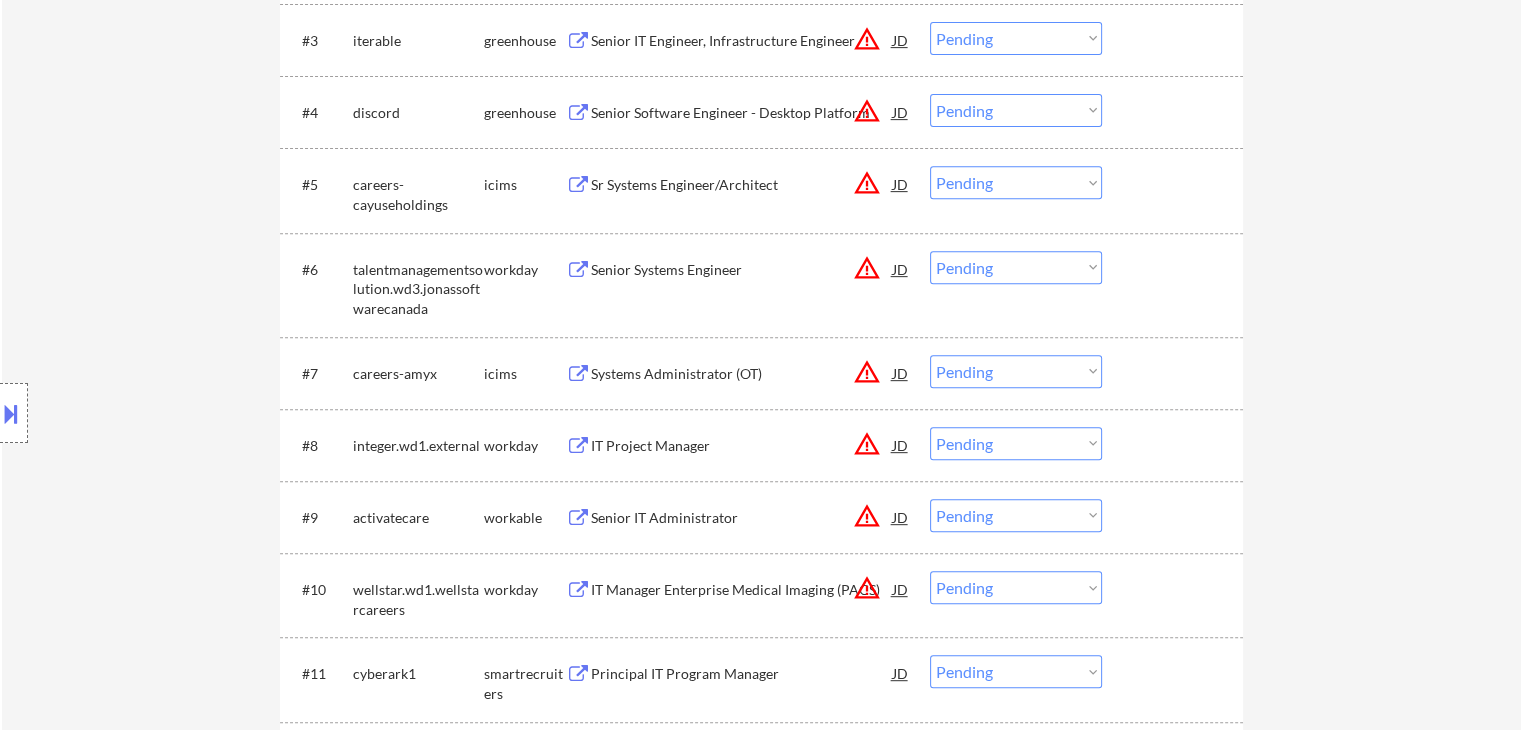 click on "Systems Administrator (OT)" at bounding box center (742, 374) 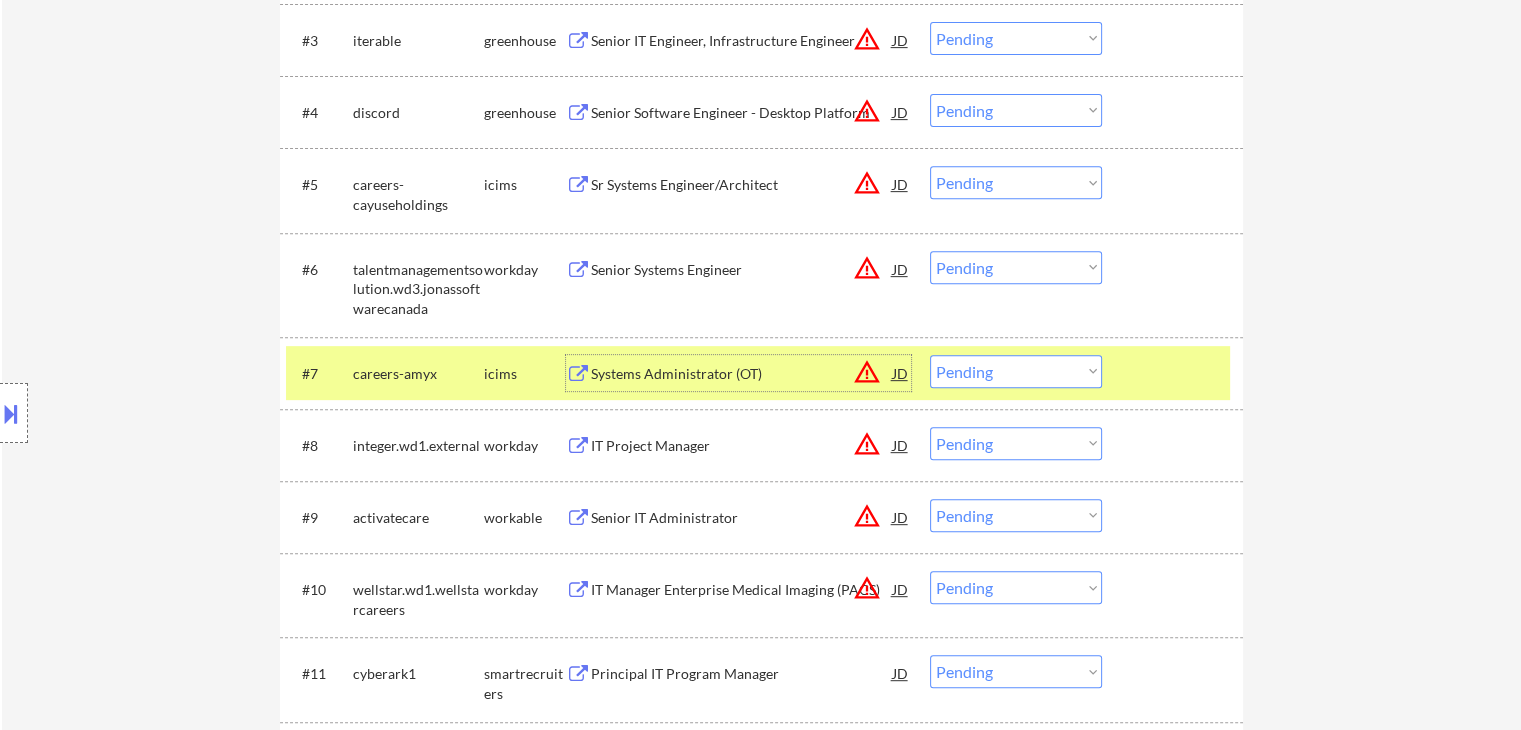 click on "← Return to /applysquad Mailslurp Inbox Job Search Builder [FIRST] [LAST] User Email:  [EMAIL] Application Email:  [EMAIL] Mailslurp Email:  [EMAIL] LinkedIn:   https://www.linkedin.com/in/[NAME]/
Phone:  [PHONE] Current Location:  [CITY], [STATE] Applies:  21 sent / 200 bought Internal Notes Note he completed *SOME* college if applications ask -- the school name is on his LI, he told us he did 3 years out of 4 but never finished his degree. Can work in country of residence?:  yes Squad Notes Minimum salary:  $150,000 Will need Visa to work in that country now/future?:   no Download Resume Add a Job Manually Shah Applications Pending (94) Excluded (94) Applied (21) All (209) View All Results Back 1 / 1
Next Company ATS Title Status Date Applied #1 greenlight lever Senior Systems Engineer JD warning_amber Choose an option... Pending Applied Excluded (Questions) Excluded (Expired) Excluded (Location) Excluded (Bad Match) #2 JD" at bounding box center (761, 3415) 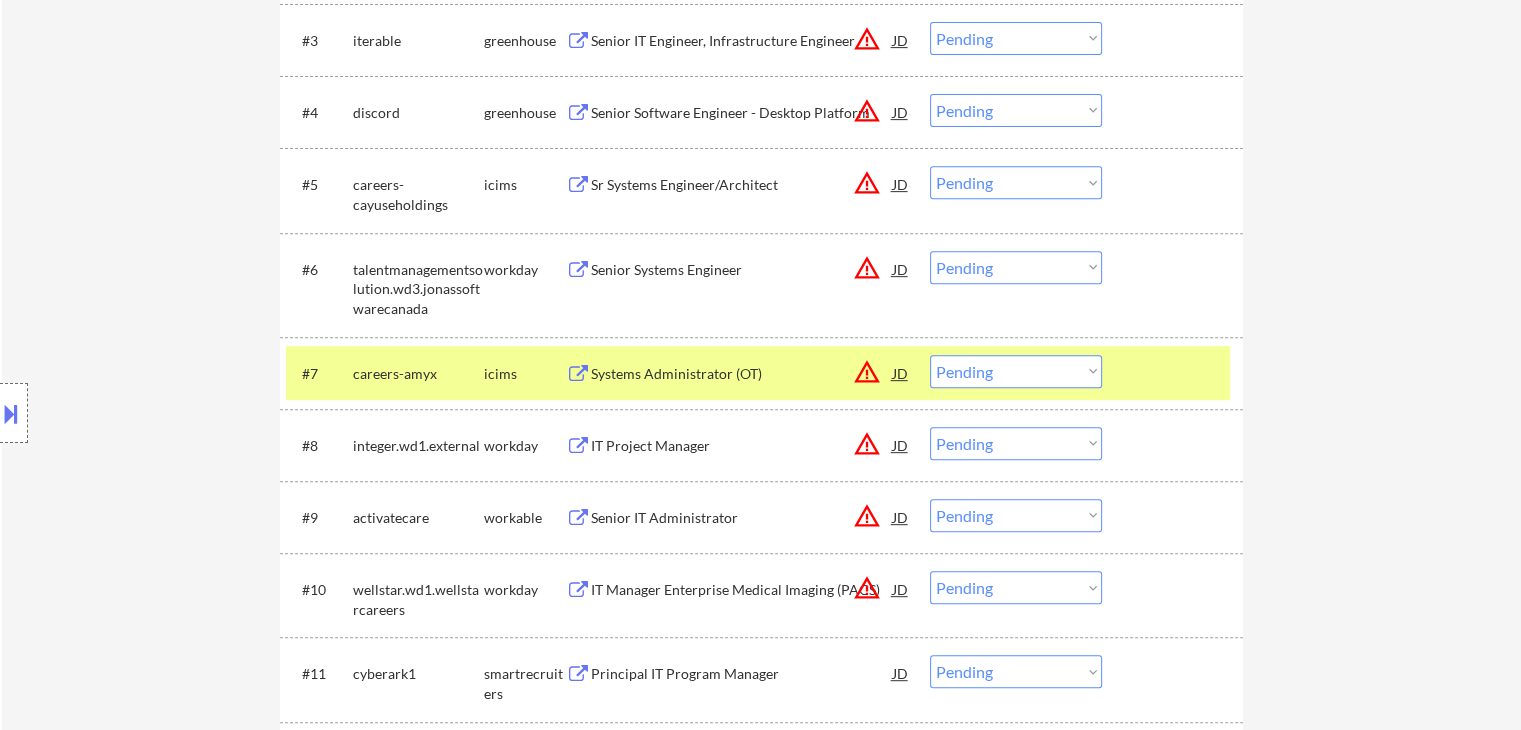 click on "← Return to /applysquad Mailslurp Inbox Job Search Builder [FIRST] [LAST] User Email:  [EMAIL] Application Email:  [EMAIL] Mailslurp Email:  [EMAIL] LinkedIn:   https://www.linkedin.com/in/[NAME]/
Phone:  [PHONE] Current Location:  [CITY], [STATE] Applies:  21 sent / 200 bought Internal Notes Note he completed *SOME* college if applications ask -- the school name is on his LI, he told us he did 3 years out of 4 but never finished his degree. Can work in country of residence?:  yes Squad Notes Minimum salary:  $150,000 Will need Visa to work in that country now/future?:   no Download Resume Add a Job Manually Shah Applications Pending (94) Excluded (94) Applied (21) All (209) View All Results Back 1 / 1
Next Company ATS Title Status Date Applied #1 greenlight lever Senior Systems Engineer JD warning_amber Choose an option... Pending Applied Excluded (Questions) Excluded (Expired) Excluded (Location) Excluded (Bad Match) #2 JD" at bounding box center [761, 3415] 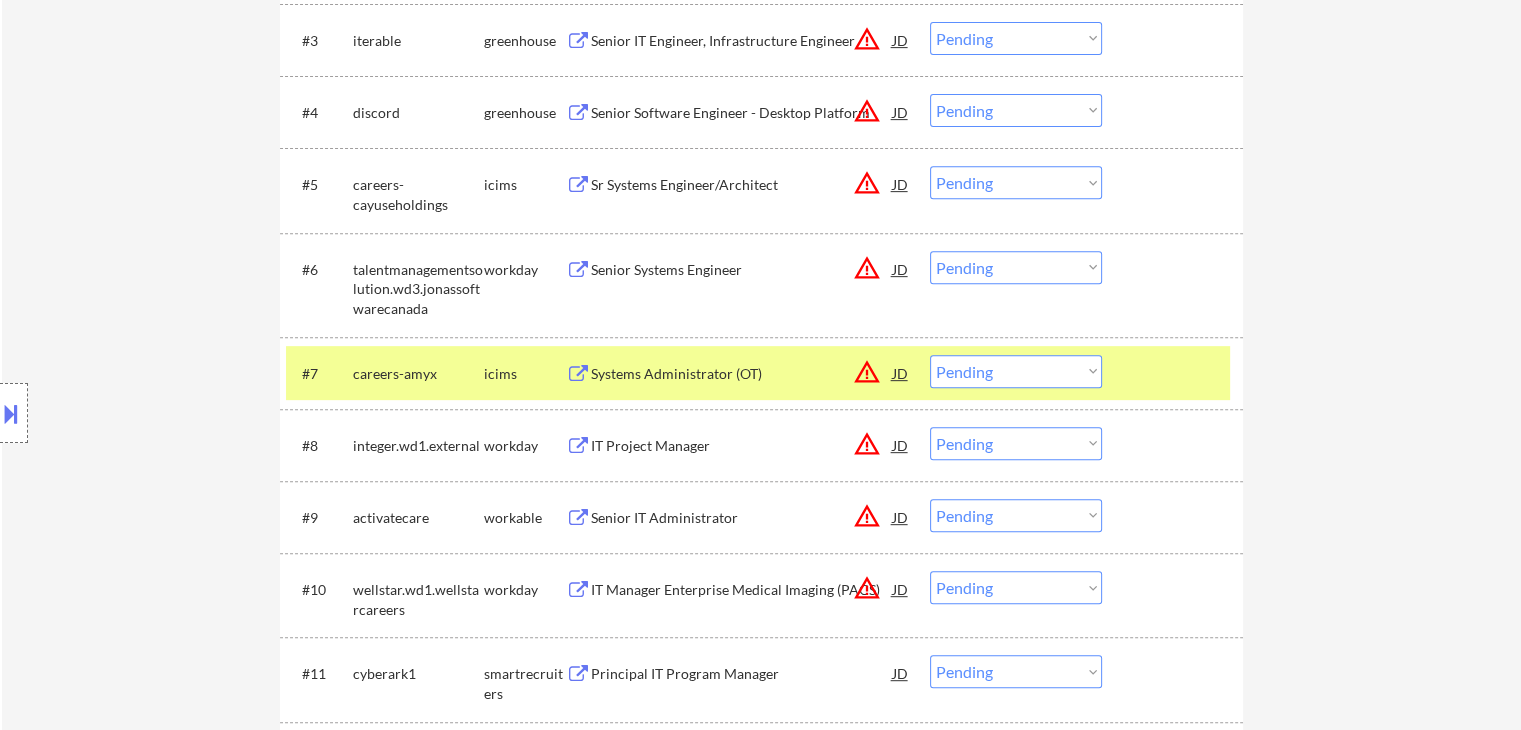 click on "#7 careers-amyx icims Systems Administrator (OT) JD warning_amber Choose an option... Pending Applied Excluded (Questions) Excluded (Expired) Excluded (Location) Excluded (Bad Match) Excluded (Blocklist) Excluded (Salary) Excluded (Other)" at bounding box center (761, 373) 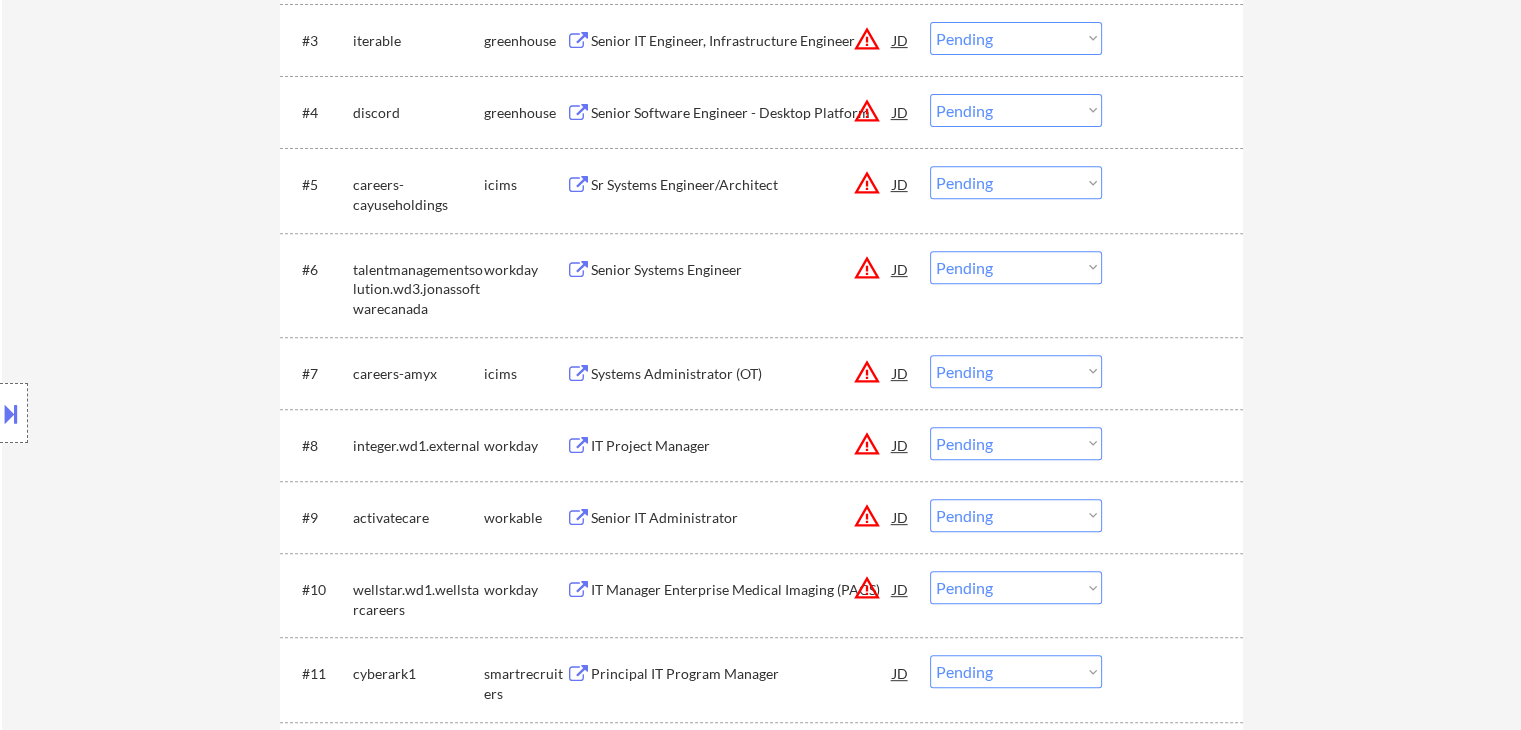 click on "← Return to /applysquad Mailslurp Inbox Job Search Builder [FIRST] [LAST] User Email:  [EMAIL] Application Email:  [EMAIL] Mailslurp Email:  [EMAIL] LinkedIn:   https://www.linkedin.com/in/[NAME]/
Phone:  [PHONE] Current Location:  [CITY], [STATE] Applies:  21 sent / 200 bought Internal Notes Note he completed *SOME* college if applications ask -- the school name is on his LI, he told us he did 3 years out of 4 but never finished his degree. Can work in country of residence?:  yes Squad Notes Minimum salary:  $150,000 Will need Visa to work in that country now/future?:   no Download Resume Add a Job Manually Shah Applications Pending (94) Excluded (94) Applied (21) All (209) View All Results Back 1 / 1
Next Company ATS Title Status Date Applied #1 greenlight lever Senior Systems Engineer JD warning_amber Choose an option... Pending Applied Excluded (Questions) Excluded (Expired) Excluded (Location) Excluded (Bad Match) #2 JD" at bounding box center (761, 3415) 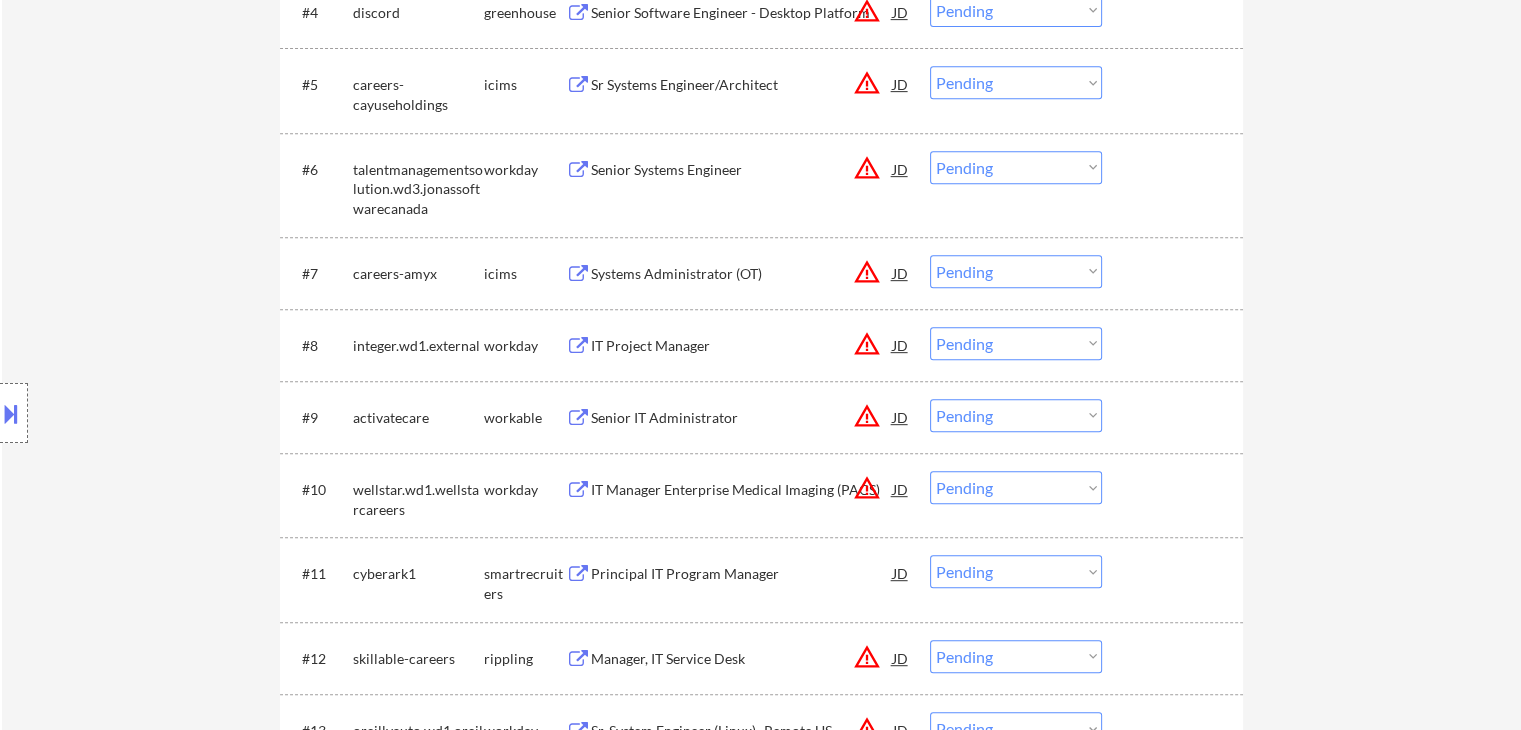 scroll, scrollTop: 1100, scrollLeft: 0, axis: vertical 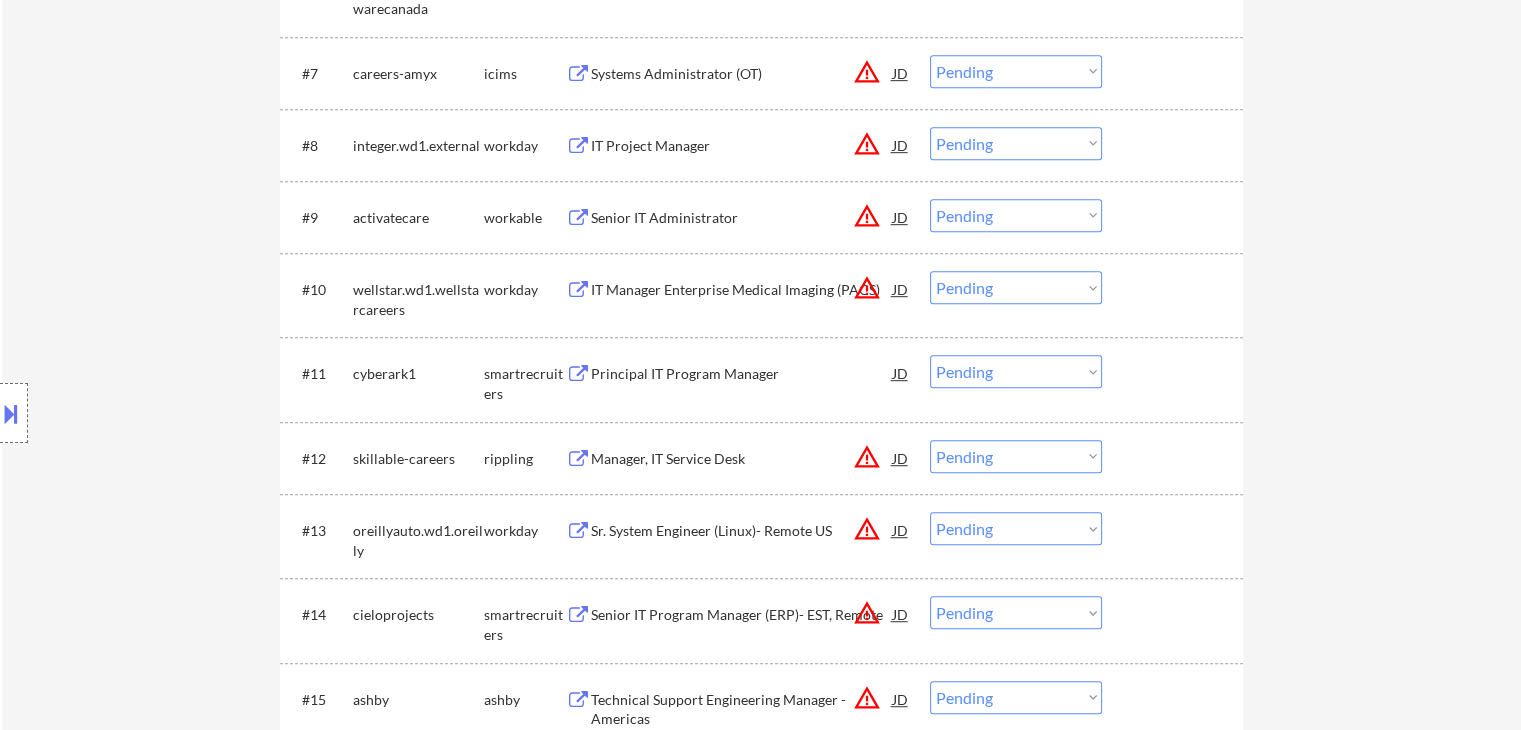 click on "Principal IT Program Manager" at bounding box center (742, 374) 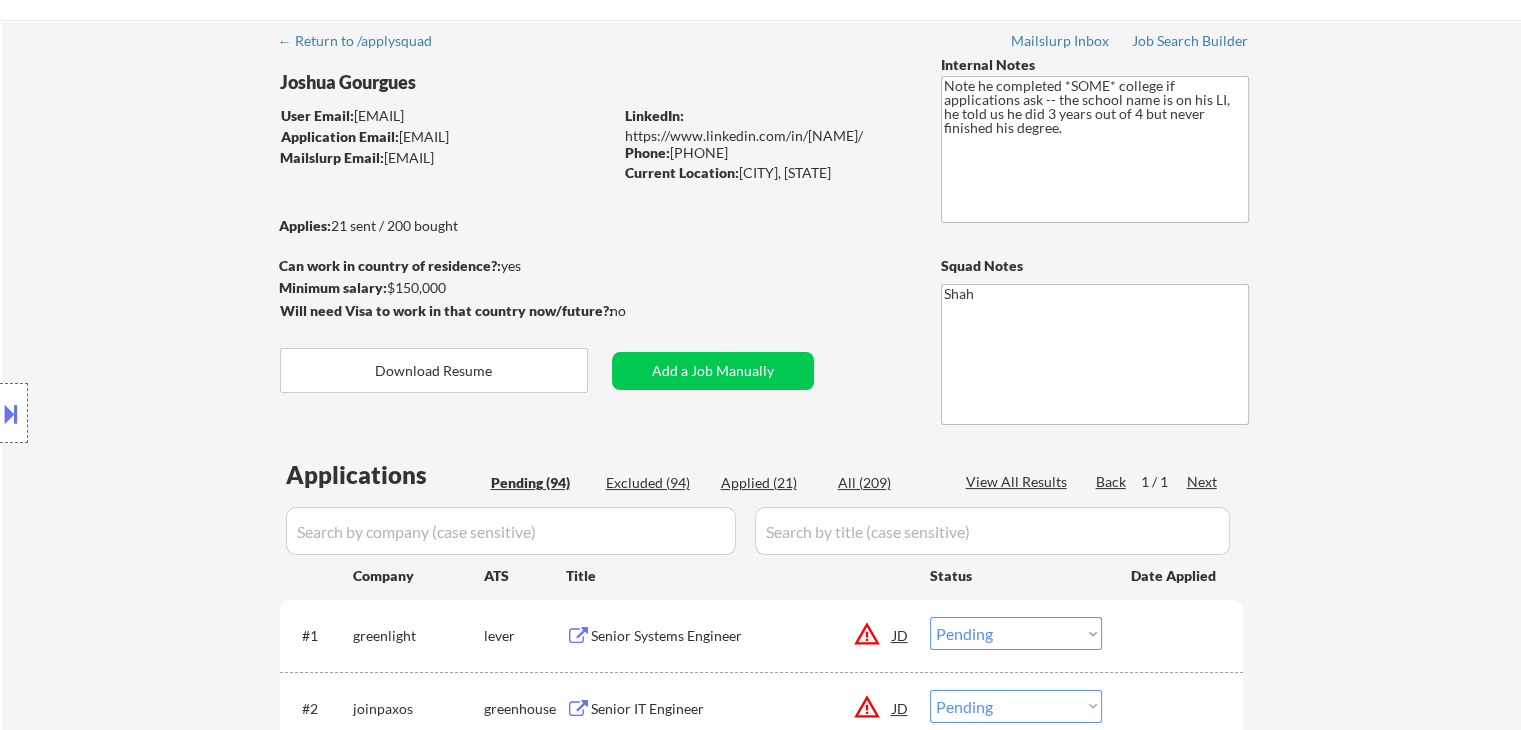 scroll, scrollTop: 0, scrollLeft: 0, axis: both 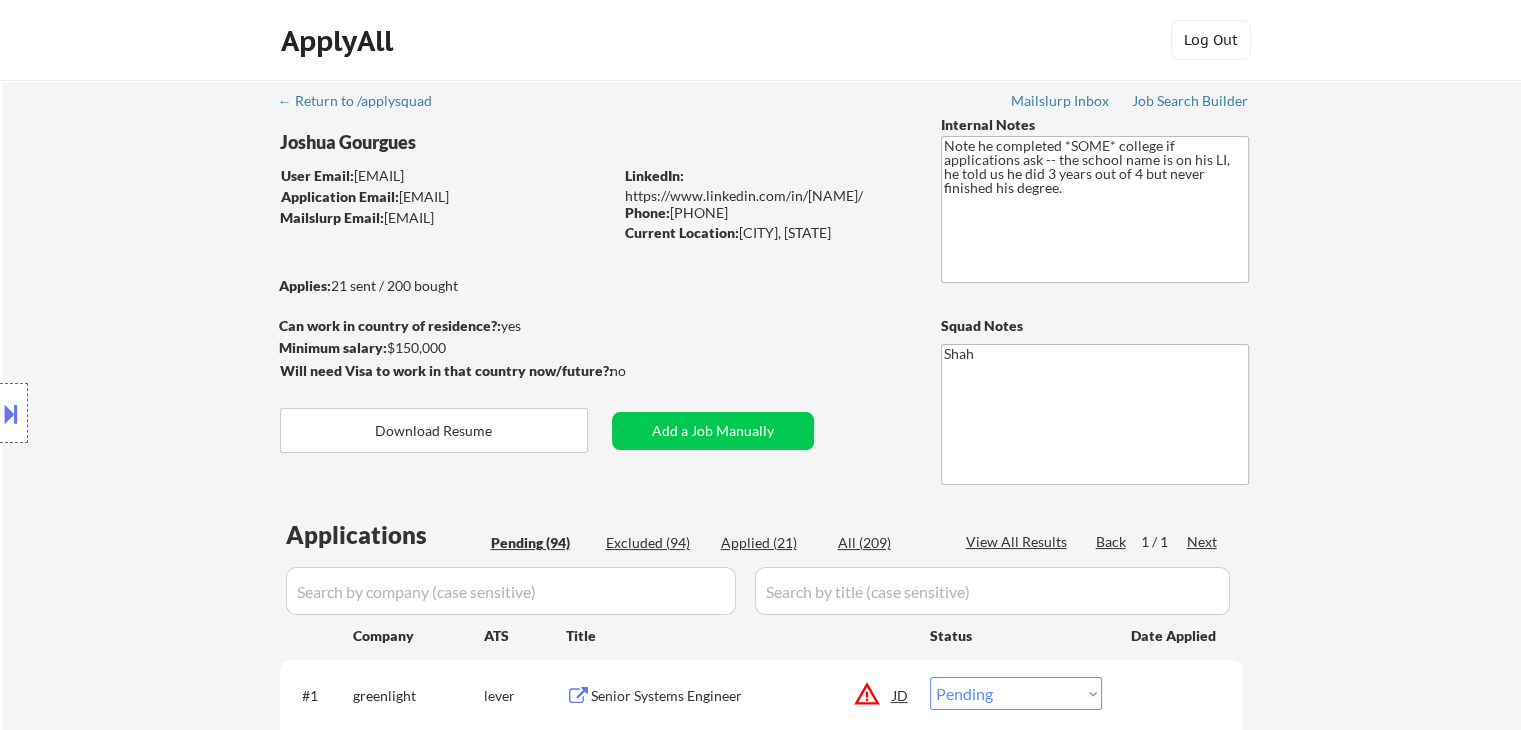 click on "← Return to /applysquad Mailslurp Inbox Job Search Builder [FIRST] [LAST] User Email:  [EMAIL] Application Email:  [EMAIL] Mailslurp Email:  [EMAIL] LinkedIn:   https://www.linkedin.com/in/[NAME]/
Phone:  [PHONE] Current Location:  [CITY], [STATE] Applies:  21 sent / 200 bought Internal Notes Note he completed *SOME* college if applications ask -- the school name is on his LI, he told us he did 3 years out of 4 but never finished his degree. Can work in country of residence?:  yes Squad Notes Minimum salary:  $150,000 Will need Visa to work in that country now/future?:   no Download Resume Add a Job Manually Shah Applications Pending (94) Excluded (94) Applied (21) All (209) View All Results Back 1 / 1
Next Company ATS Title Status Date Applied #1 greenlight lever Senior Systems Engineer JD warning_amber Choose an option... Pending Applied Excluded (Questions) Excluded (Expired) Excluded (Location) Excluded (Bad Match) #2 JD" at bounding box center (762, 4207) 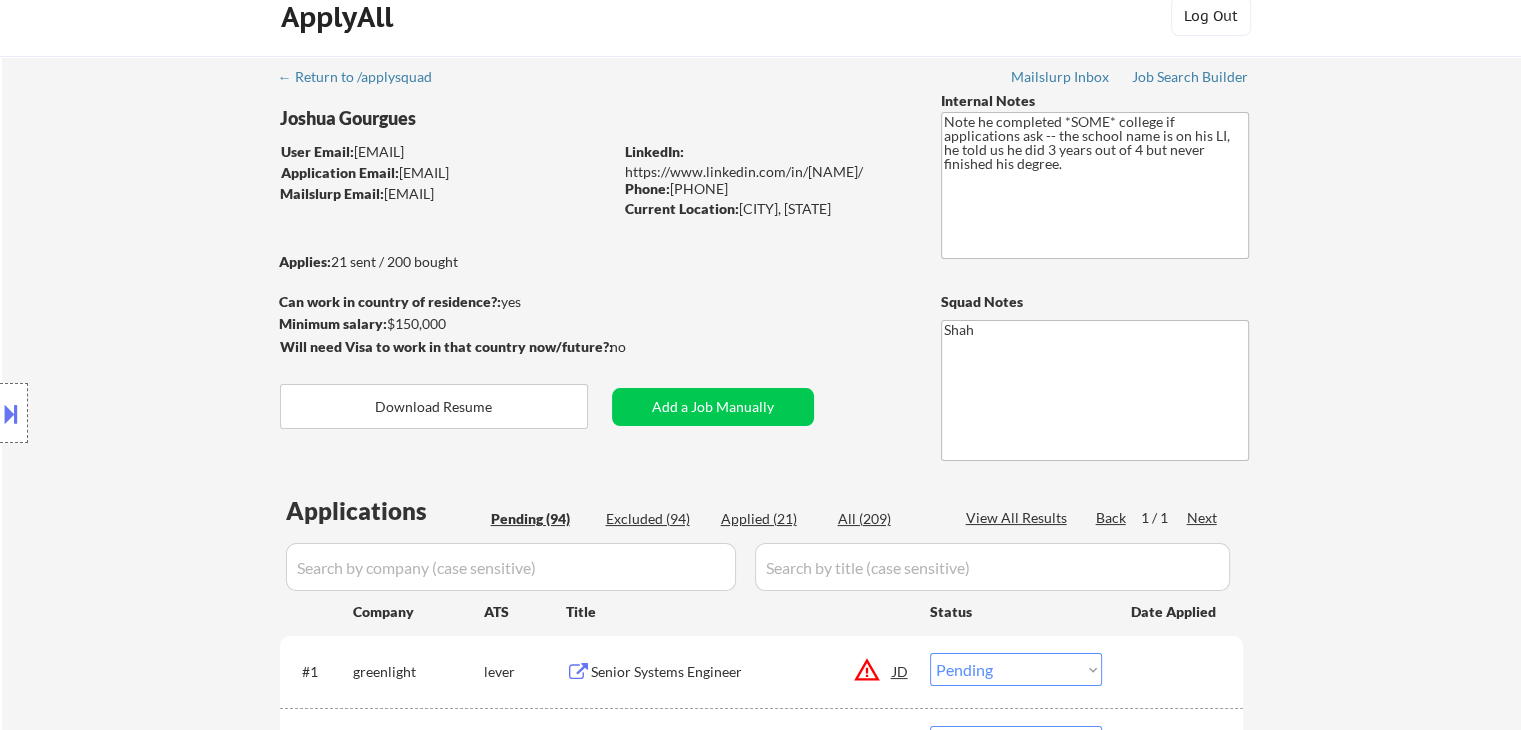scroll, scrollTop: 200, scrollLeft: 0, axis: vertical 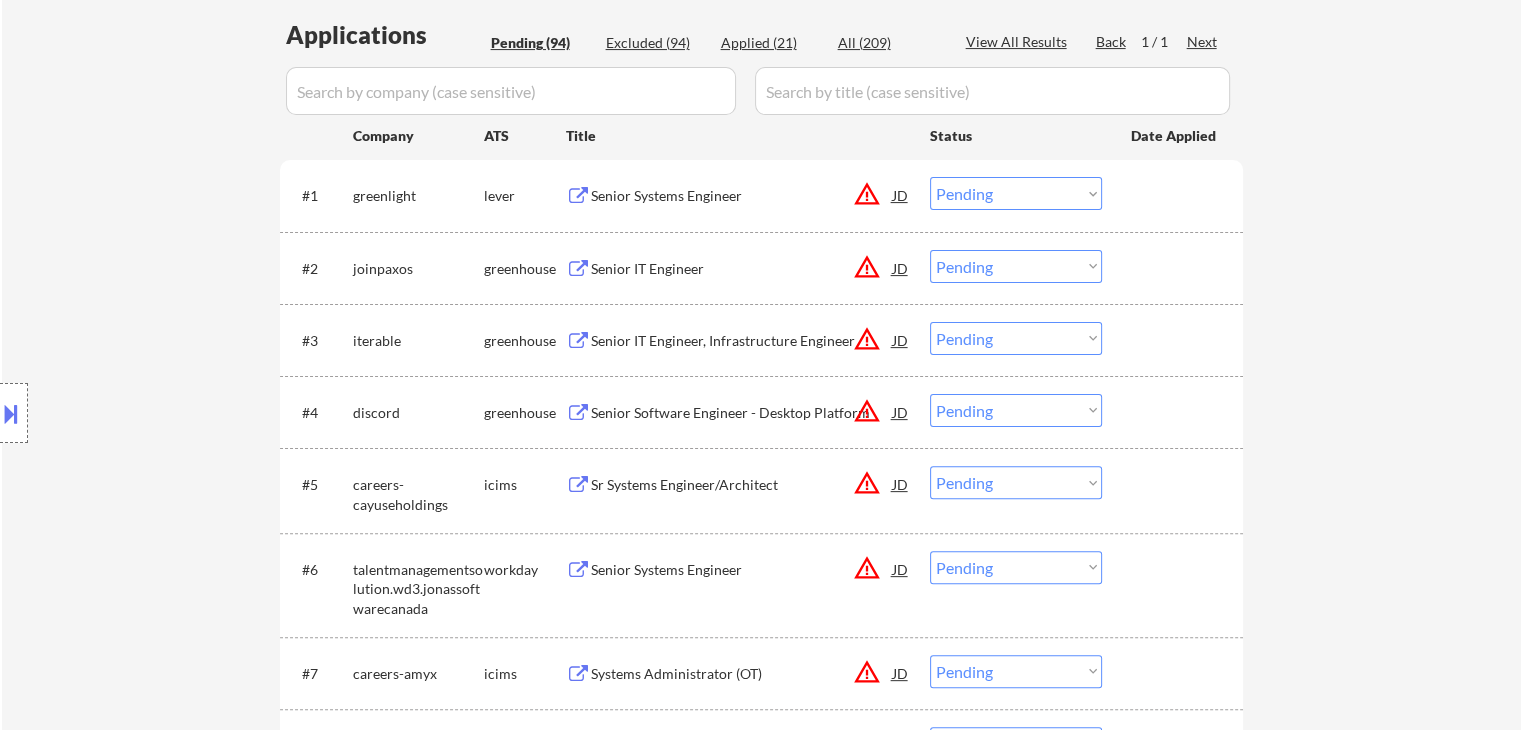 click on "Location Inclusions: remote" at bounding box center [179, 413] 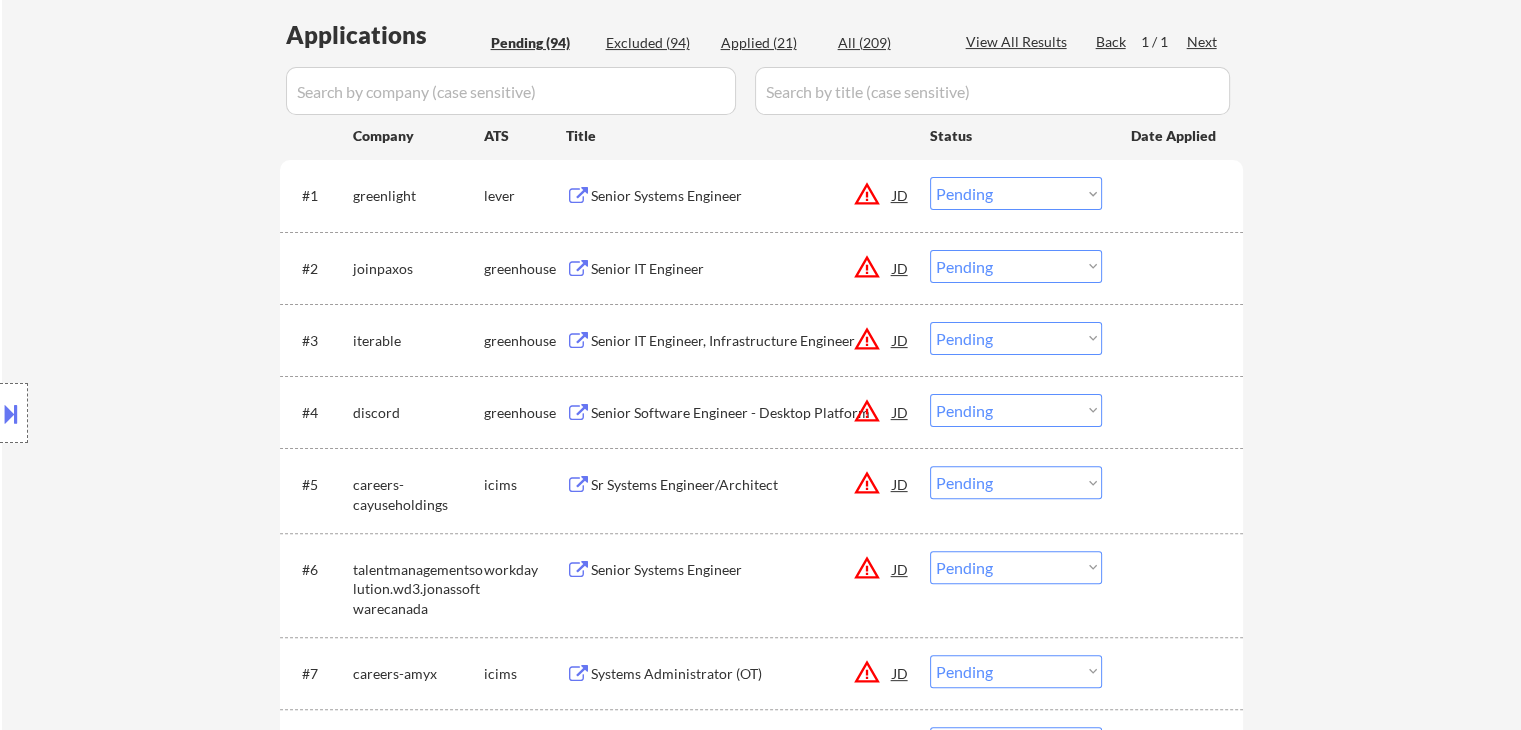 click on "Location Inclusions: remote" at bounding box center (179, 413) 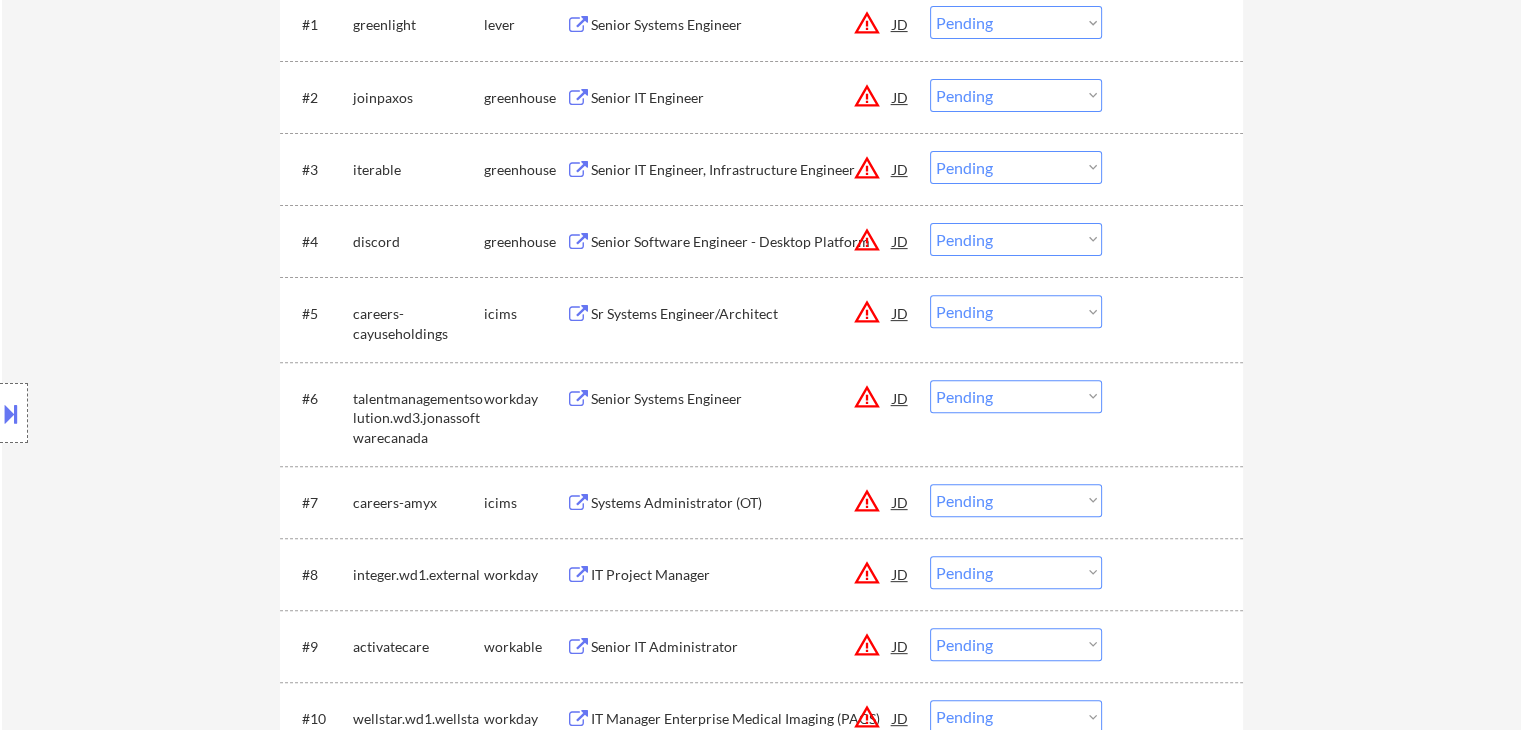 scroll, scrollTop: 600, scrollLeft: 0, axis: vertical 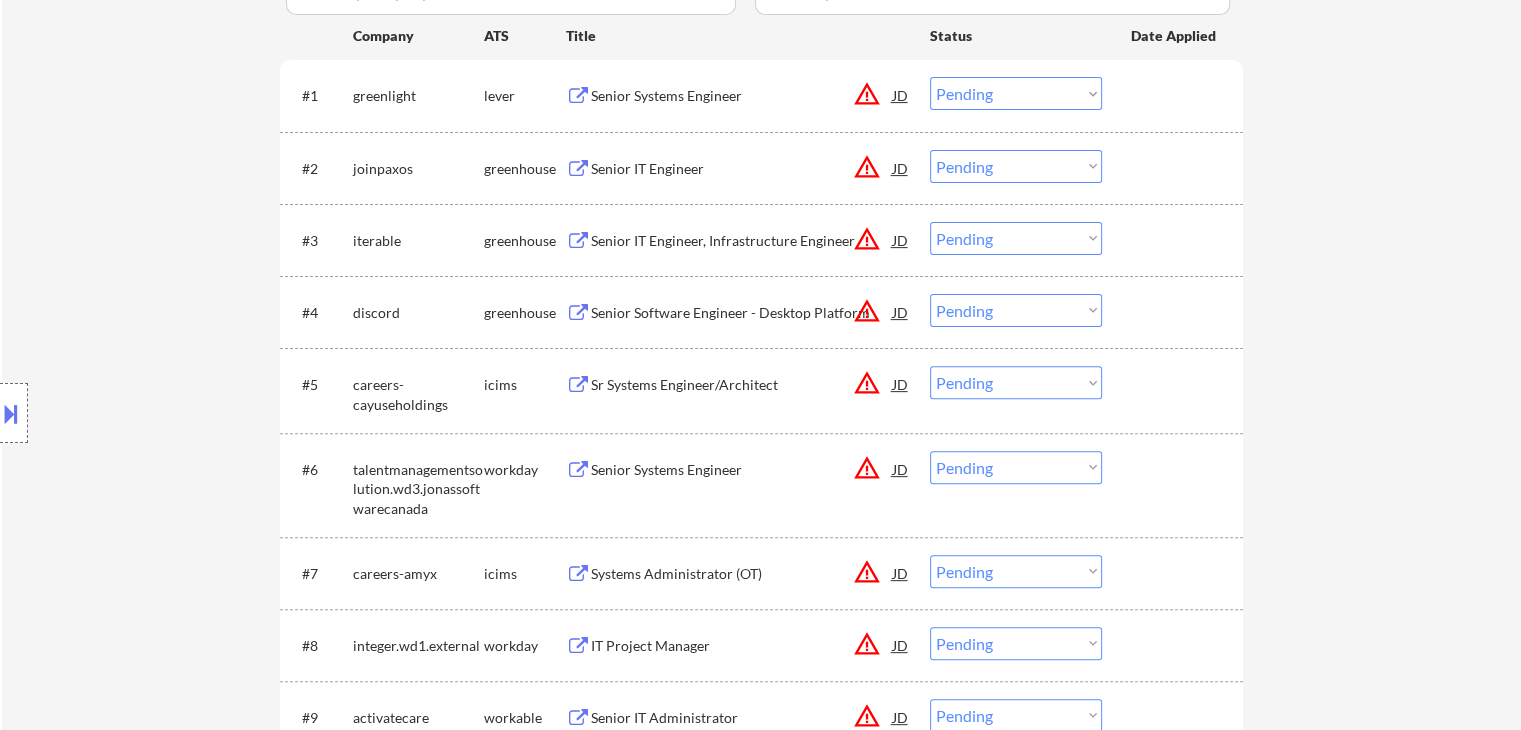 click on "Senior IT Engineer" at bounding box center [742, 169] 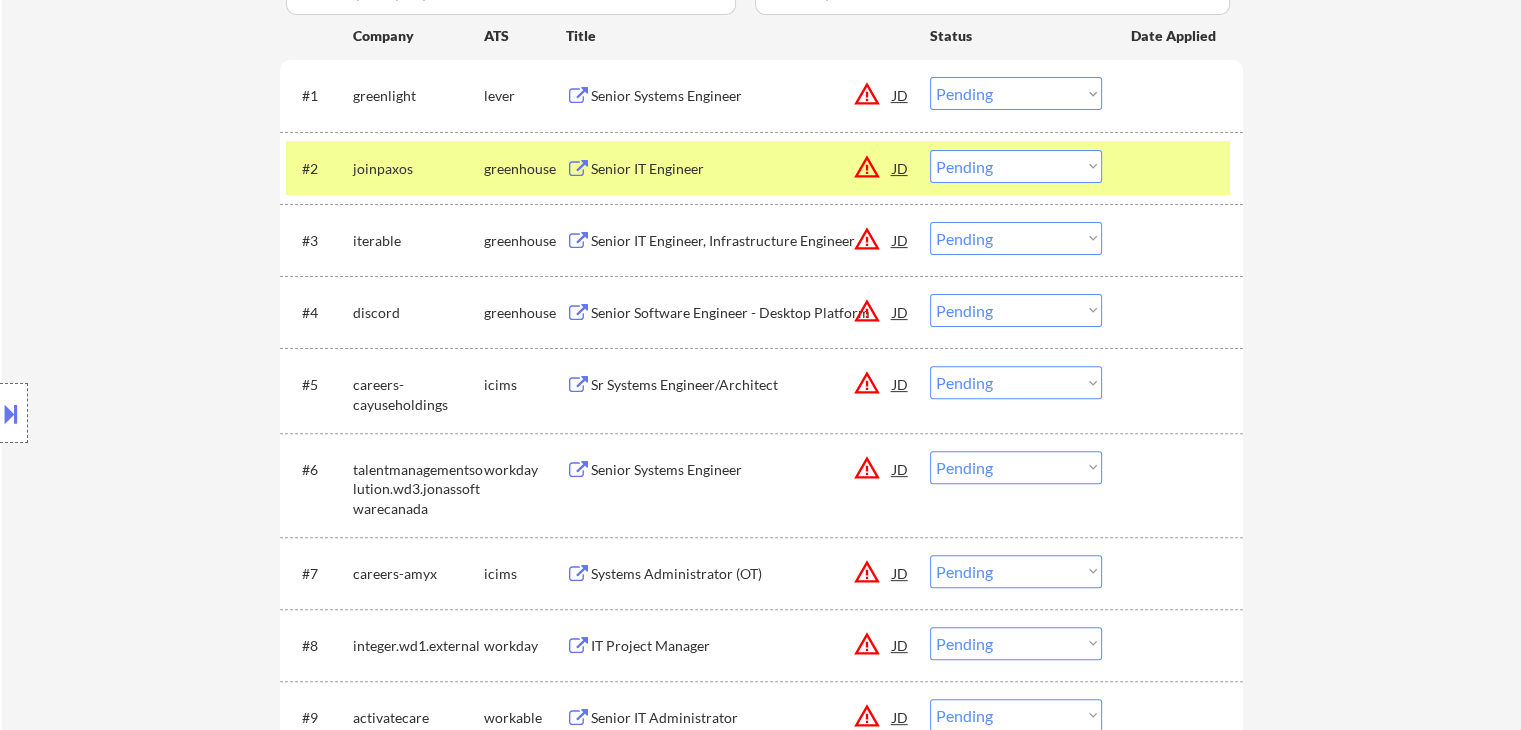 drag, startPoint x: 1085, startPoint y: 166, endPoint x: 1056, endPoint y: 161, distance: 29.427877 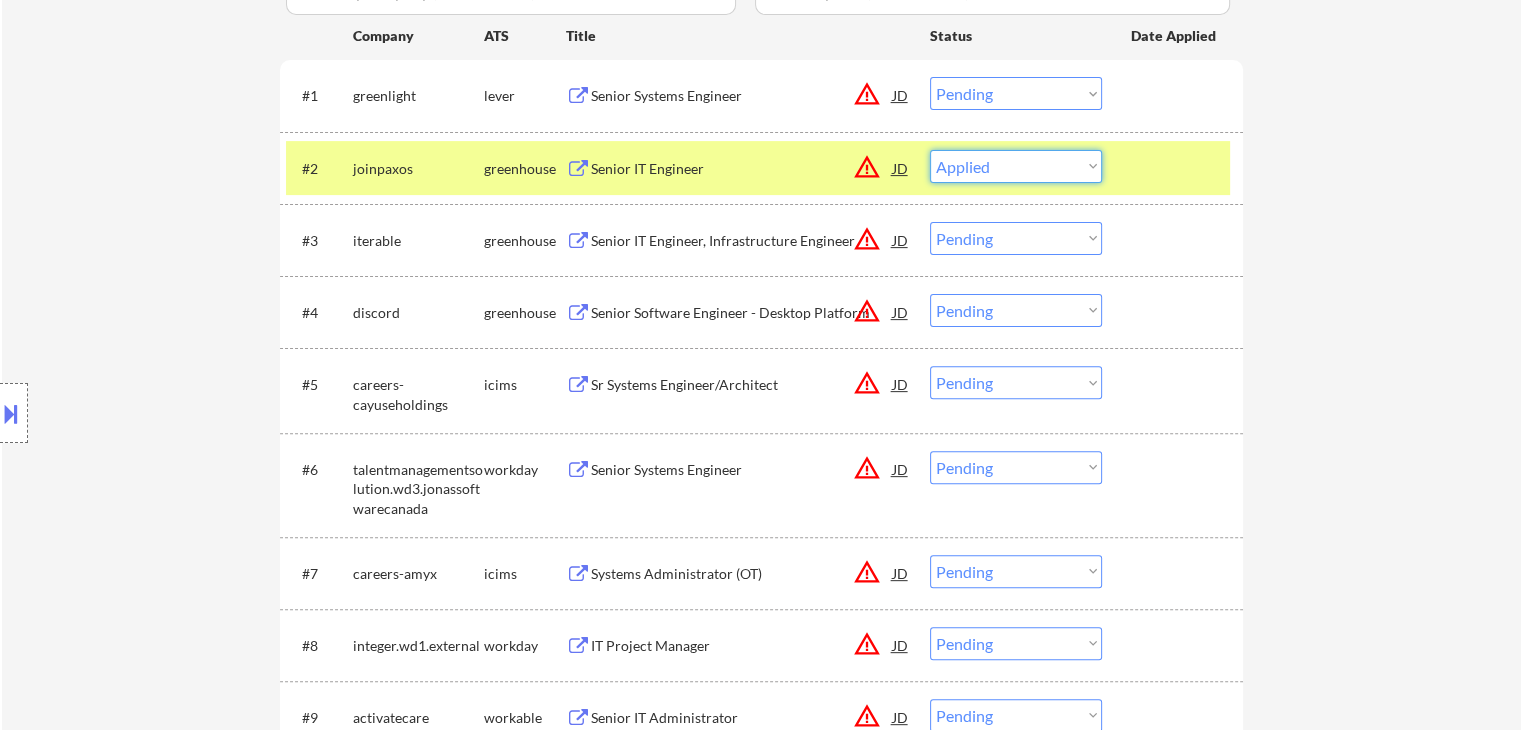 click on "Choose an option... Pending Applied Excluded (Questions) Excluded (Expired) Excluded (Location) Excluded (Bad Match) Excluded (Blocklist) Excluded (Salary) Excluded (Other)" at bounding box center (1016, 166) 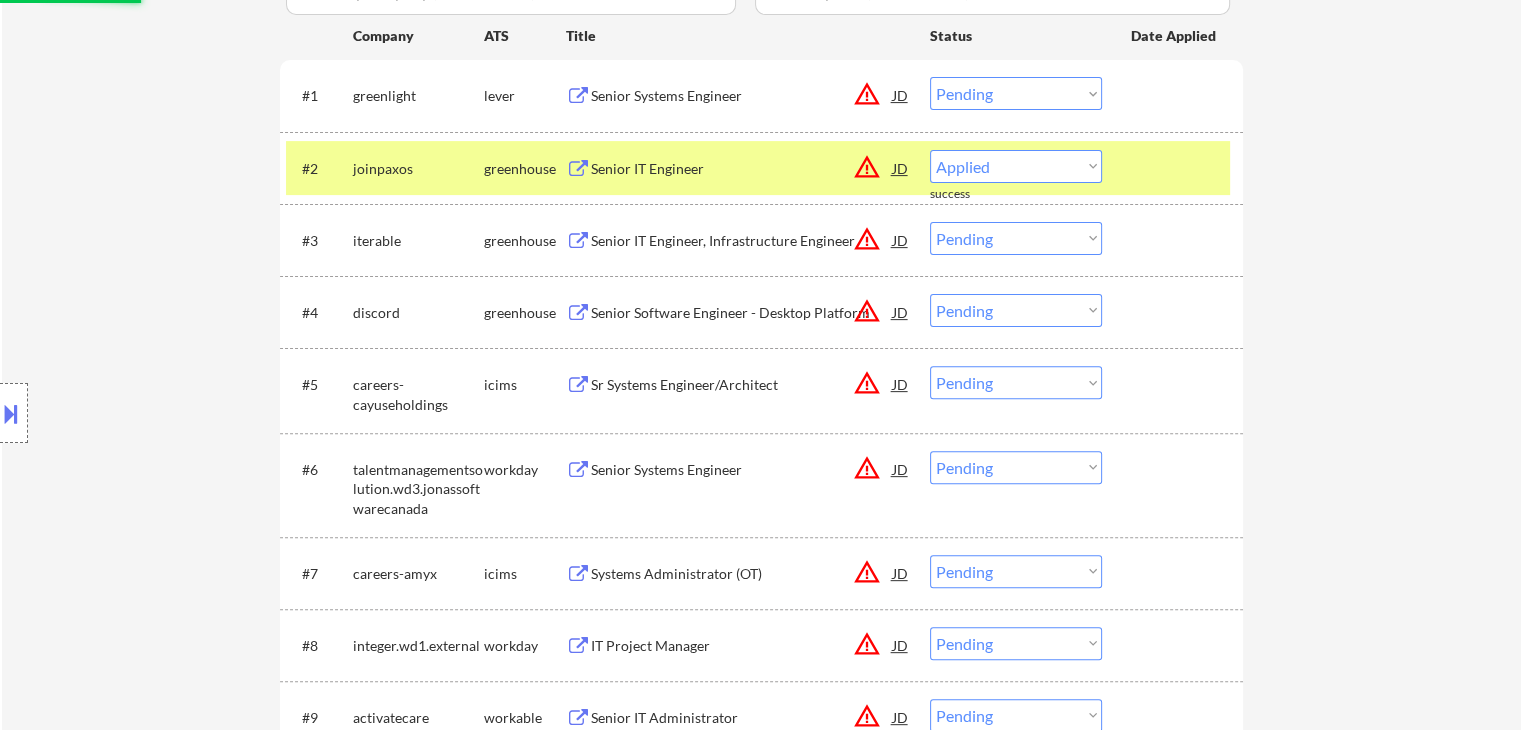 click on "Location Inclusions: remote" at bounding box center [179, 413] 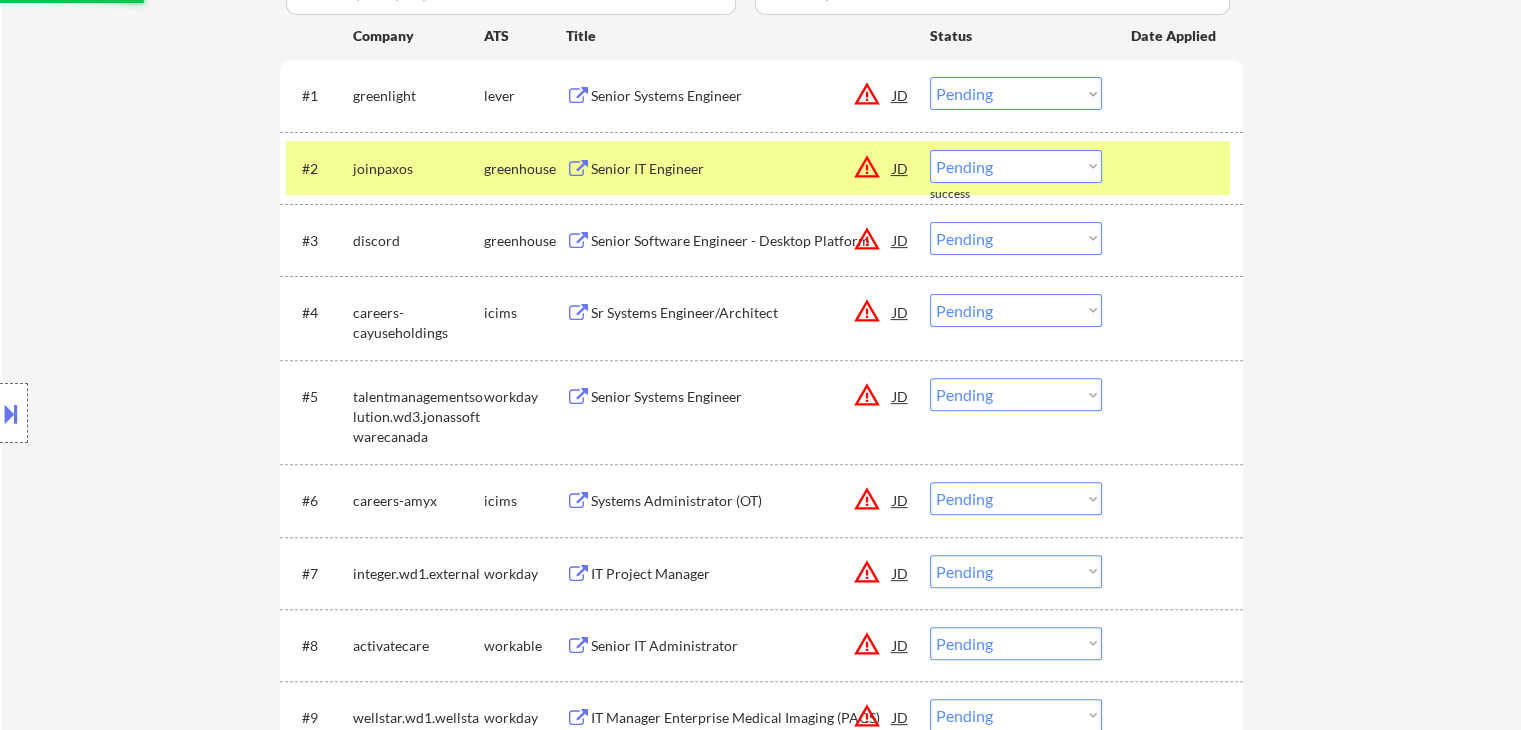 click on "Location Inclusions: remote" at bounding box center [179, 413] 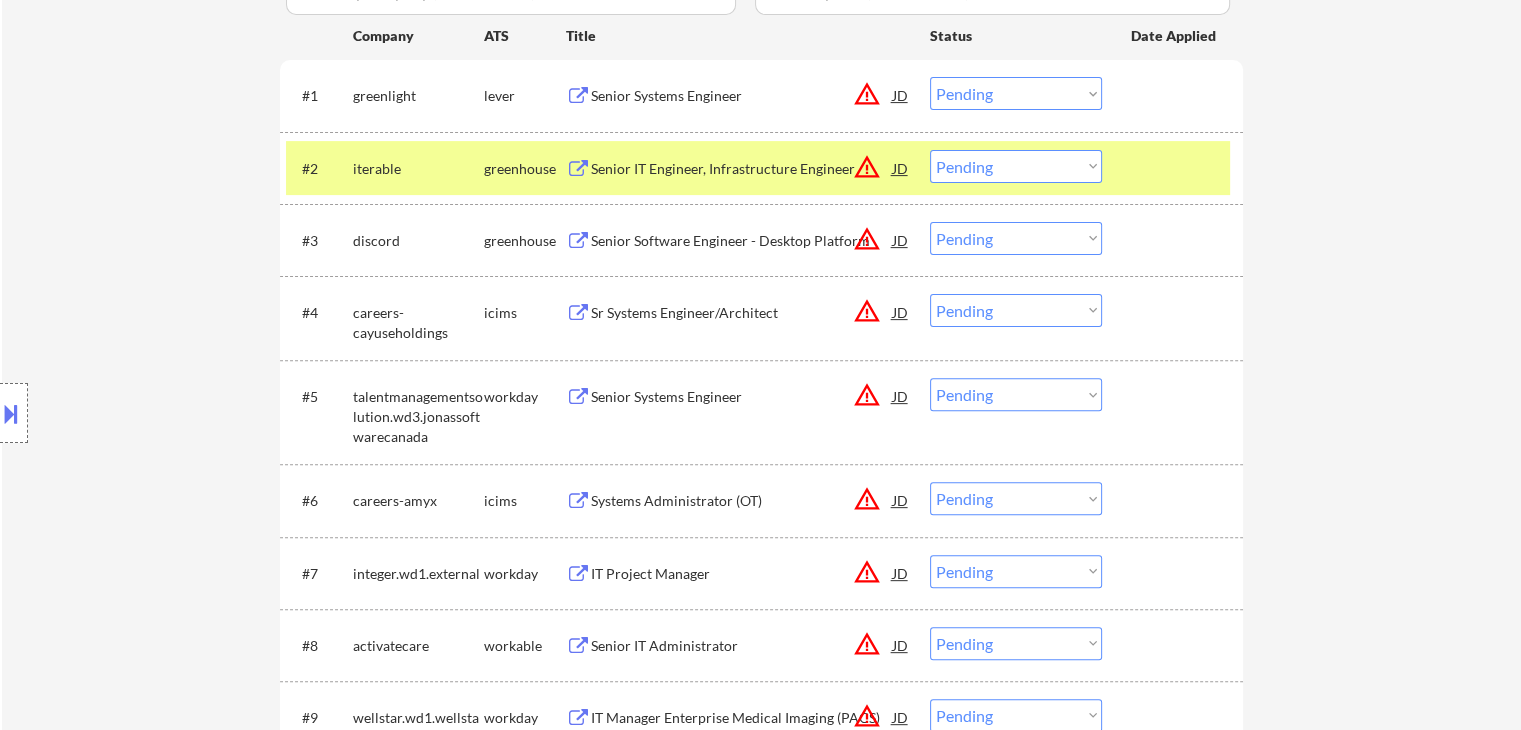 click on "Location Inclusions: remote" at bounding box center (179, 413) 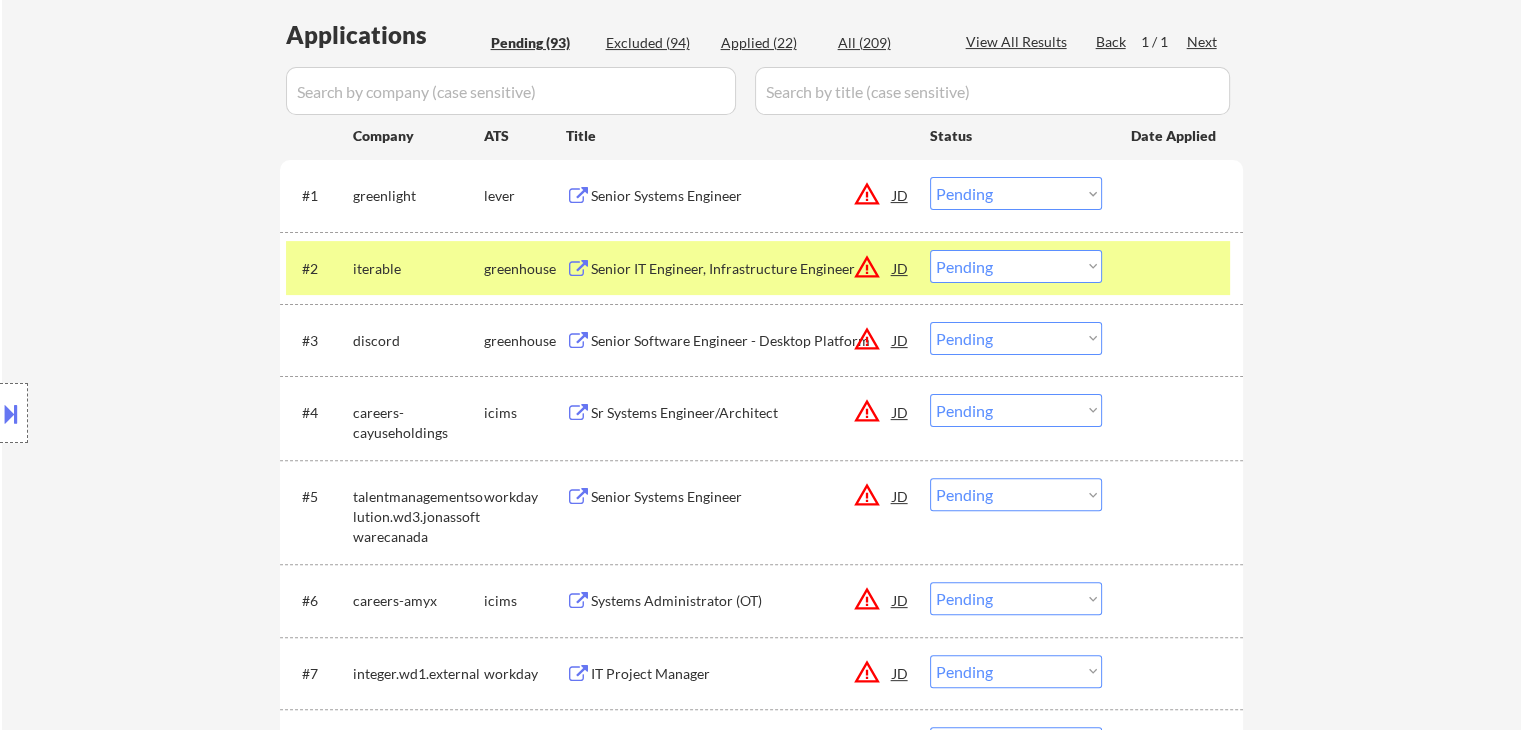 click at bounding box center [1175, 268] 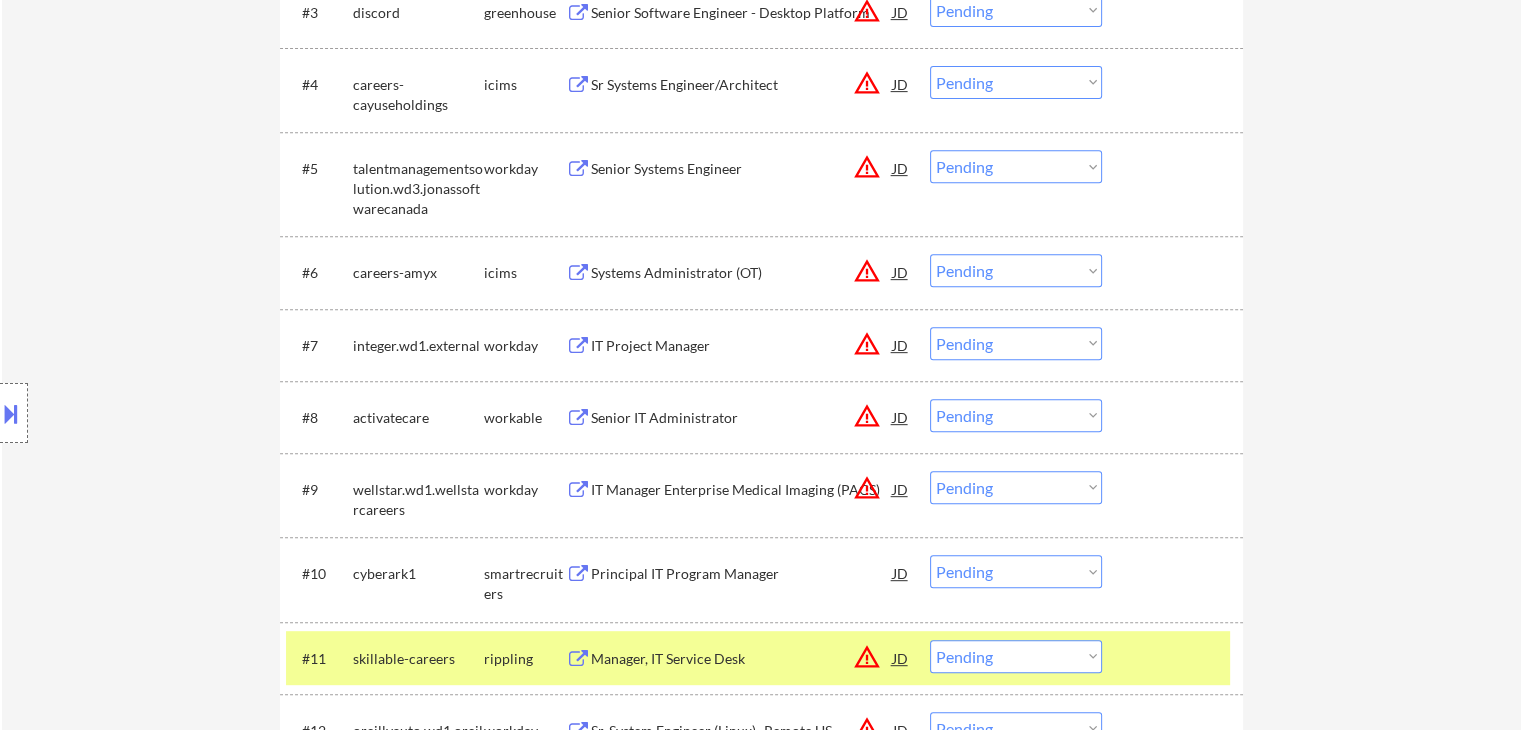 scroll, scrollTop: 900, scrollLeft: 0, axis: vertical 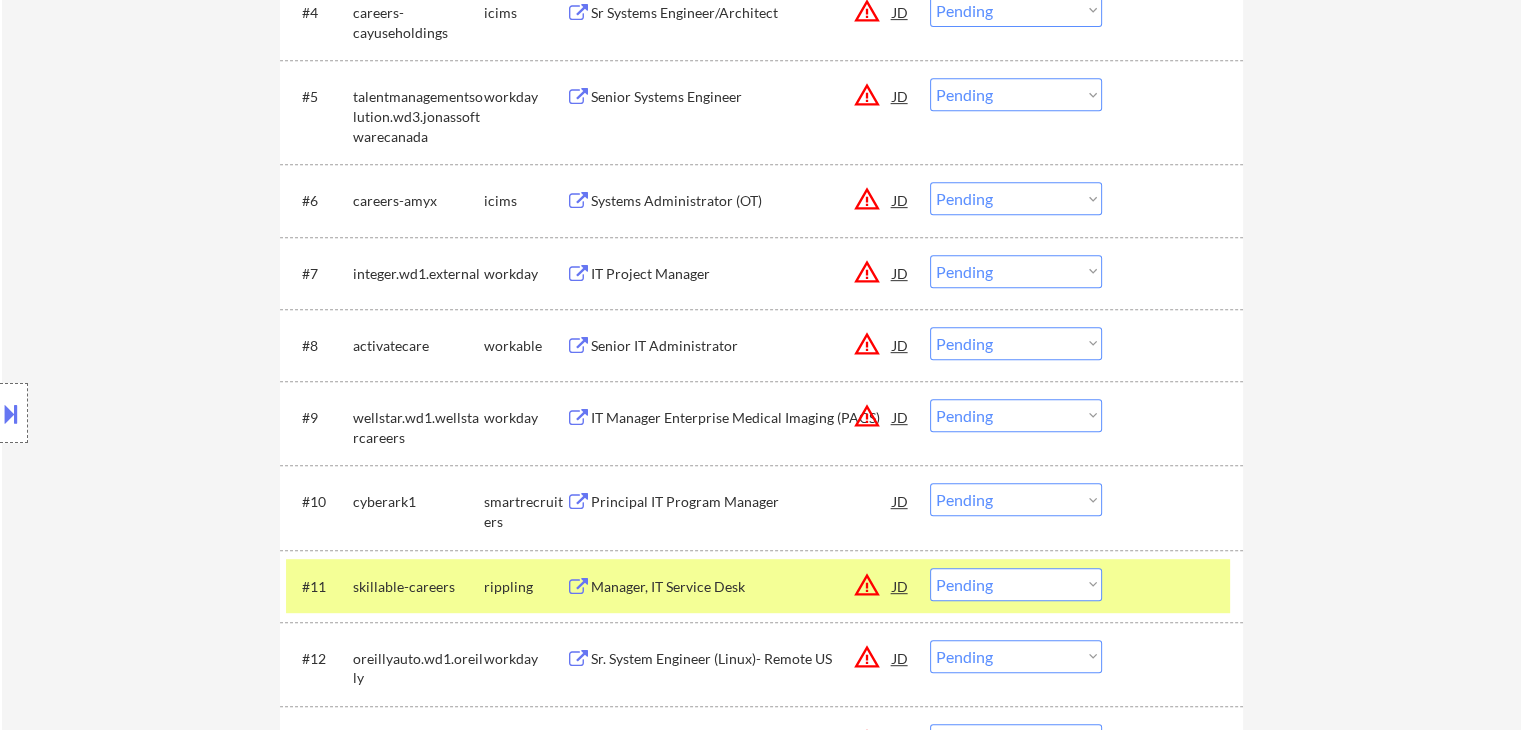 click on "Senior IT Administrator" at bounding box center (742, 346) 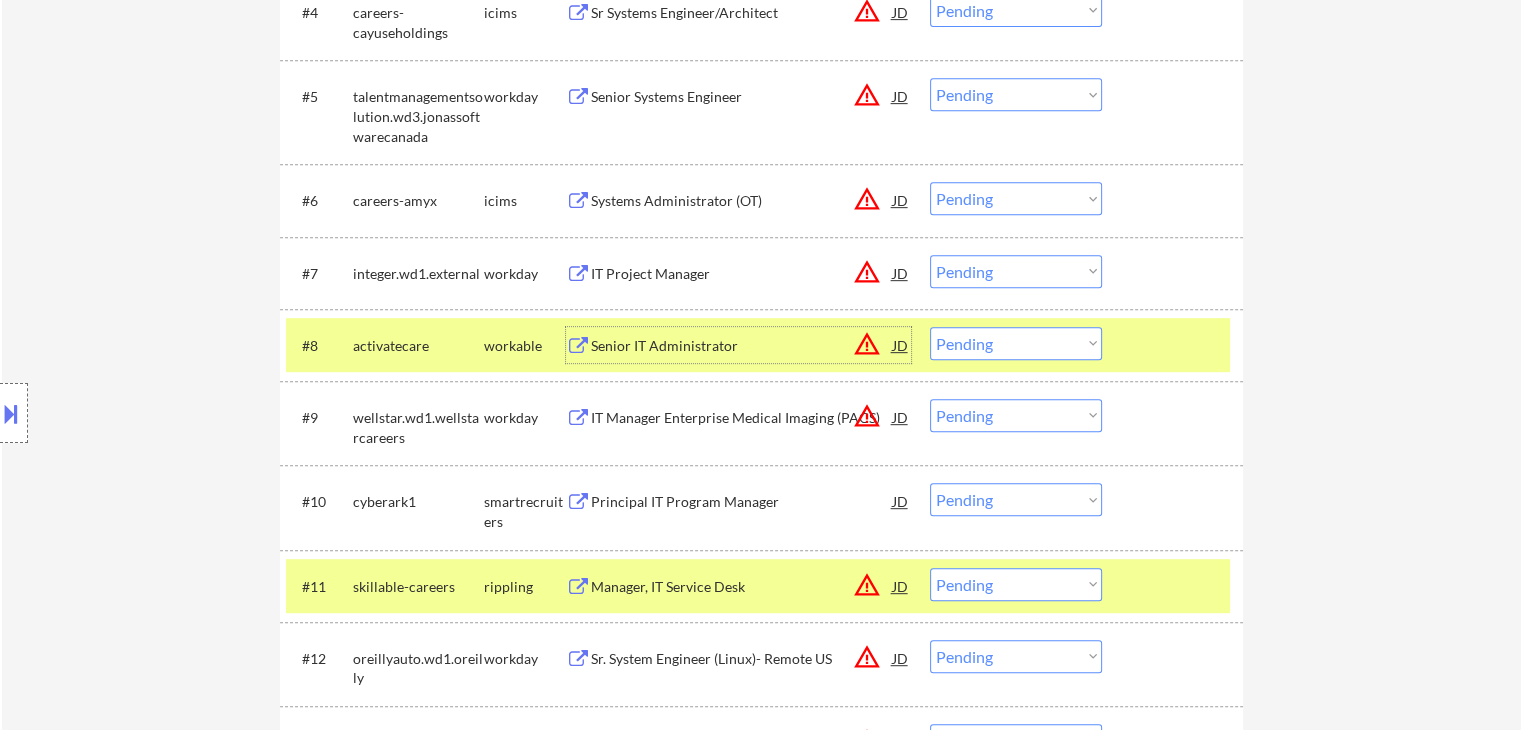 click on "Location Inclusions: remote" at bounding box center [179, 413] 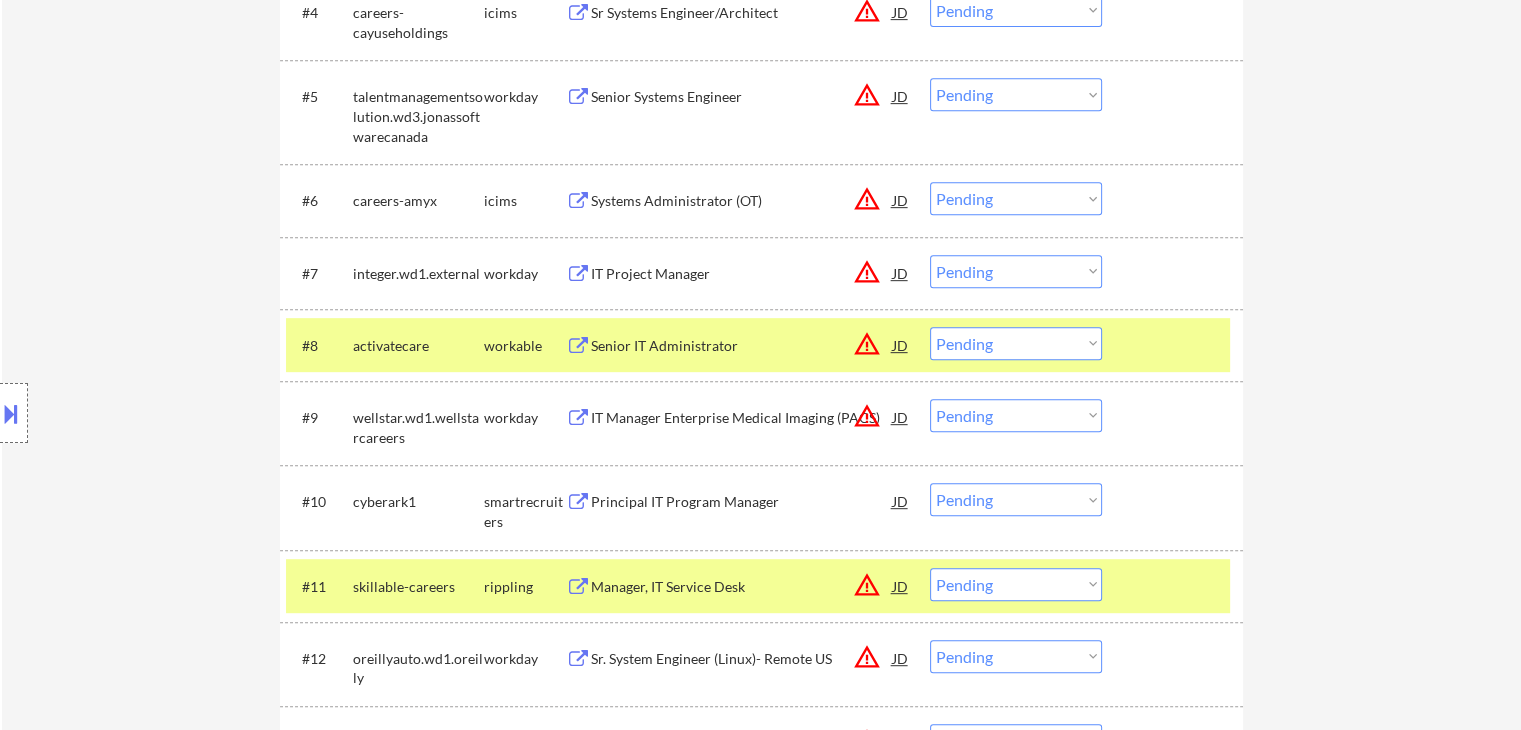 click on "Location Inclusions: remote" at bounding box center [179, 413] 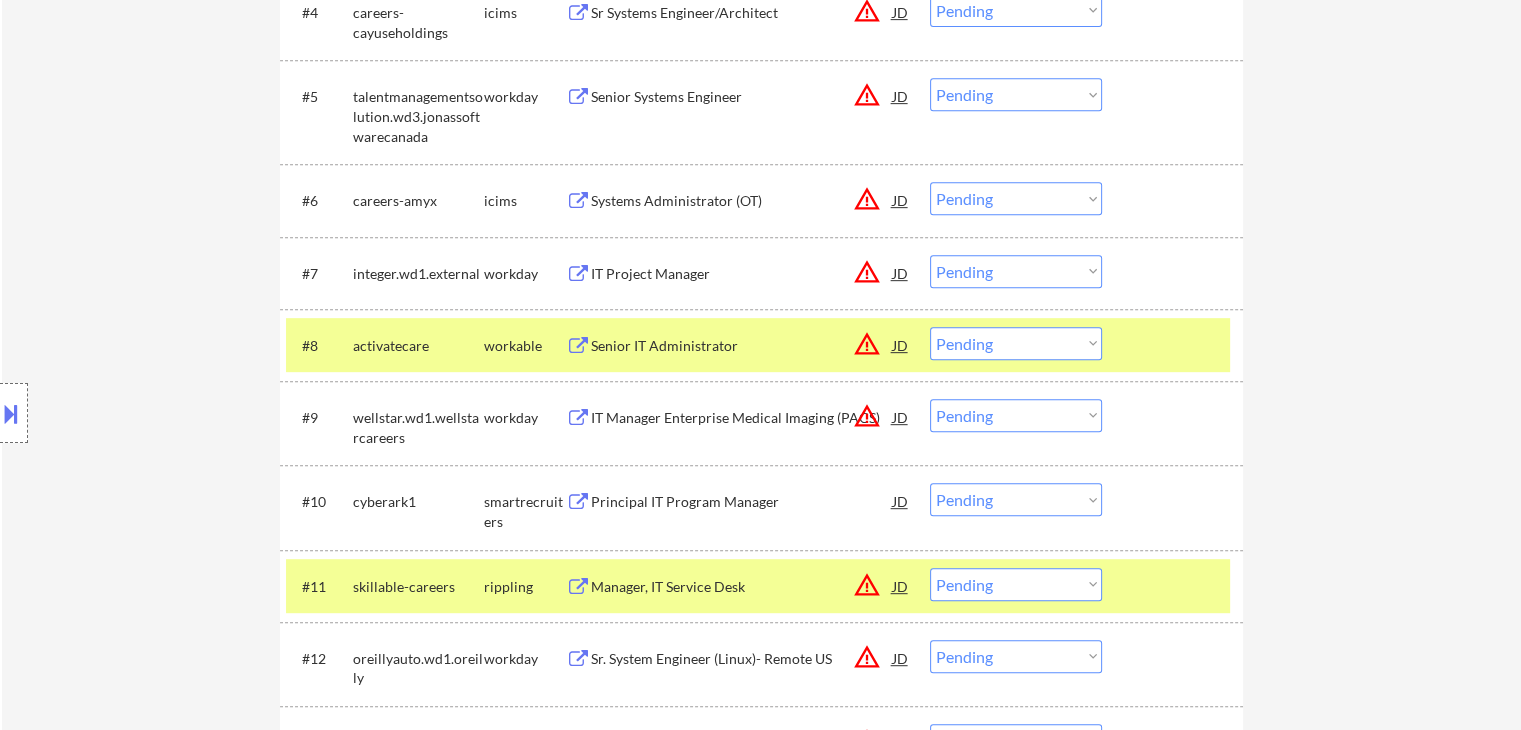 click on "Location Inclusions: remote" at bounding box center (179, 413) 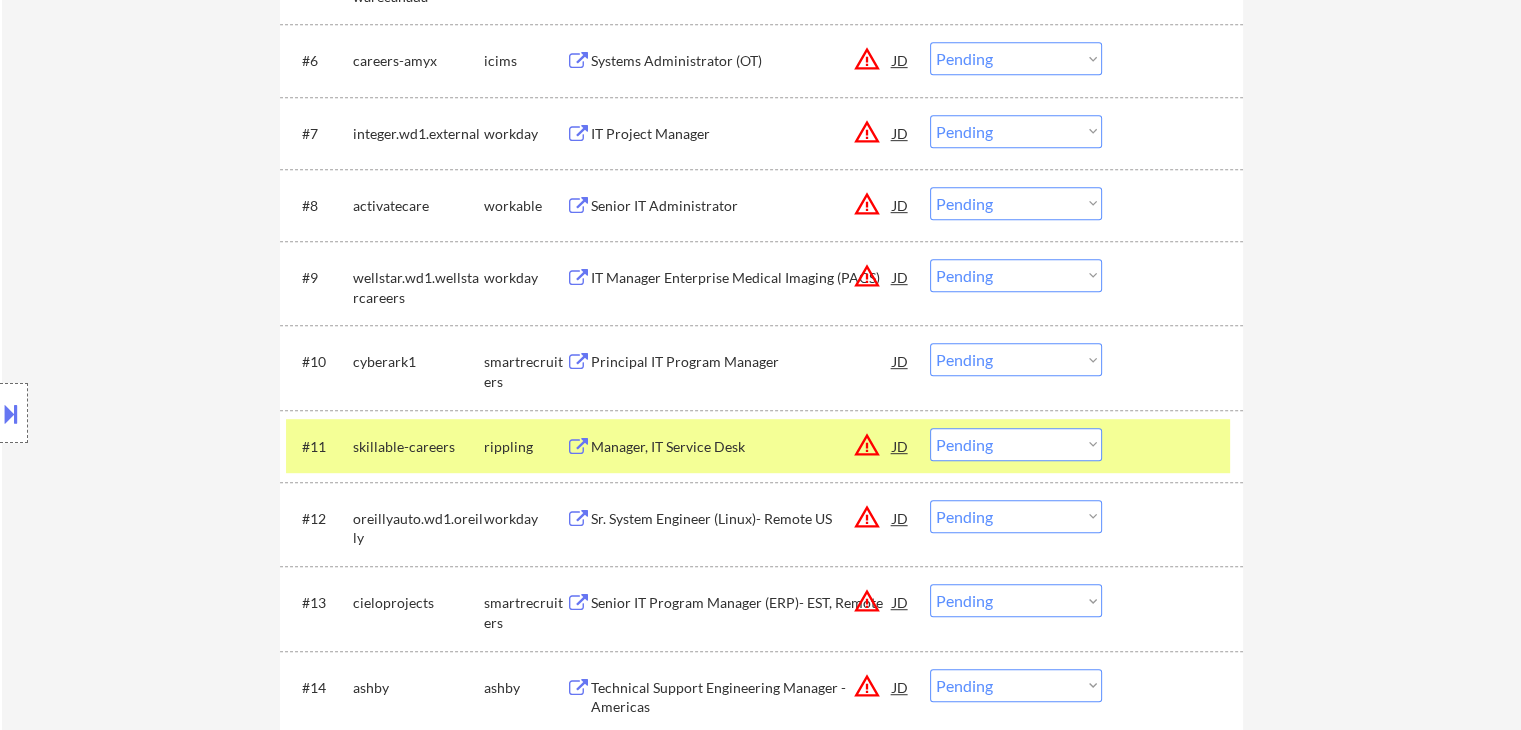 scroll, scrollTop: 1100, scrollLeft: 0, axis: vertical 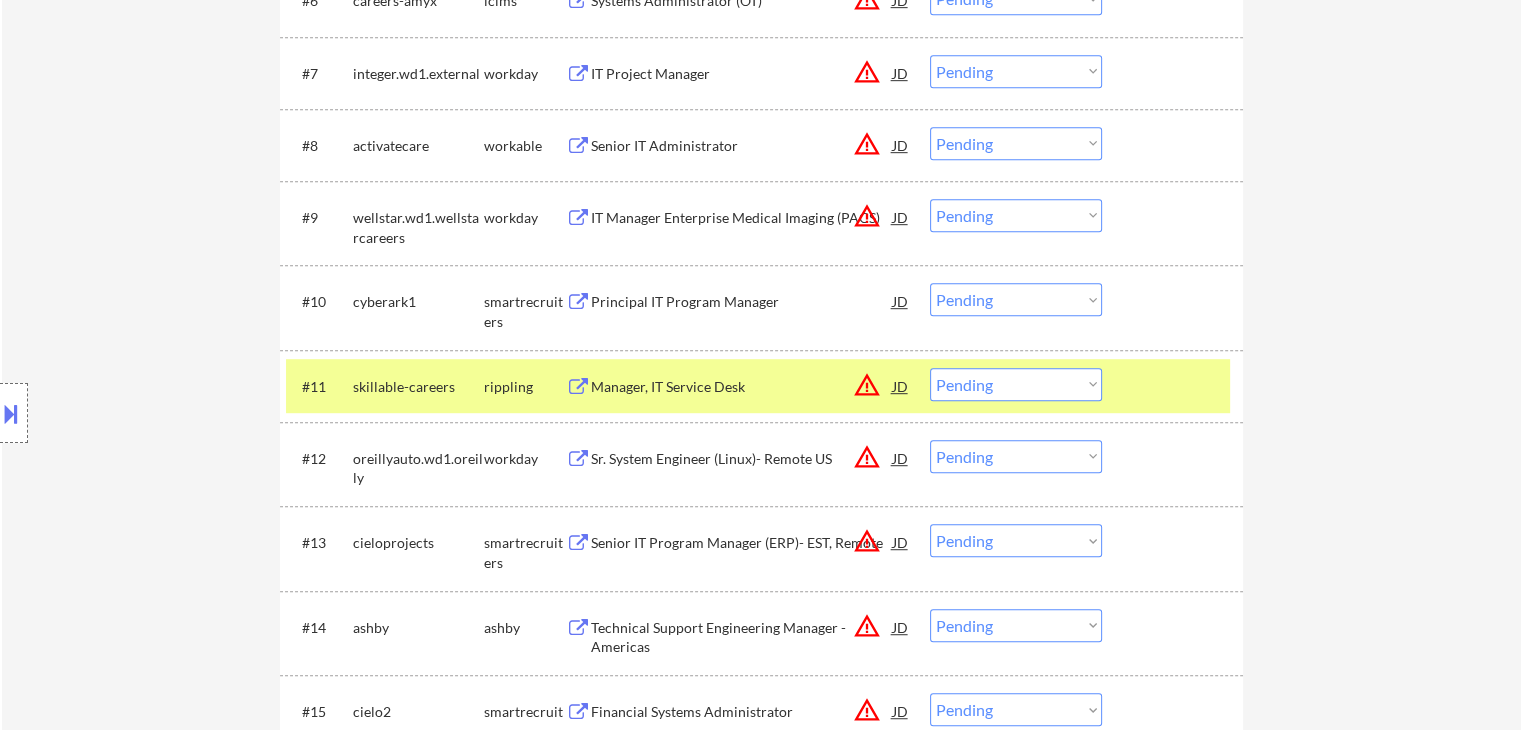 click on "Location Inclusions: remote" at bounding box center [179, 413] 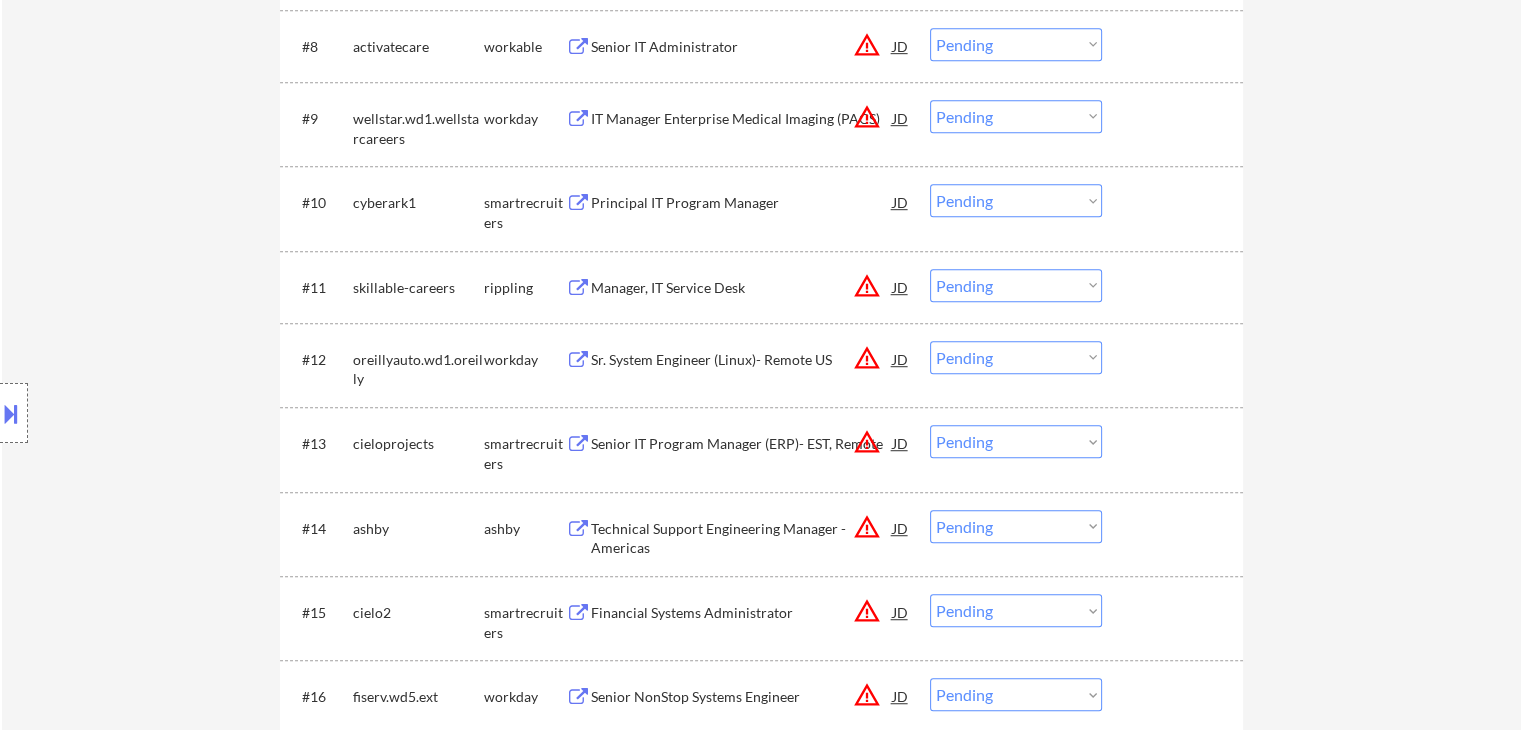 scroll, scrollTop: 1200, scrollLeft: 0, axis: vertical 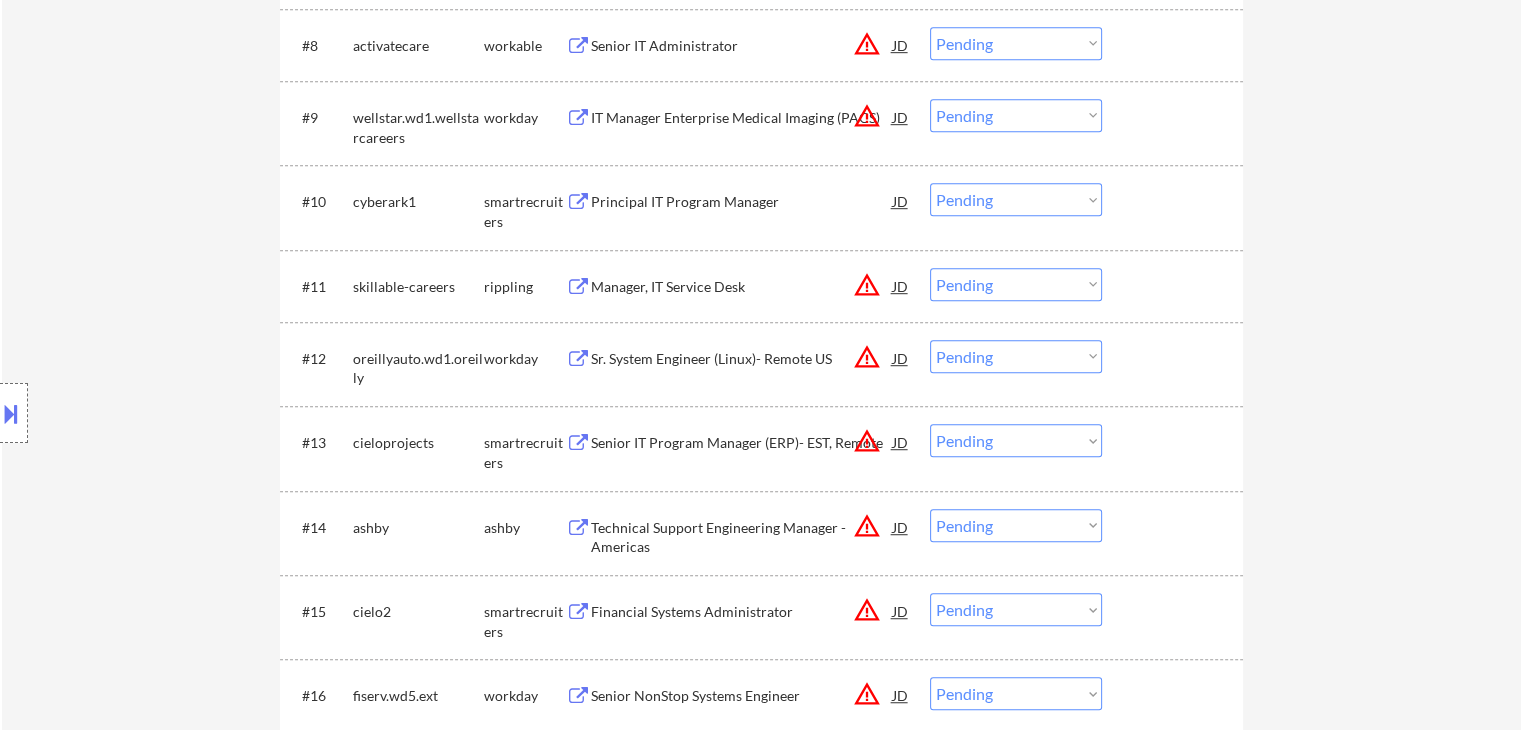 click on "Manager, IT Service Desk" at bounding box center [742, 287] 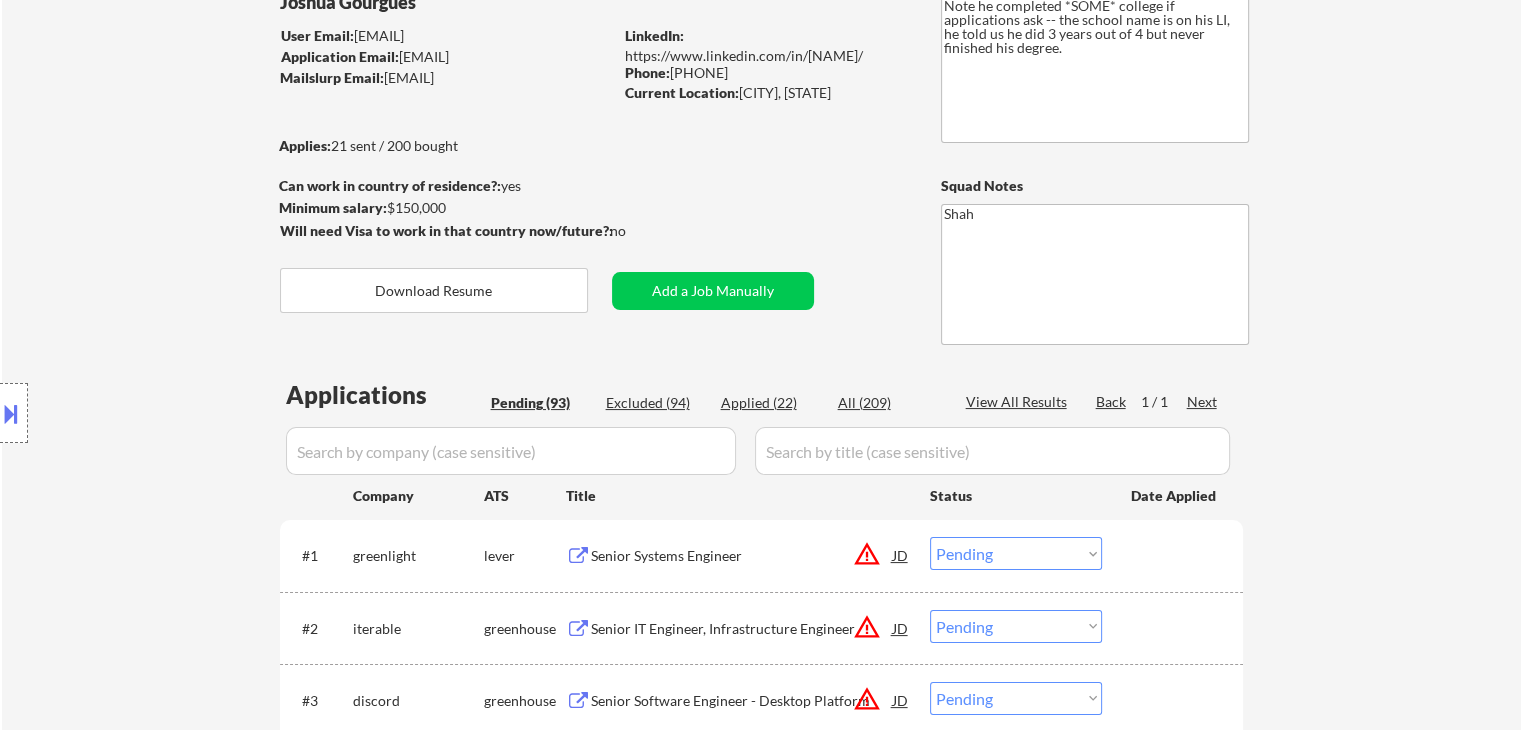 scroll, scrollTop: 200, scrollLeft: 0, axis: vertical 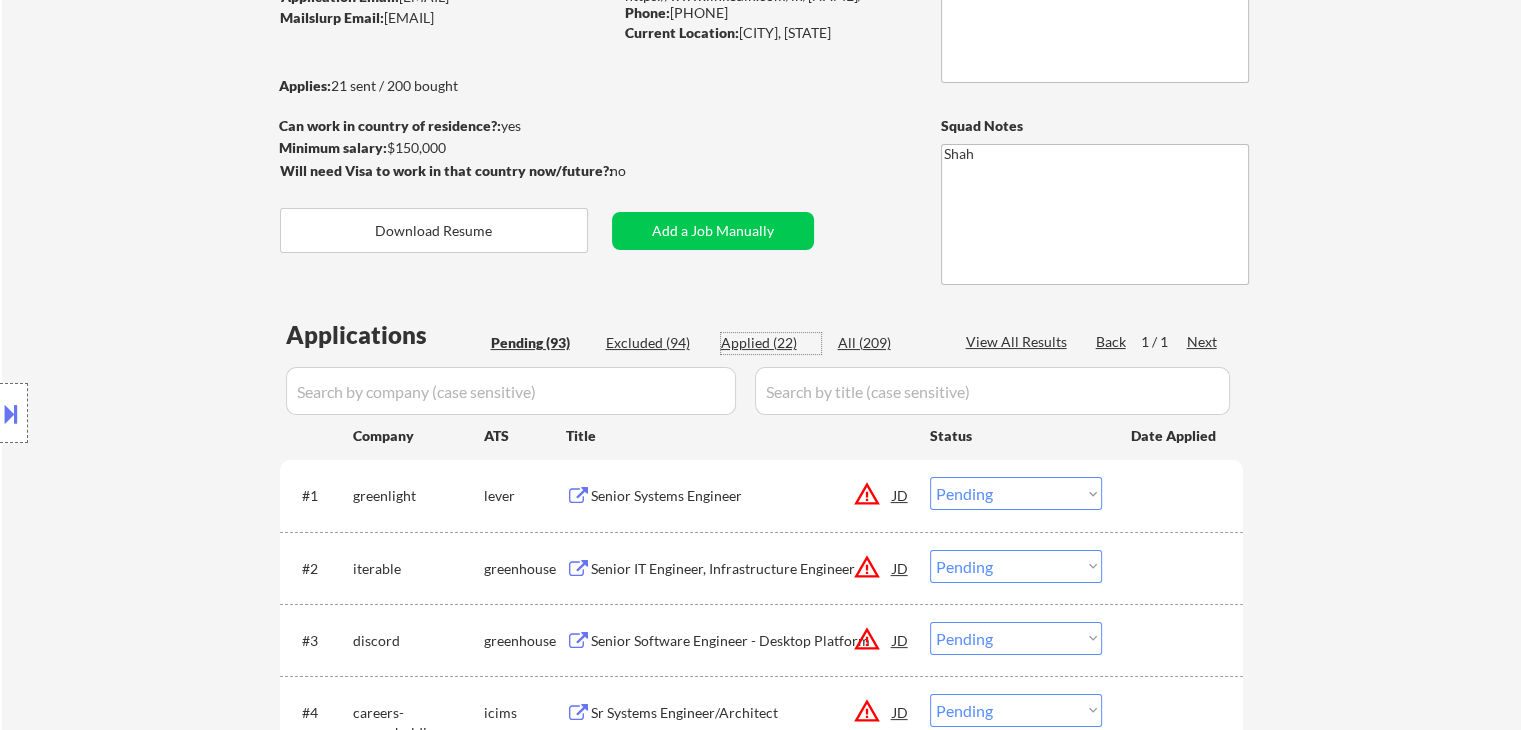 click on "Applied (22)" at bounding box center [771, 343] 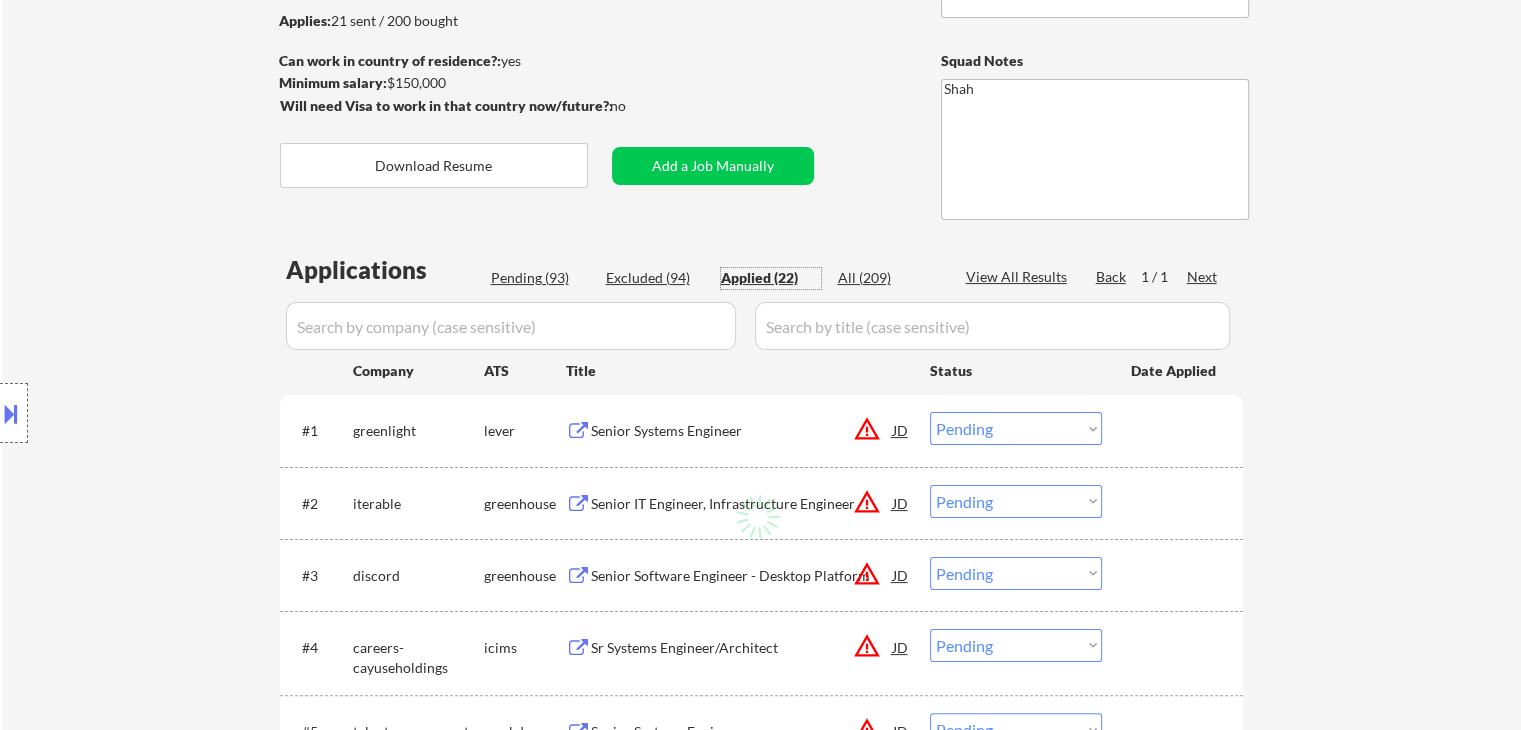 select on ""applied"" 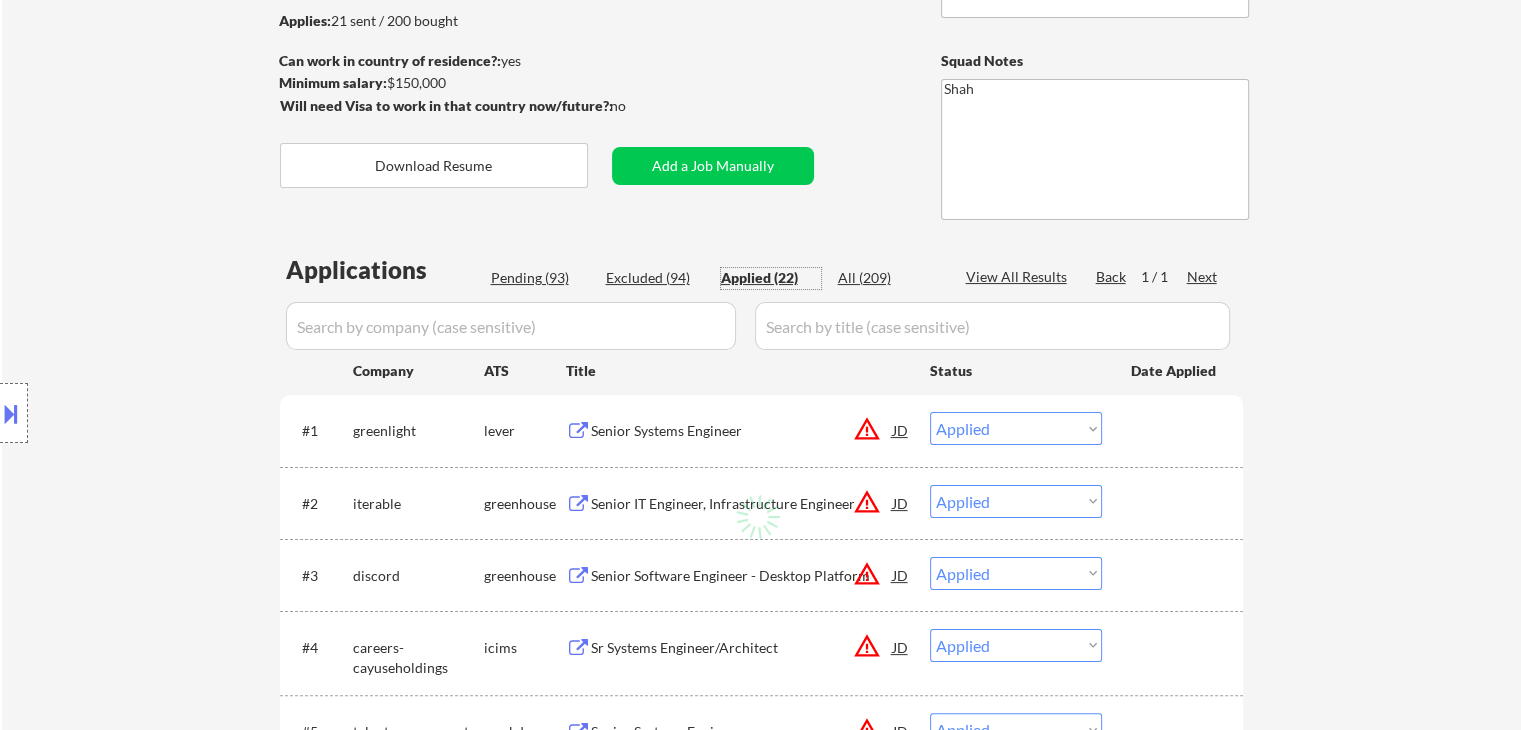 scroll, scrollTop: 300, scrollLeft: 0, axis: vertical 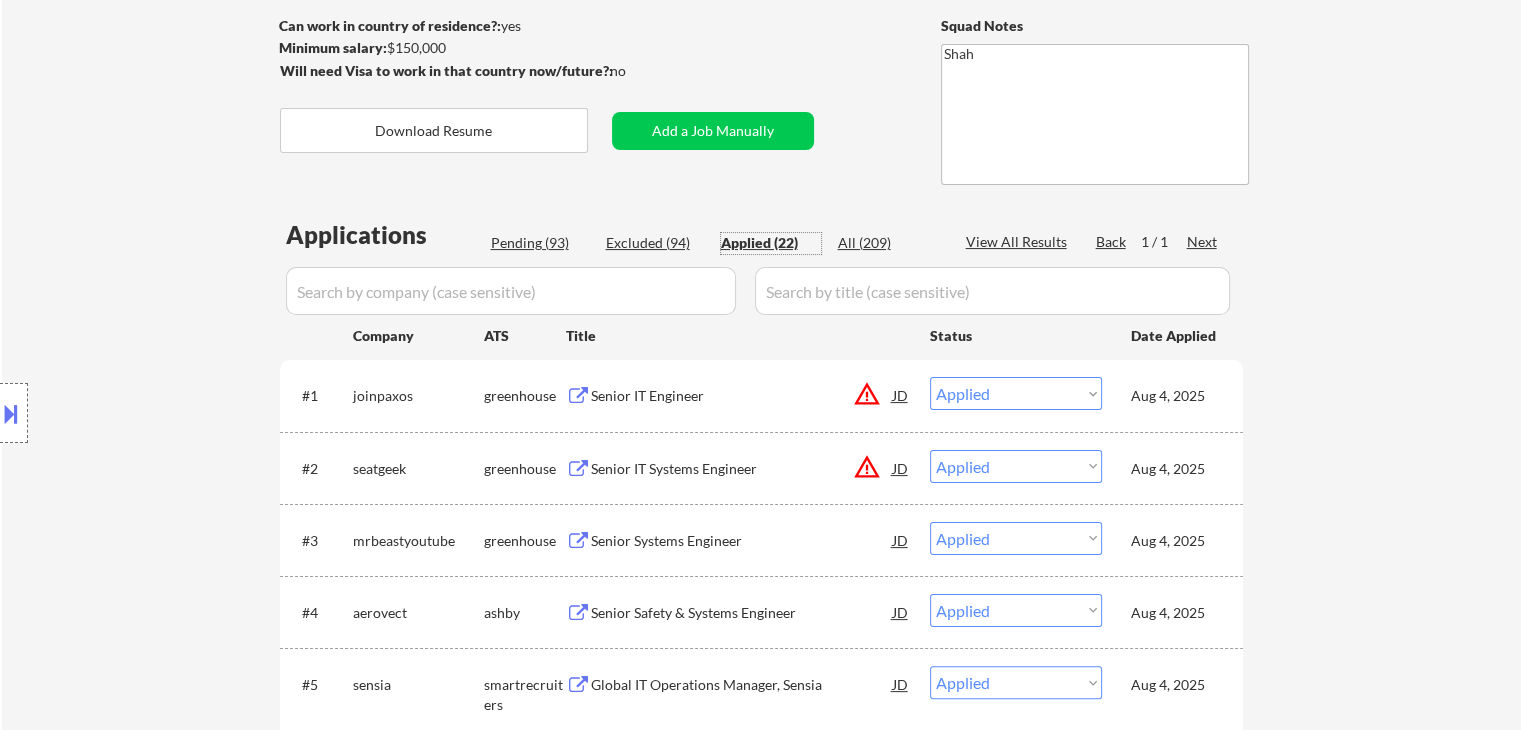 click on "Pending (93)" at bounding box center [541, 243] 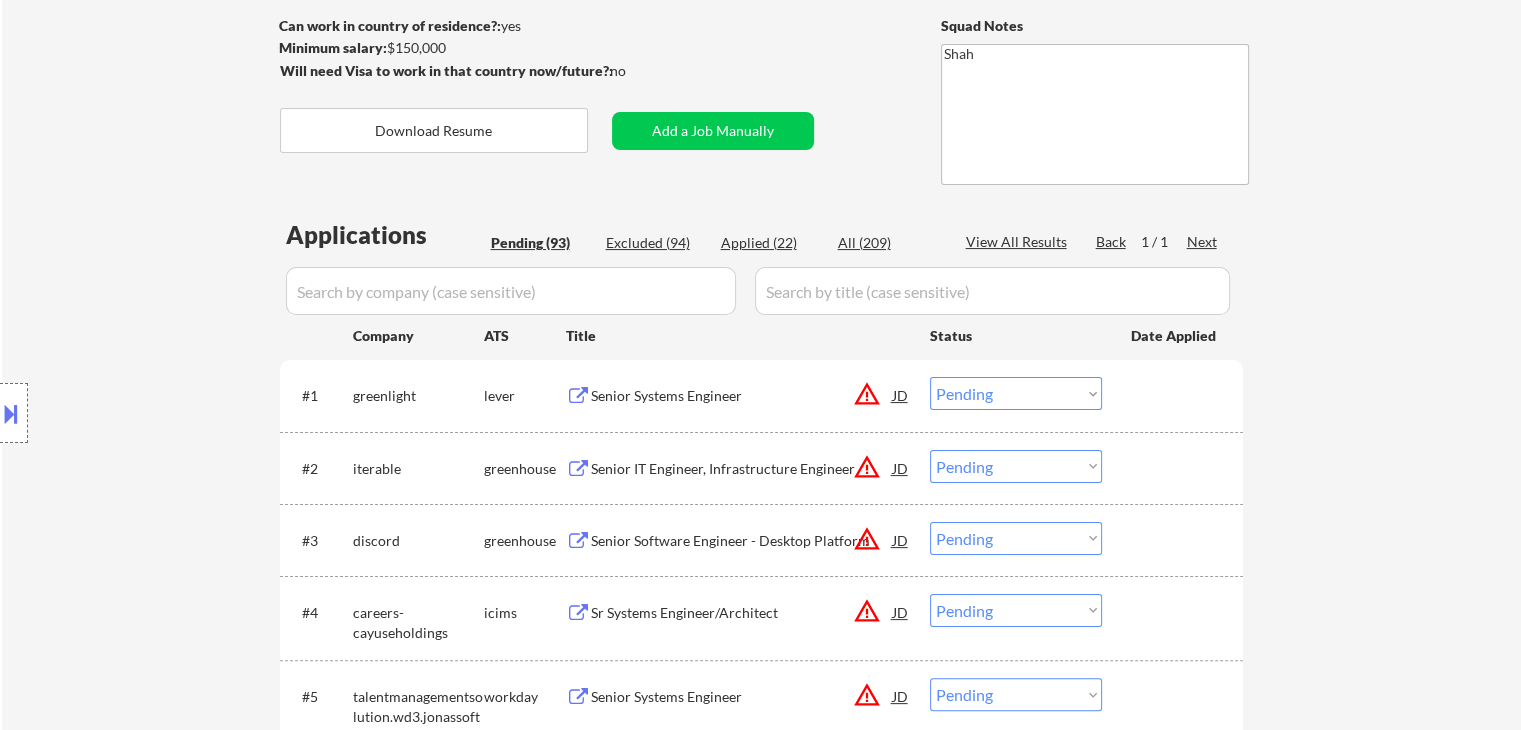 click on "Location Inclusions: remote" at bounding box center [179, 413] 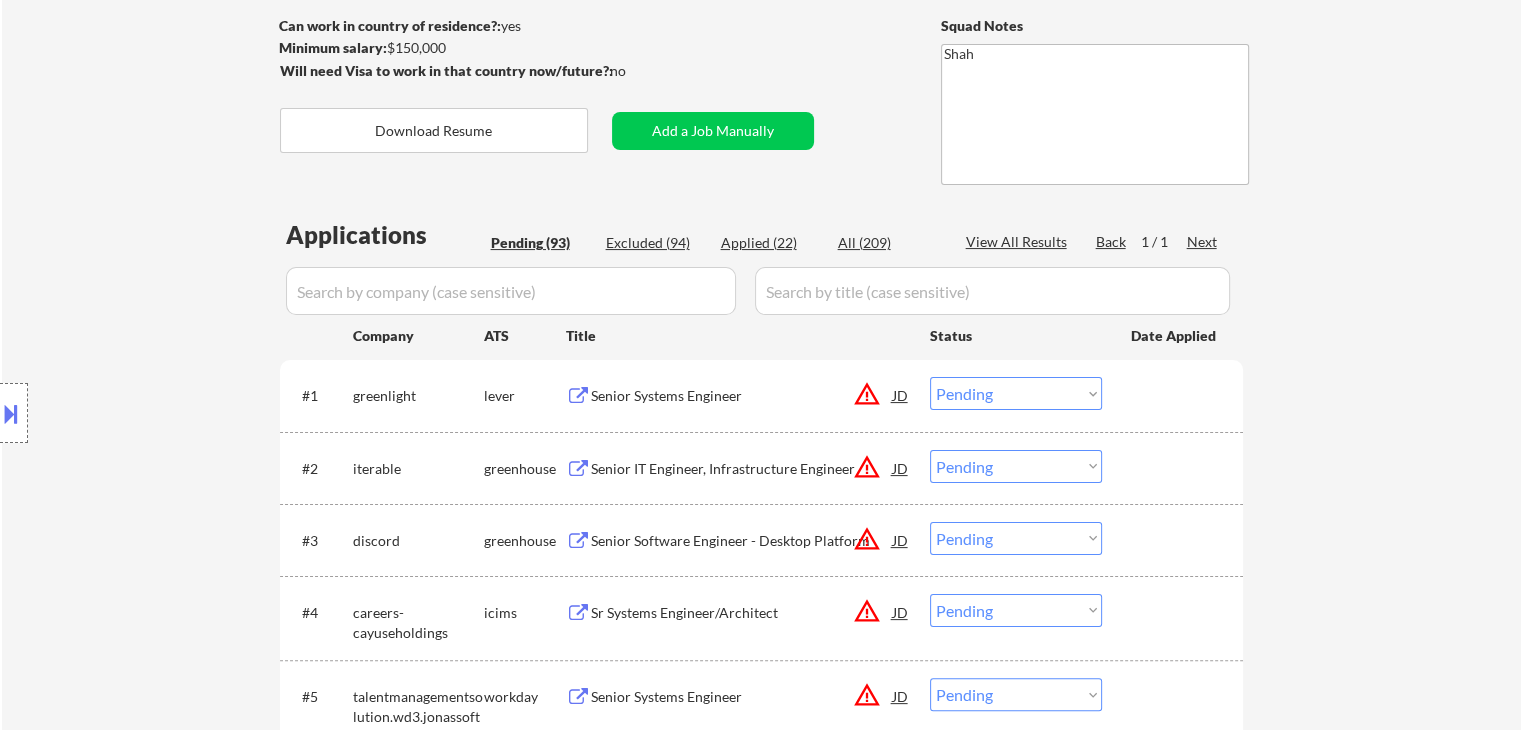 click on "← Return to /applysquad Mailslurp Inbox Job Search Builder [FIRST] [LAST] User Email:  [EMAIL] Application Email:  [EMAIL] Mailslurp Email:  [EMAIL] LinkedIn:   https://www.linkedin.com/in/[NAME]/
Phone:  [PHONE] Current Location:  [CITY], [STATE] Applies:  21 sent / 200 bought Internal Notes Note he completed *SOME* college if applications ask -- the school name is on his LI, he told us he did 3 years out of 4 but never finished his degree. Can work in country of residence?:  yes Squad Notes Minimum salary:  $150,000 Will need Visa to work in that country now/future?:   no Download Resume Add a Job Manually Shah Applications Pending (93) Excluded (94) Applied (22) All (209) View All Results Back 1 / 1
Next Company ATS Title Status Date Applied #1 greenlight lever Senior Systems Engineer JD warning_amber Choose an option... Pending Applied Excluded (Questions) Excluded (Expired) Excluded (Location) Excluded (Bad Match) #2 JD" at bounding box center [761, 3879] 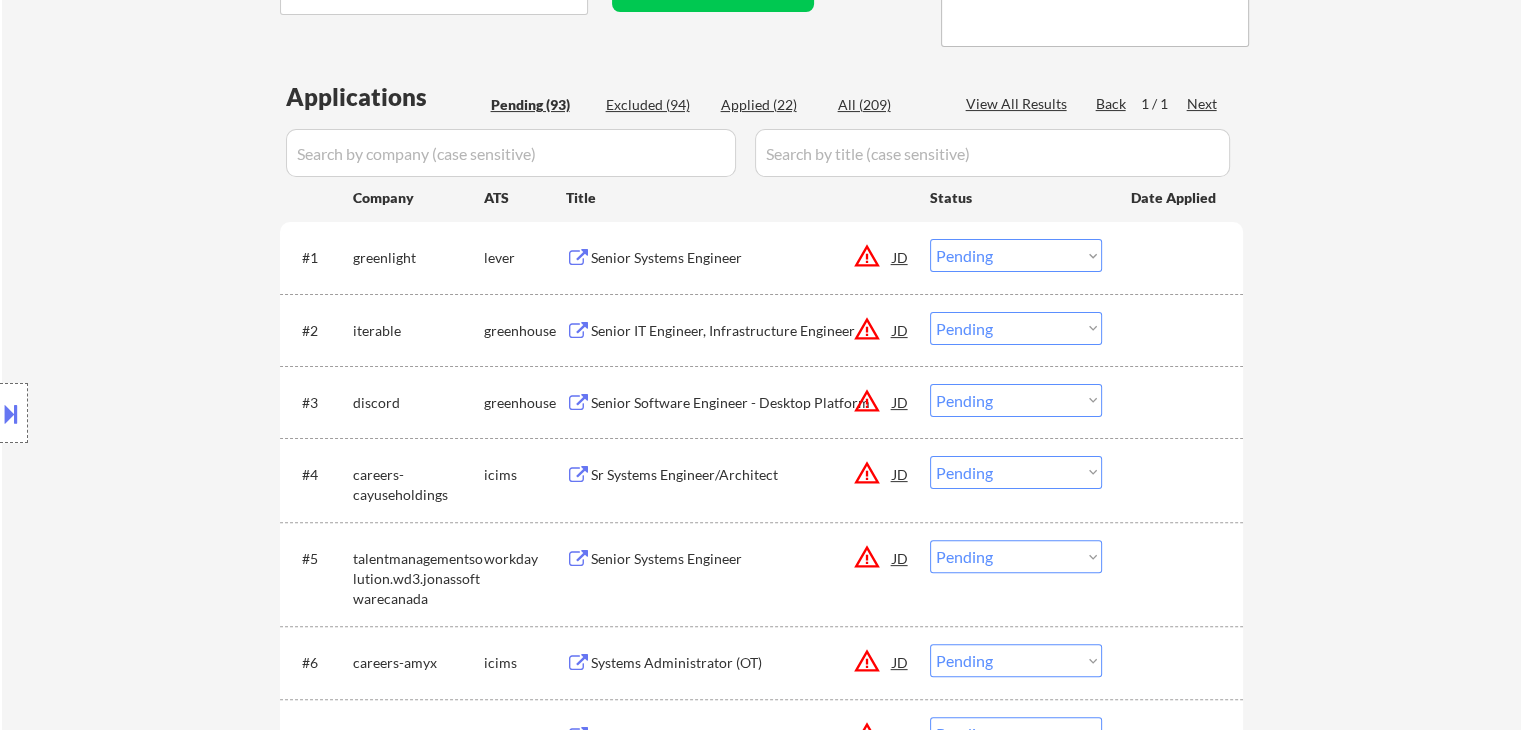 scroll, scrollTop: 500, scrollLeft: 0, axis: vertical 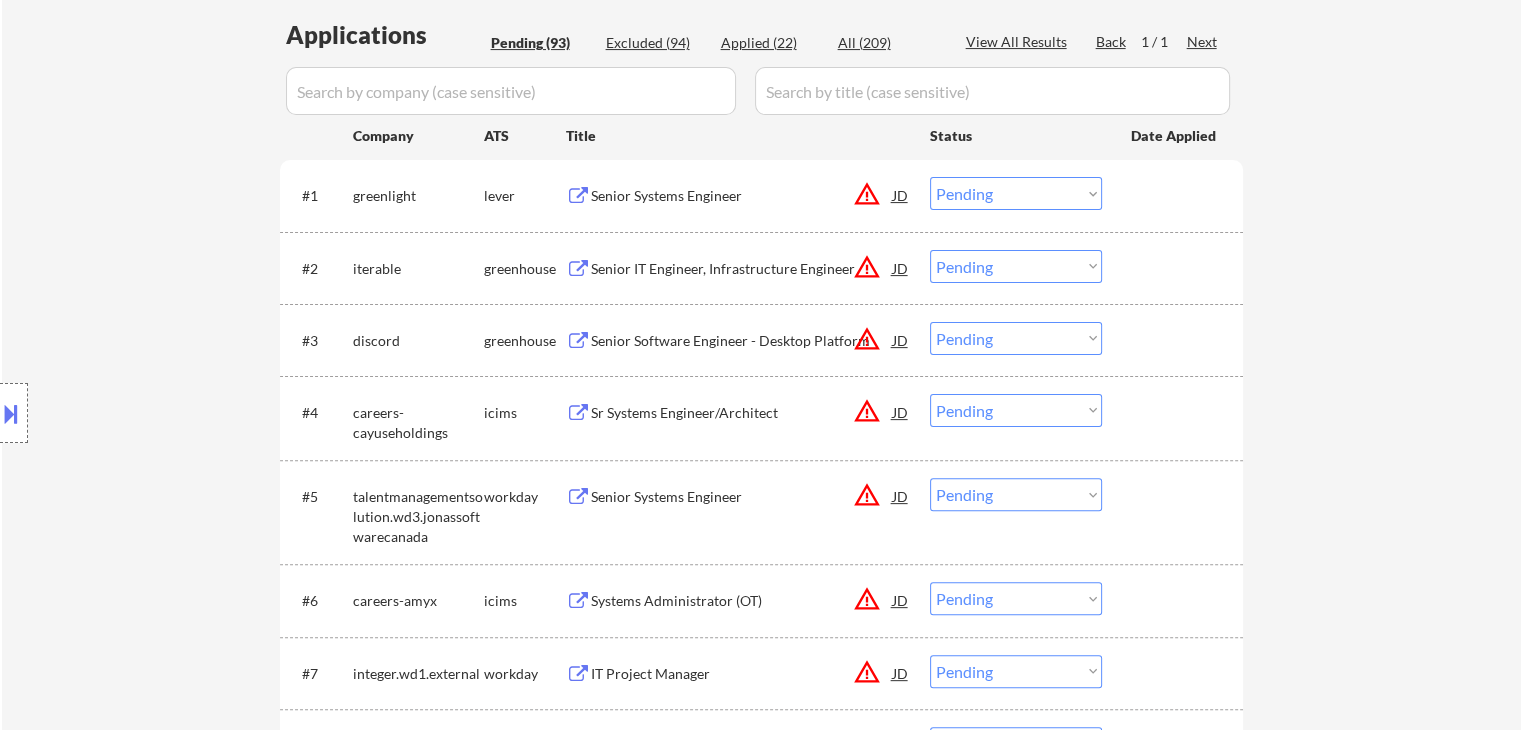 click on "← Return to /applysquad Mailslurp Inbox Job Search Builder [FIRST] [LAST] User Email:  [EMAIL] Application Email:  [EMAIL] Mailslurp Email:  [EMAIL] LinkedIn:   https://www.linkedin.com/in/[NAME]/
Phone:  [PHONE] Current Location:  [CITY], [STATE] Applies:  21 sent / 200 bought Internal Notes Note he completed *SOME* college if applications ask -- the school name is on his LI, he told us he did 3 years out of 4 but never finished his degree. Can work in country of residence?:  yes Squad Notes Minimum salary:  $150,000 Will need Visa to work in that country now/future?:   no Download Resume Add a Job Manually Shah Applications Pending (93) Excluded (94) Applied (22) All (209) View All Results Back 1 / 1
Next Company ATS Title Status Date Applied #1 greenlight lever Senior Systems Engineer JD warning_amber Choose an option... Pending Applied Excluded (Questions) Excluded (Expired) Excluded (Location) Excluded (Bad Match) #2 JD" at bounding box center (761, 3679) 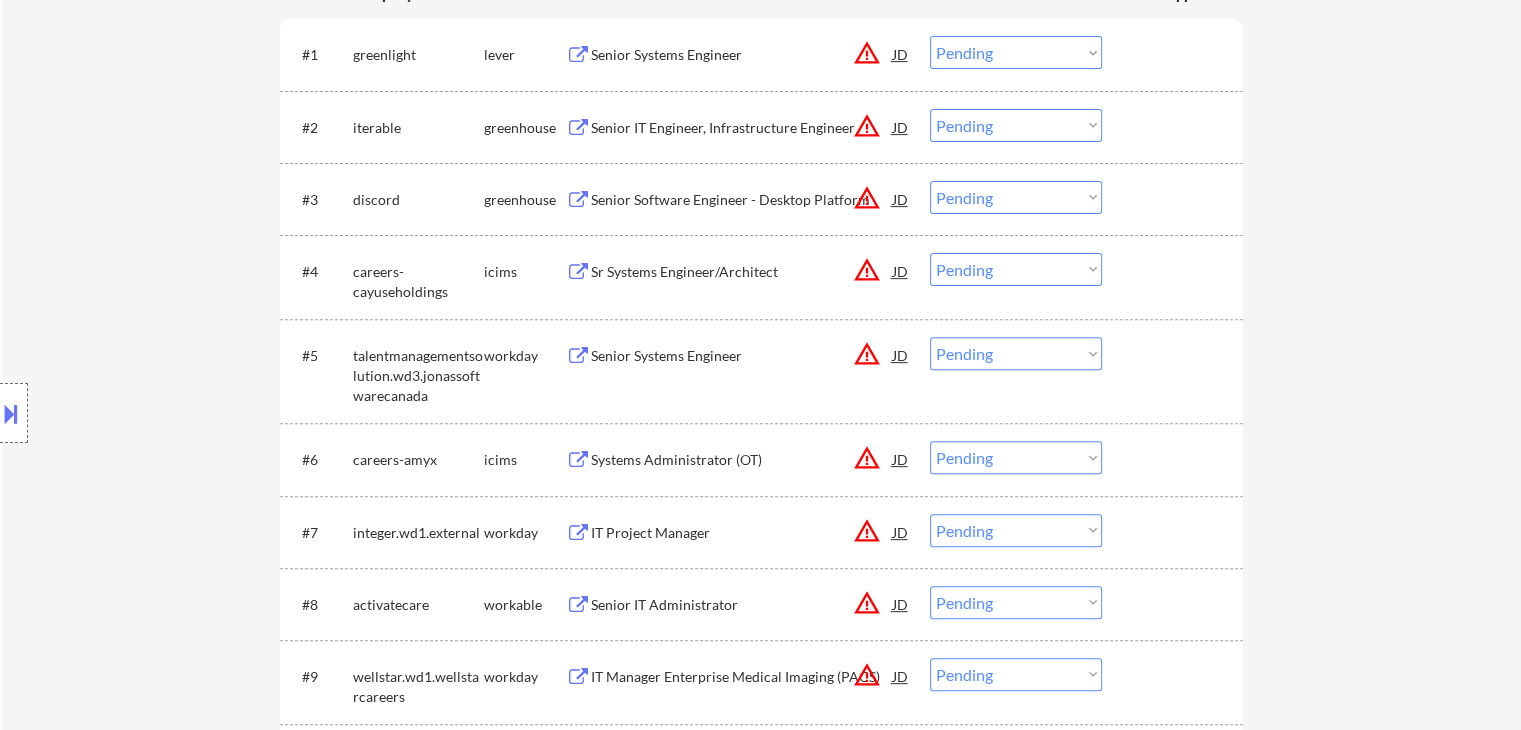 scroll, scrollTop: 700, scrollLeft: 0, axis: vertical 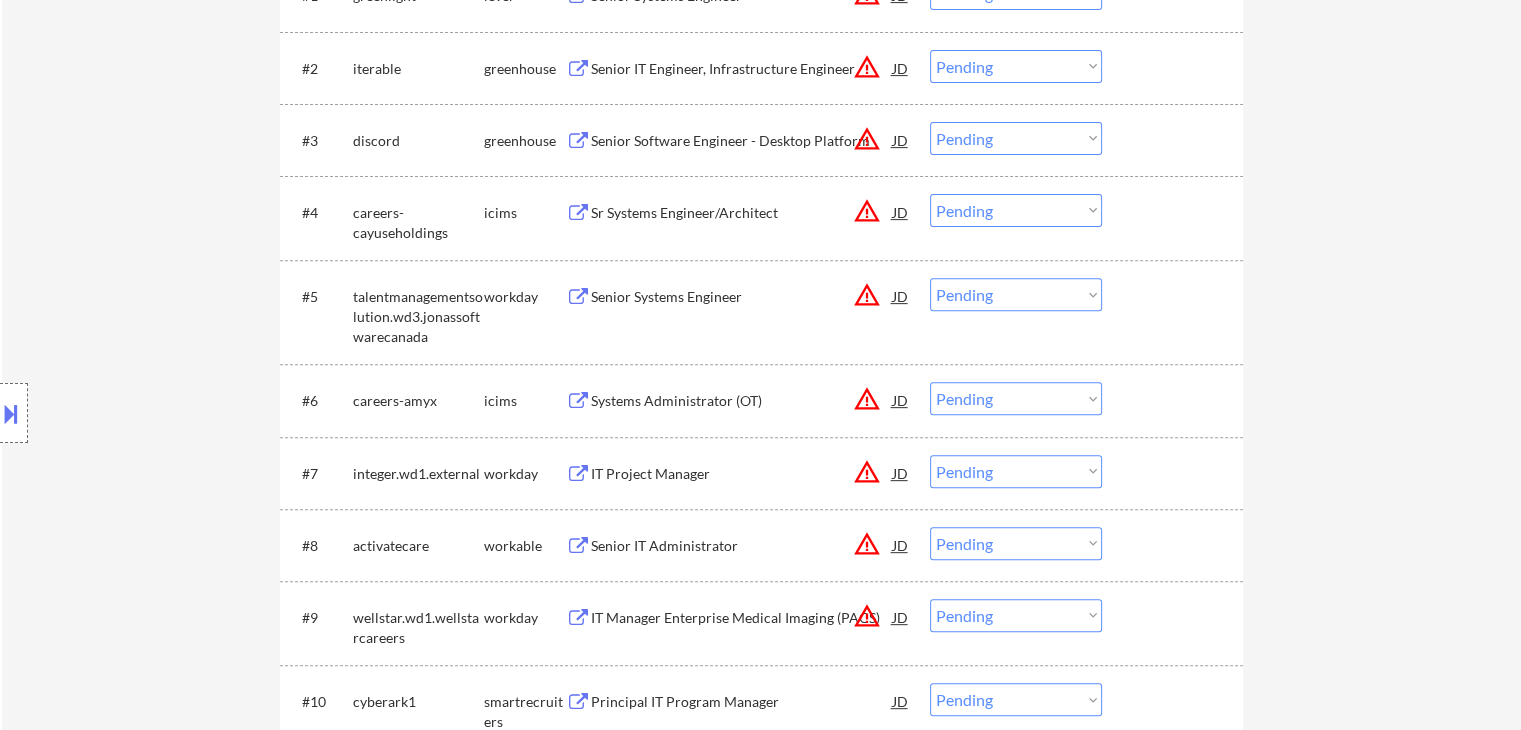 click on "← Return to /applysquad Mailslurp Inbox Job Search Builder [FIRST] [LAST] User Email:  [EMAIL] Application Email:  [EMAIL] Mailslurp Email:  [EMAIL] LinkedIn:   https://www.linkedin.com/in/[NAME]/
Phone:  [PHONE] Current Location:  [CITY], [STATE] Applies:  21 sent / 200 bought Internal Notes Note he completed *SOME* college if applications ask -- the school name is on his LI, he told us he did 3 years out of 4 but never finished his degree. Can work in country of residence?:  yes Squad Notes Minimum salary:  $150,000 Will need Visa to work in that country now/future?:   no Download Resume Add a Job Manually Shah Applications Pending (93) Excluded (94) Applied (22) All (209) View All Results Back 1 / 1
Next Company ATS Title Status Date Applied #1 greenlight lever Senior Systems Engineer JD warning_amber Choose an option... Pending Applied Excluded (Questions) Excluded (Expired) Excluded (Location) Excluded (Bad Match) #2 JD" at bounding box center (761, 3479) 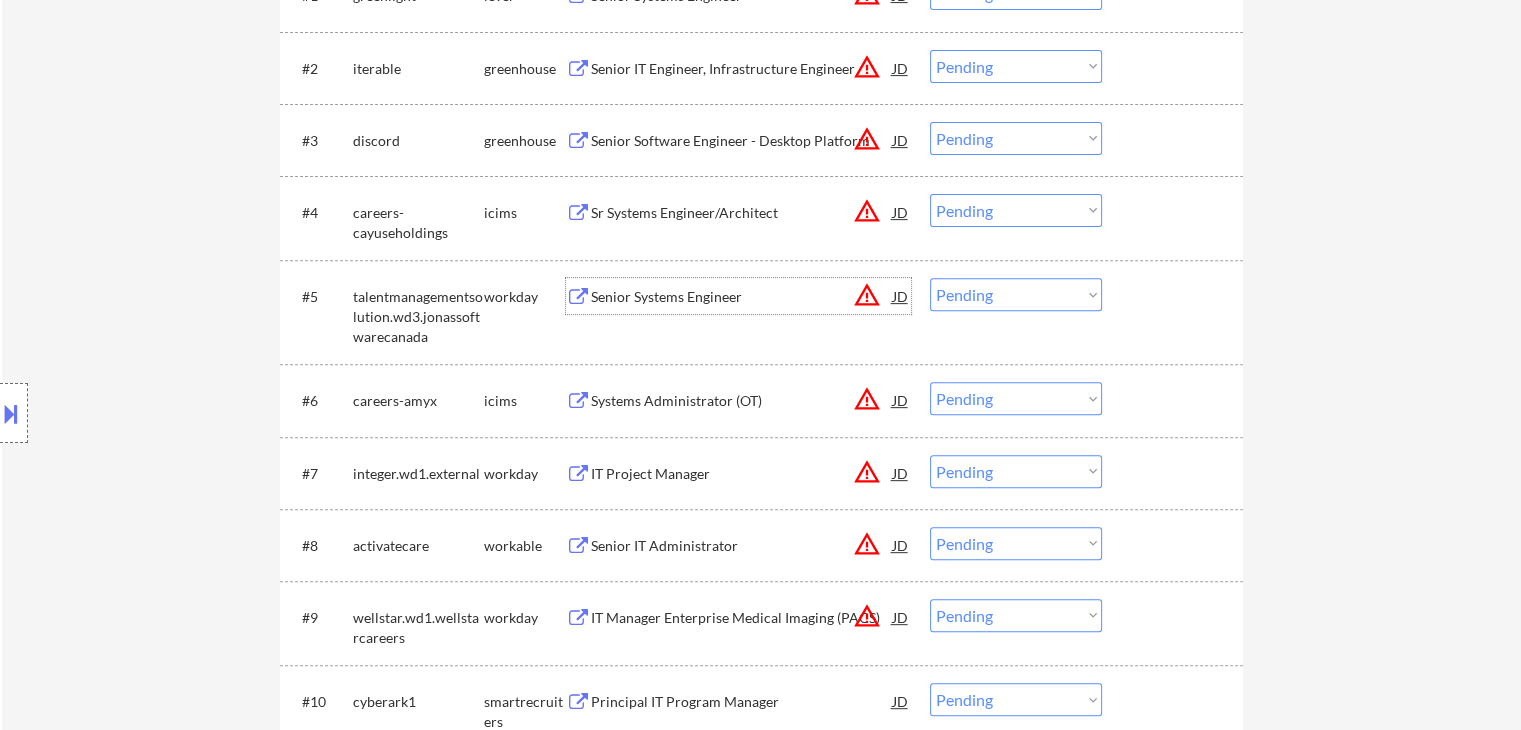 click on "Senior Systems Engineer" at bounding box center (742, 297) 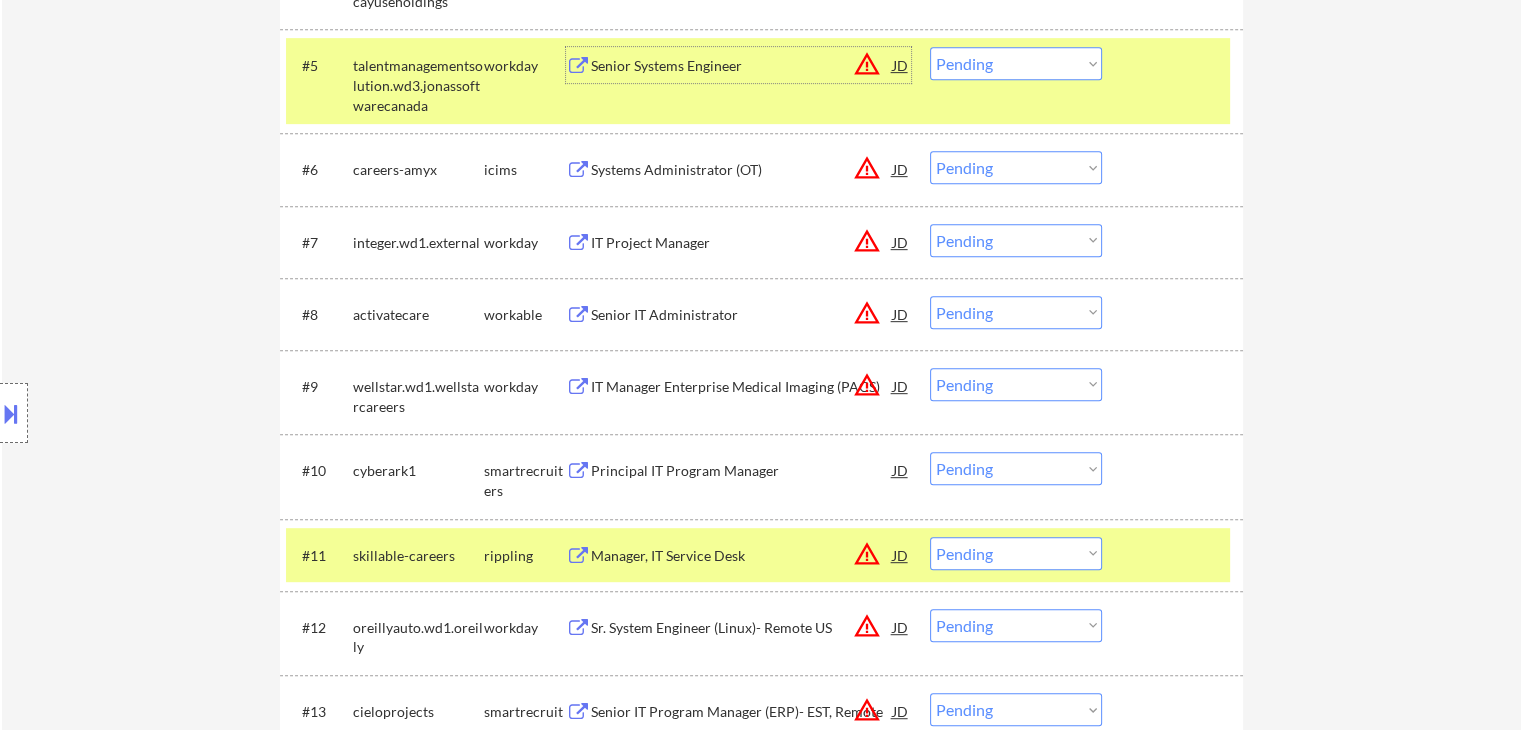 scroll, scrollTop: 800, scrollLeft: 0, axis: vertical 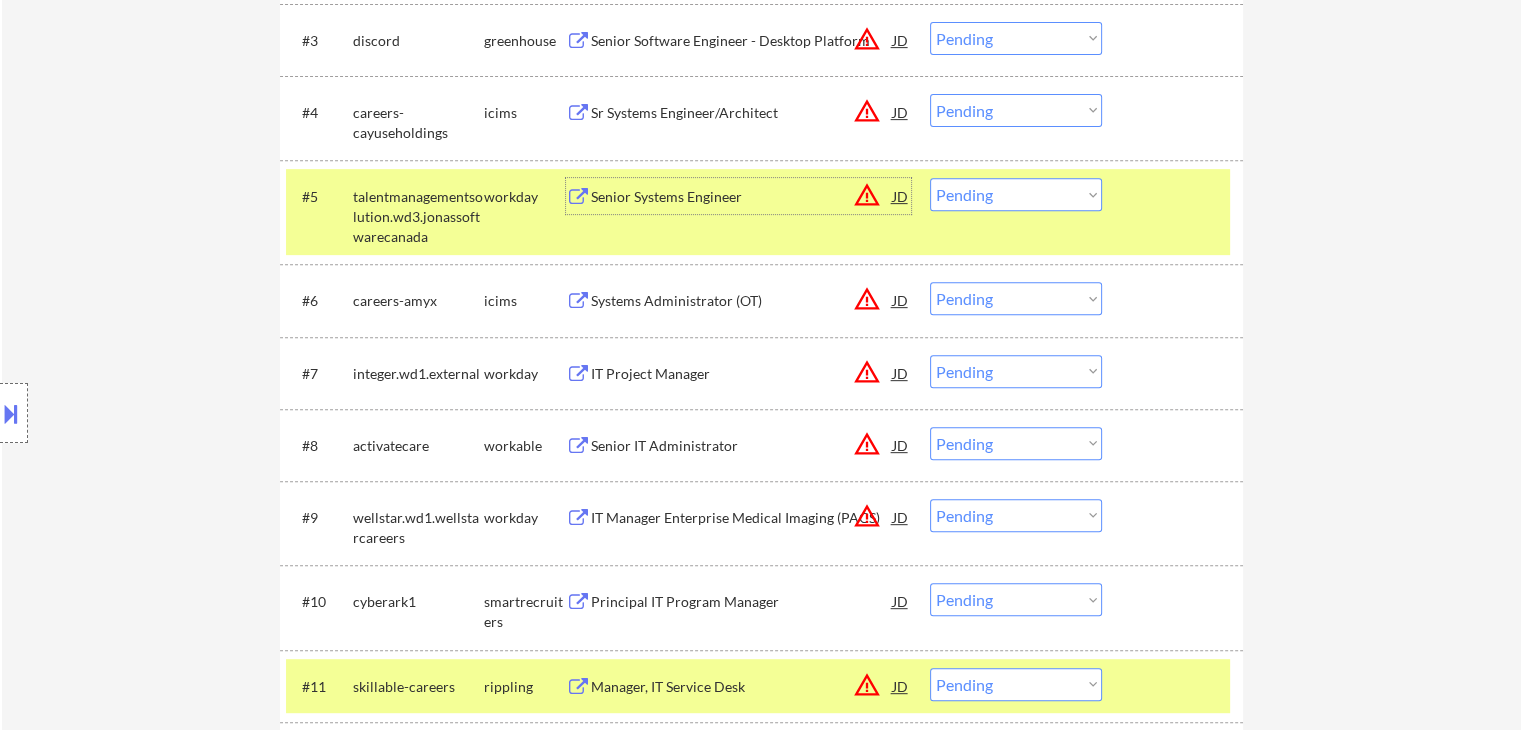 click on "#5 talentmanagementsolution.wd3.jonassoftwarecanada workday Senior Systems Engineer JD warning_amber Choose an option... Pending Applied Excluded (Questions) Excluded (Expired) Excluded (Location) Excluded (Bad Match) Excluded (Blocklist) Excluded (Salary) Excluded (Other)" at bounding box center (758, 212) 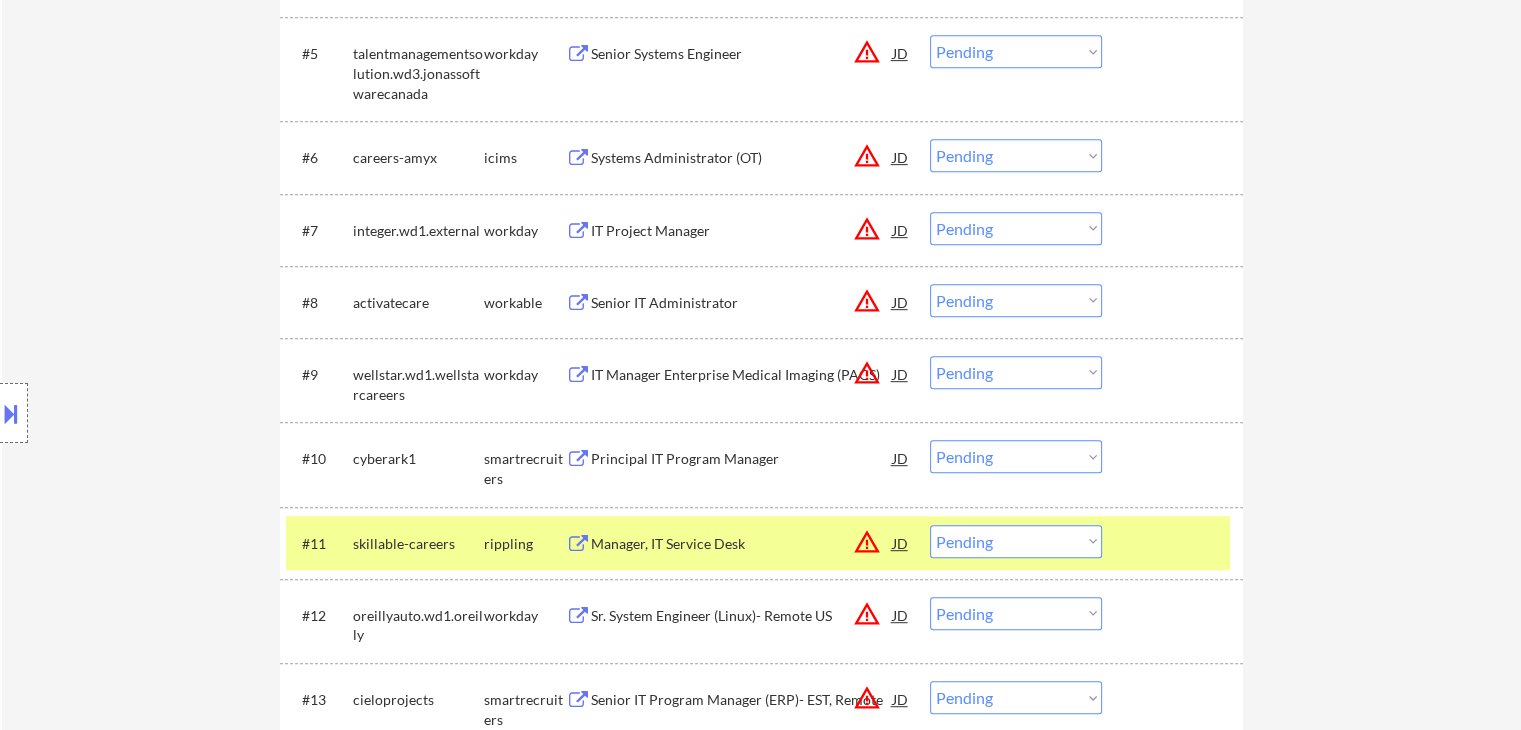 scroll, scrollTop: 1000, scrollLeft: 0, axis: vertical 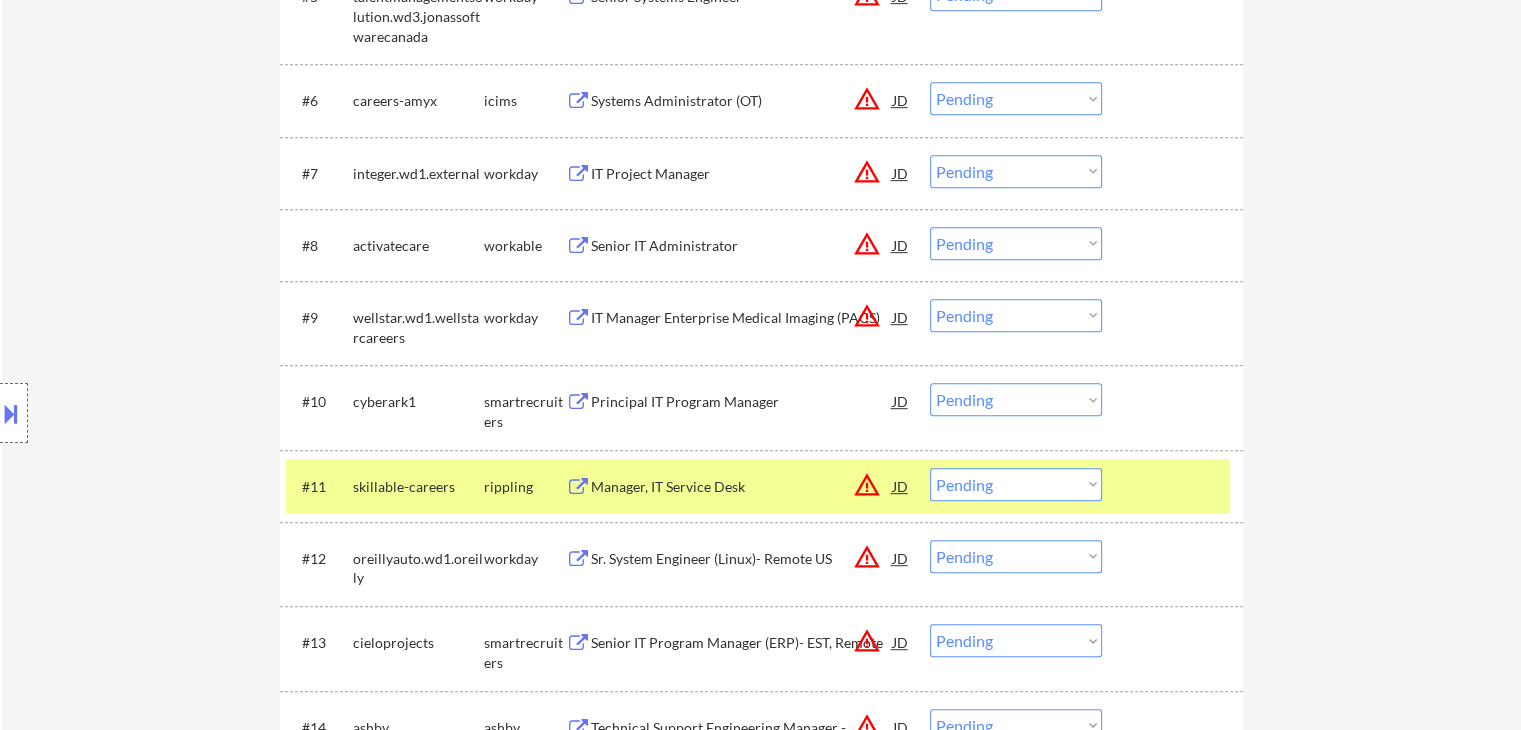 click at bounding box center [1175, 486] 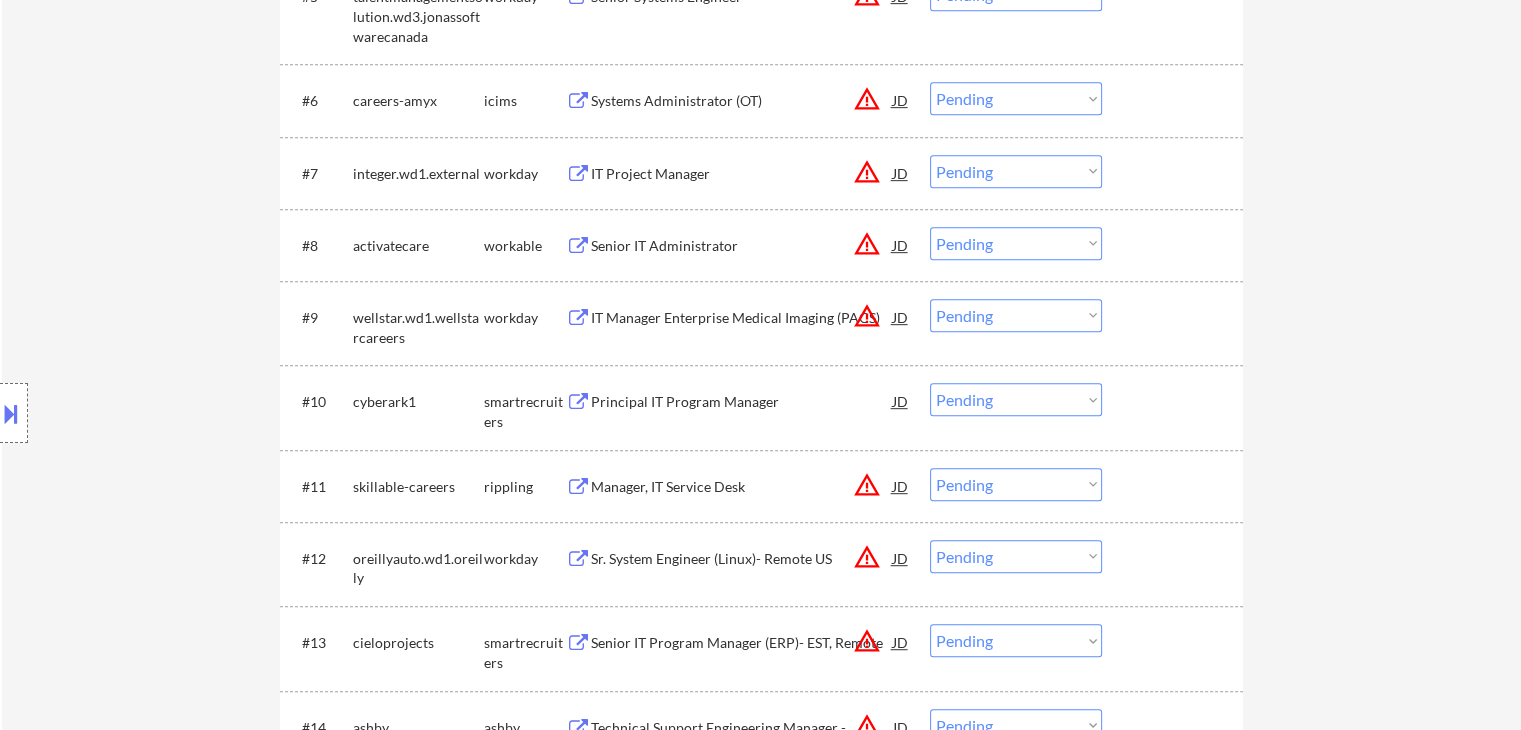click on "← Return to /applysquad Mailslurp Inbox Job Search Builder [FIRST] [LAST] User Email:  [EMAIL] Application Email:  [EMAIL] Mailslurp Email:  [EMAIL] LinkedIn:   https://www.linkedin.com/in/[NAME]/
Phone:  [PHONE] Current Location:  [CITY], [STATE] Applies:  21 sent / 200 bought Internal Notes Note he completed *SOME* college if applications ask -- the school name is on his LI, he told us he did 3 years out of 4 but never finished his degree. Can work in country of residence?:  yes Squad Notes Minimum salary:  $150,000 Will need Visa to work in that country now/future?:   no Download Resume Add a Job Manually Shah Applications Pending (93) Excluded (94) Applied (22) All (209) View All Results Back 1 / 1
Next Company ATS Title Status Date Applied #1 greenlight lever Senior Systems Engineer JD warning_amber Choose an option... Pending Applied Excluded (Questions) Excluded (Expired) Excluded (Location) Excluded (Bad Match) #2 JD" at bounding box center (761, 3179) 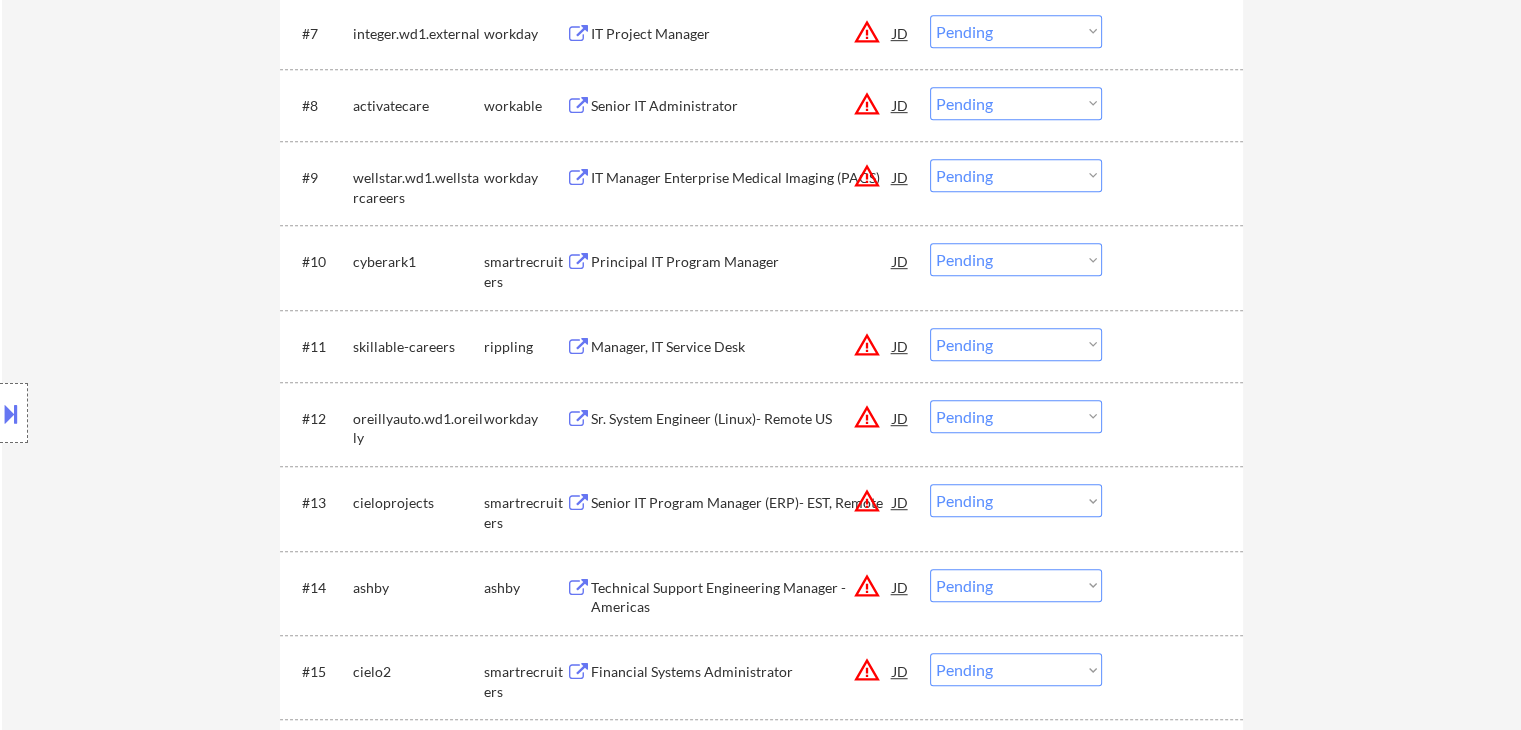 scroll, scrollTop: 1200, scrollLeft: 0, axis: vertical 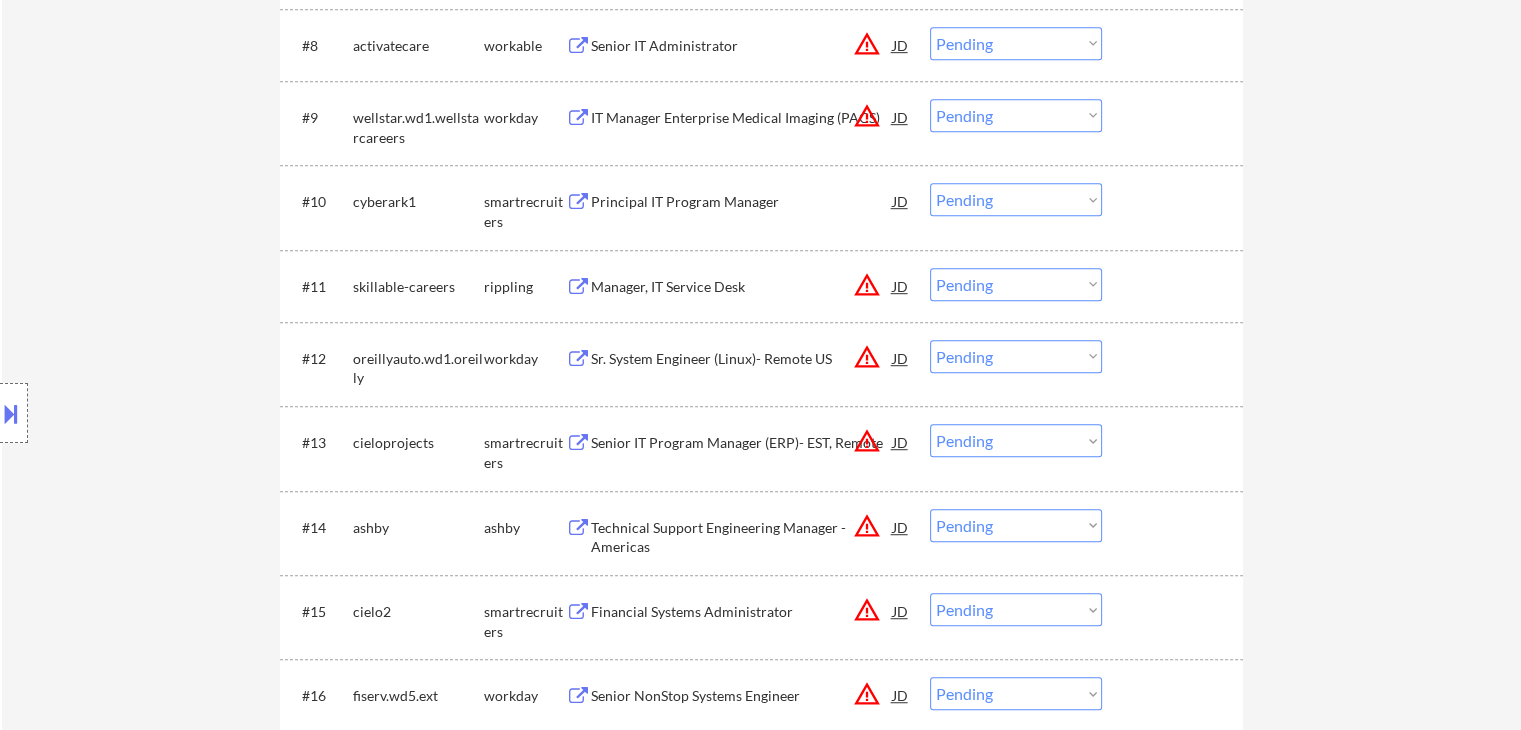 click on "Location Inclusions: remote" at bounding box center (179, 413) 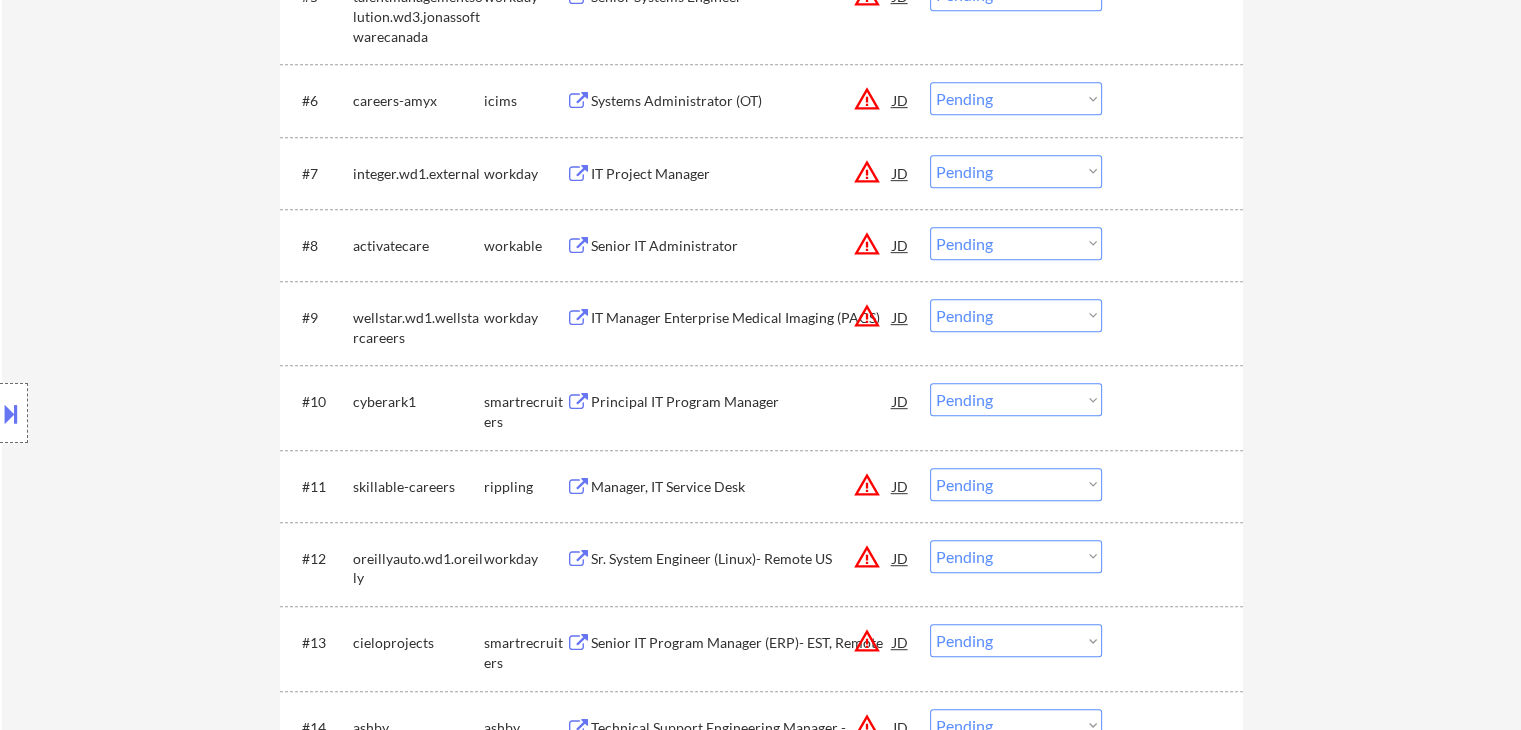 click on "Location Inclusions: remote" at bounding box center [179, 413] 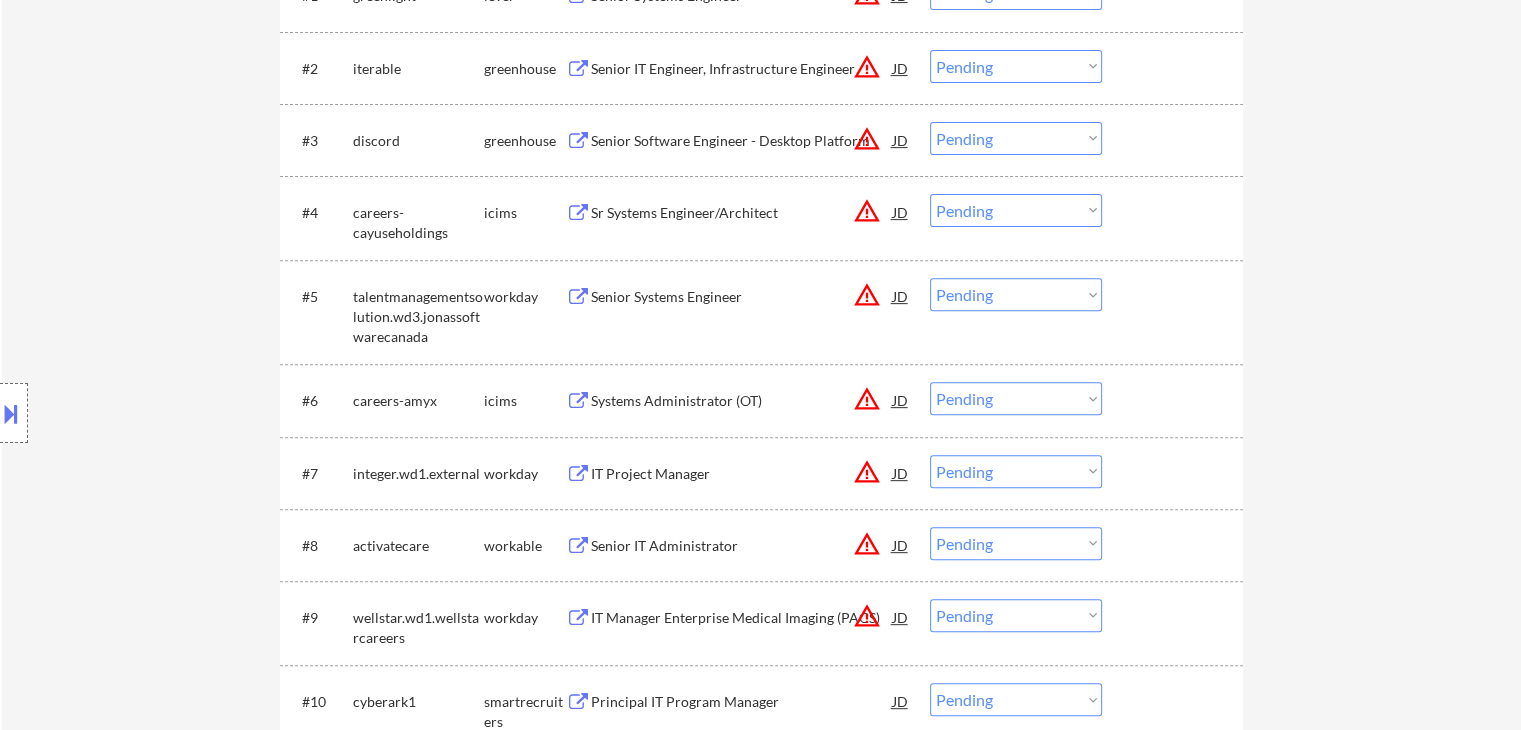 click on "Location Inclusions: remote" at bounding box center (179, 413) 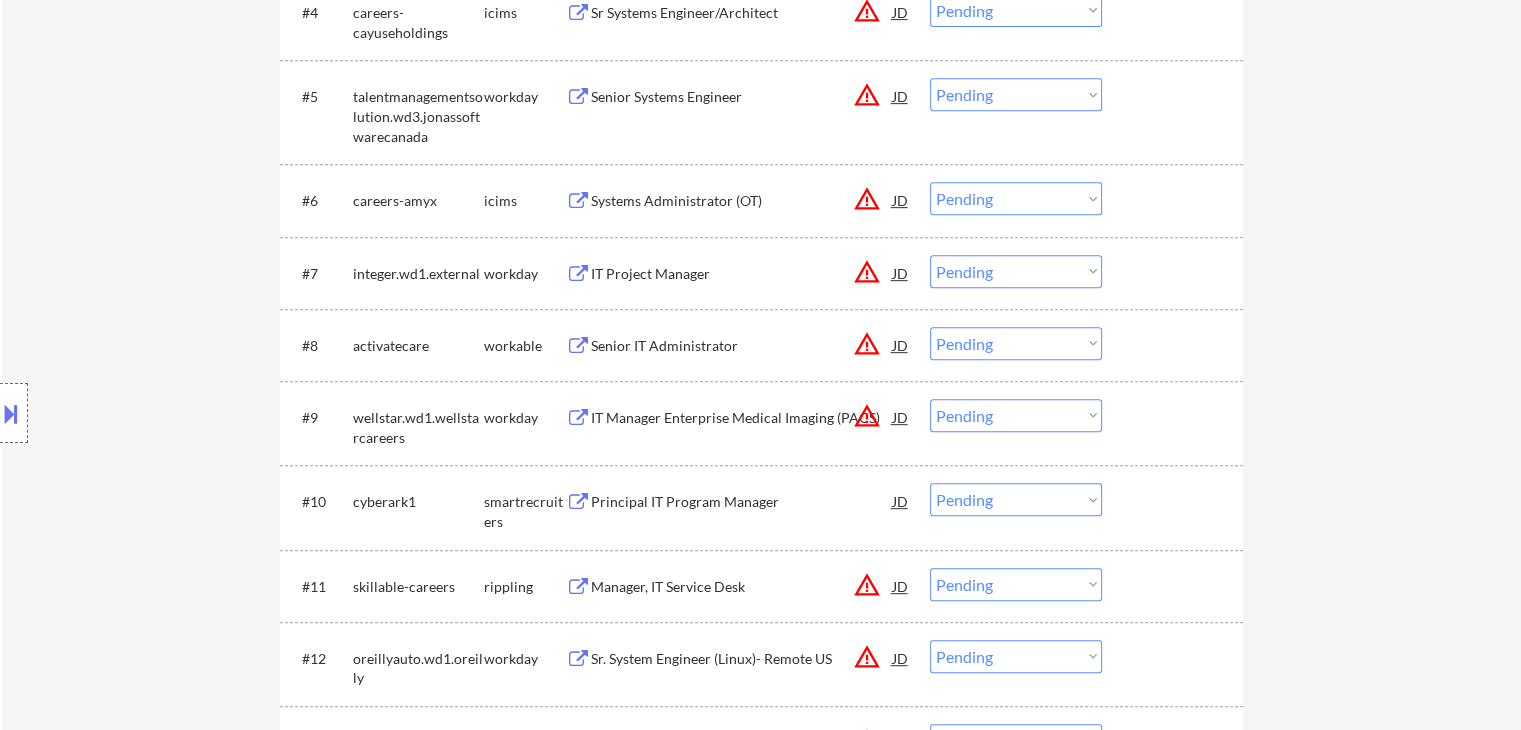click on "Location Inclusions: remote" at bounding box center (179, 413) 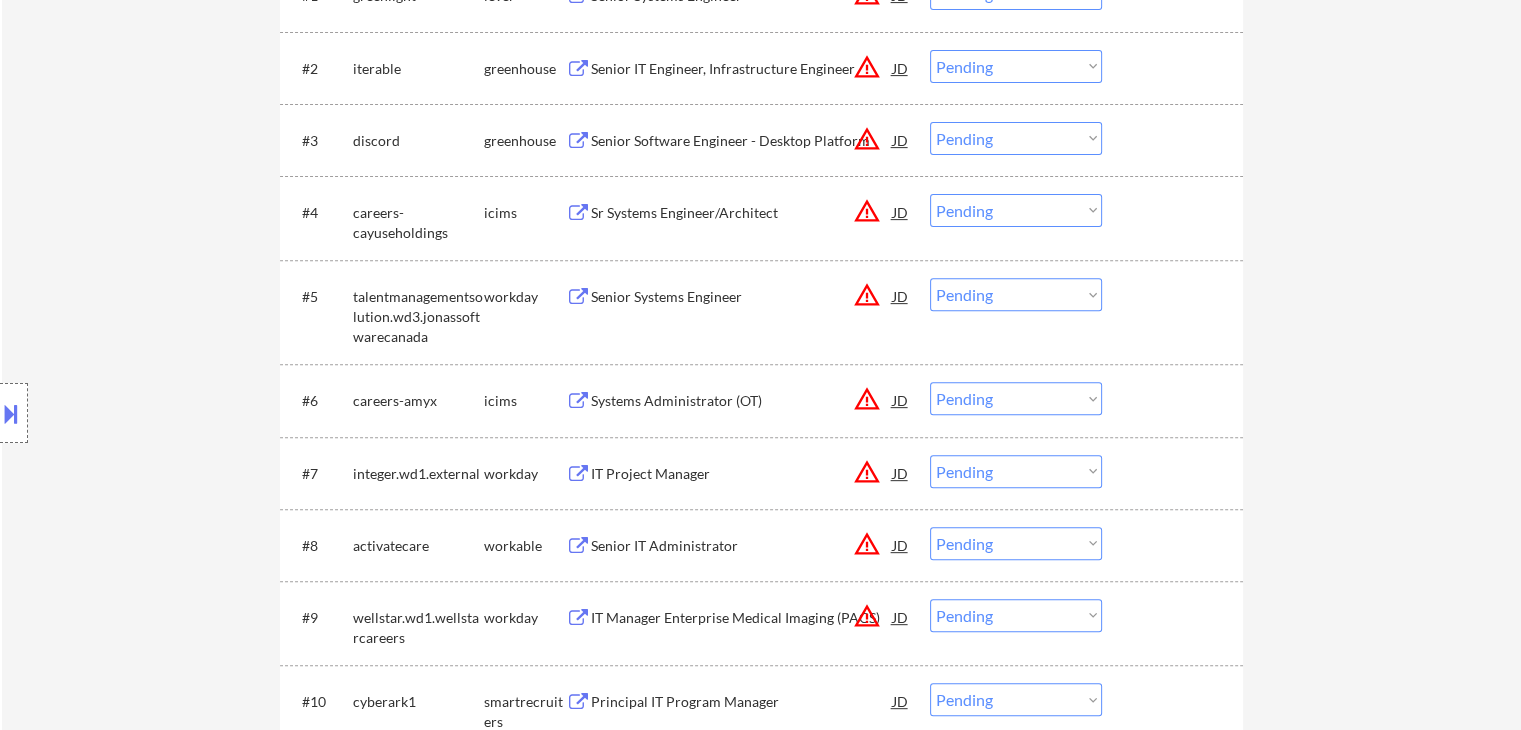 click on "Location Inclusions: remote" at bounding box center (179, 413) 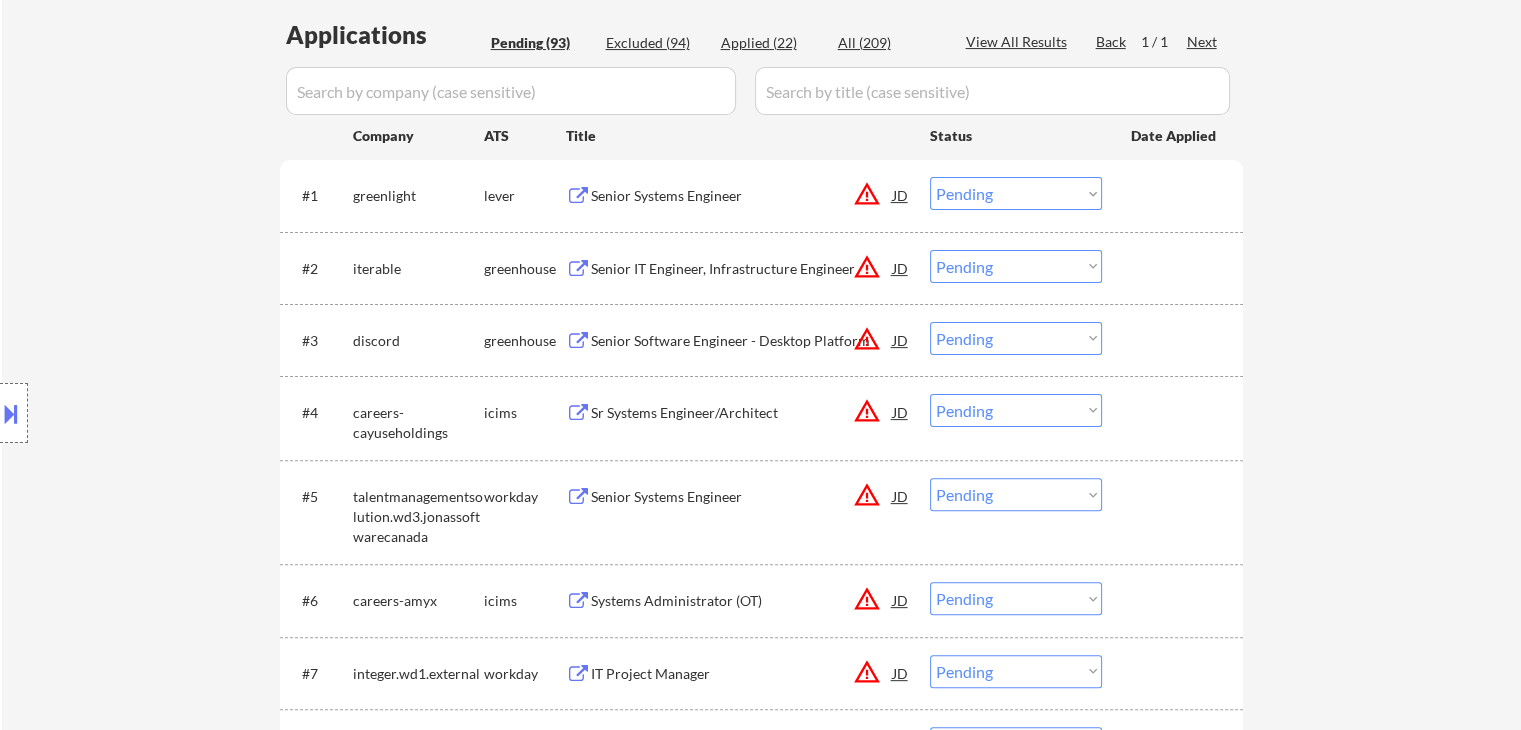 click on "Location Inclusions: remote" at bounding box center (179, 413) 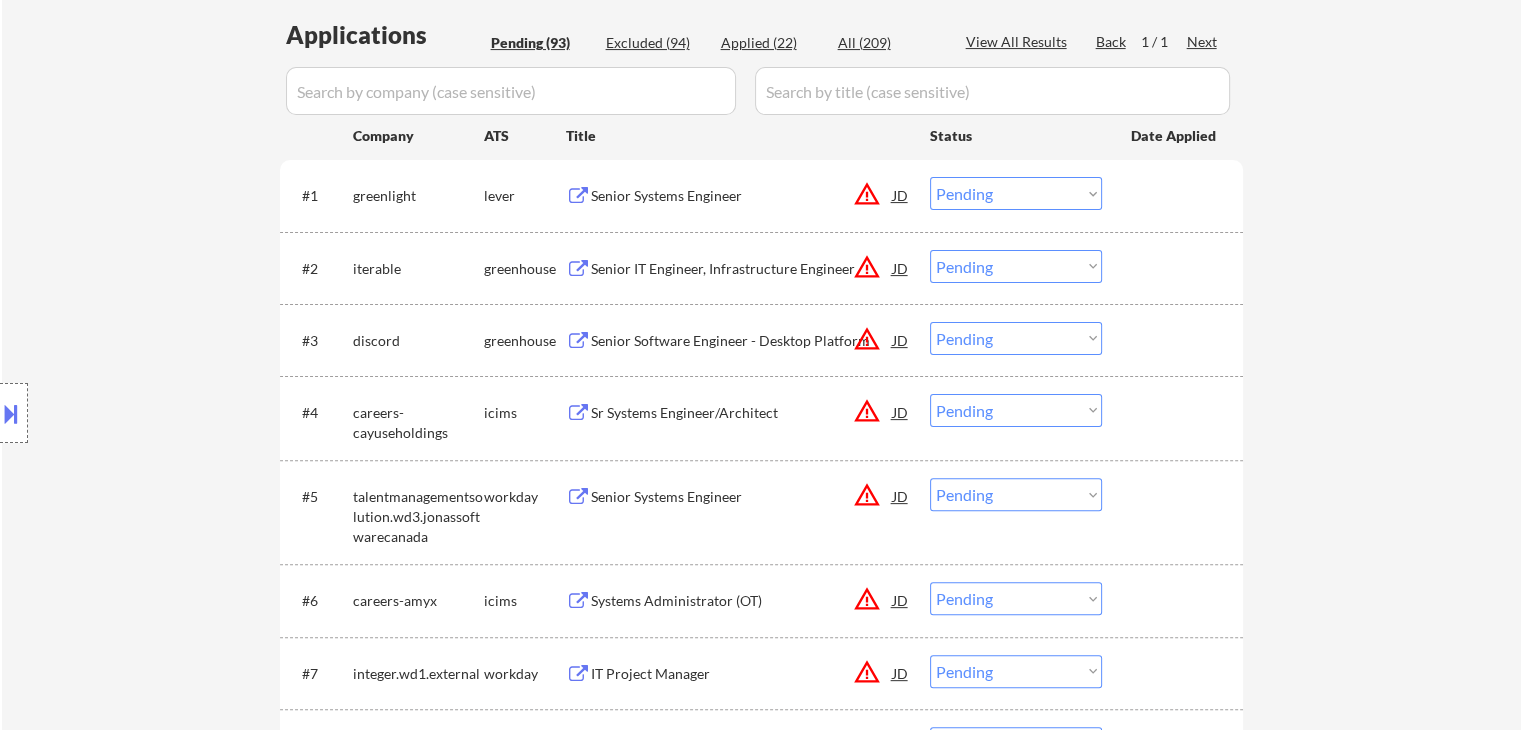 click on "Location Inclusions: remote" at bounding box center (179, 413) 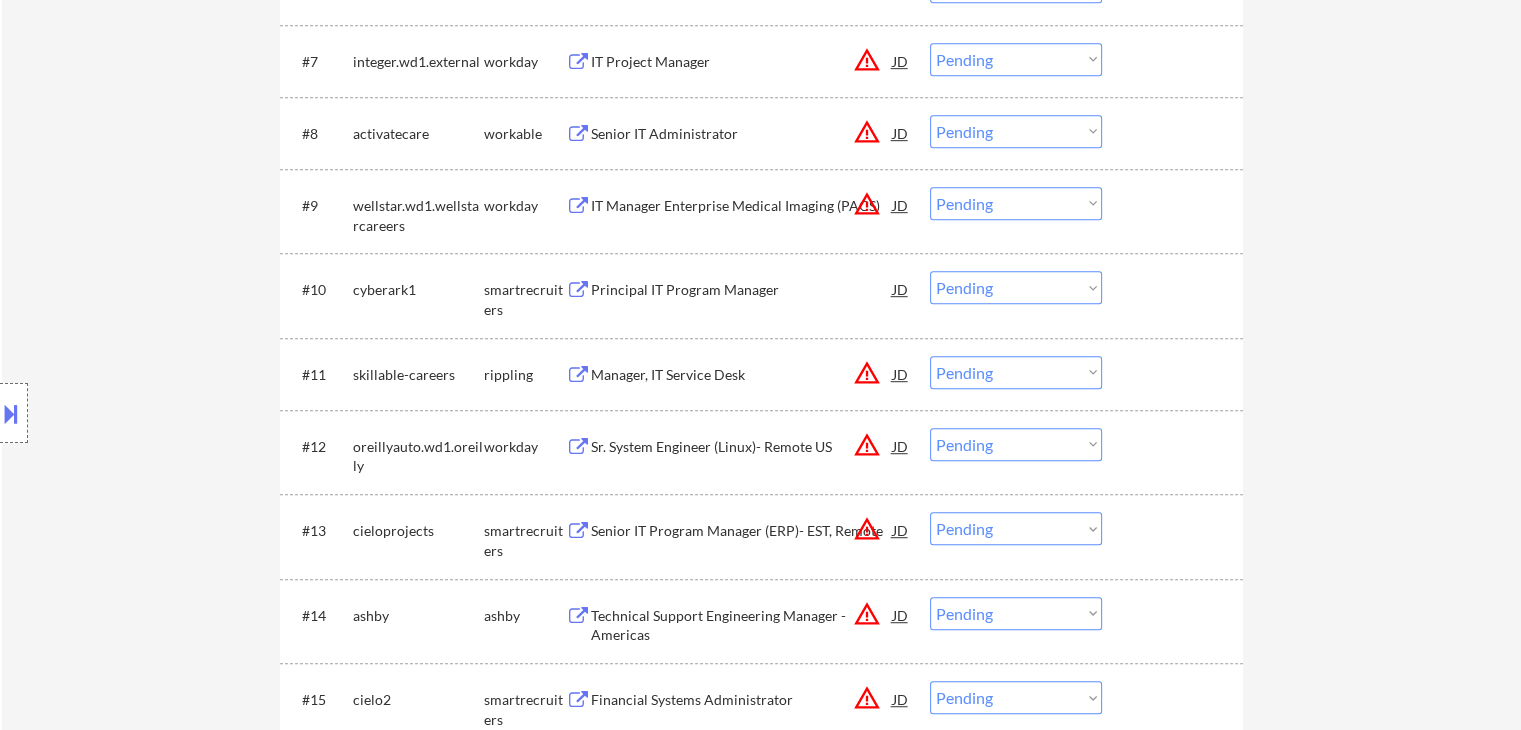 scroll, scrollTop: 1200, scrollLeft: 0, axis: vertical 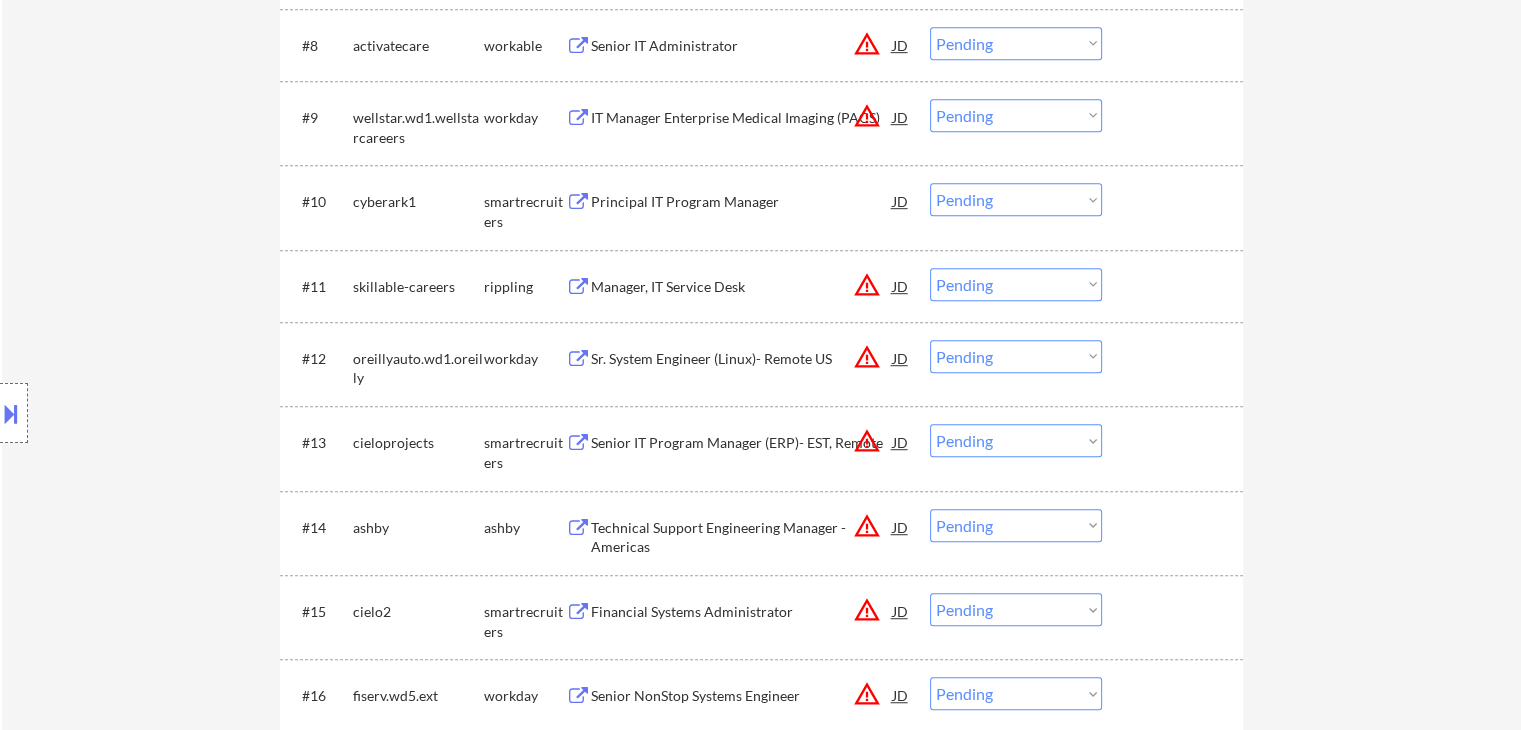 click on "← Return to /applysquad Mailslurp Inbox Job Search Builder [FIRST] [LAST] User Email:  [EMAIL] Application Email:  [EMAIL] Mailslurp Email:  [EMAIL] LinkedIn:   https://www.linkedin.com/in/[NAME]/
Phone:  [PHONE] Current Location:  [CITY], [STATE] Applies:  21 sent / 200 bought Internal Notes Note he completed *SOME* college if applications ask -- the school name is on his LI, he told us he did 3 years out of 4 but never finished his degree. Can work in country of residence?:  yes Squad Notes Minimum salary:  $150,000 Will need Visa to work in that country now/future?:   no Download Resume Add a Job Manually Shah Applications Pending (93) Excluded (94) Applied (22) All (209) View All Results Back 1 / 1
Next Company ATS Title Status Date Applied #1 greenlight lever Senior Systems Engineer JD warning_amber Choose an option... Pending Applied Excluded (Questions) Excluded (Expired) Excluded (Location) Excluded (Bad Match) #2 JD" at bounding box center [761, 2979] 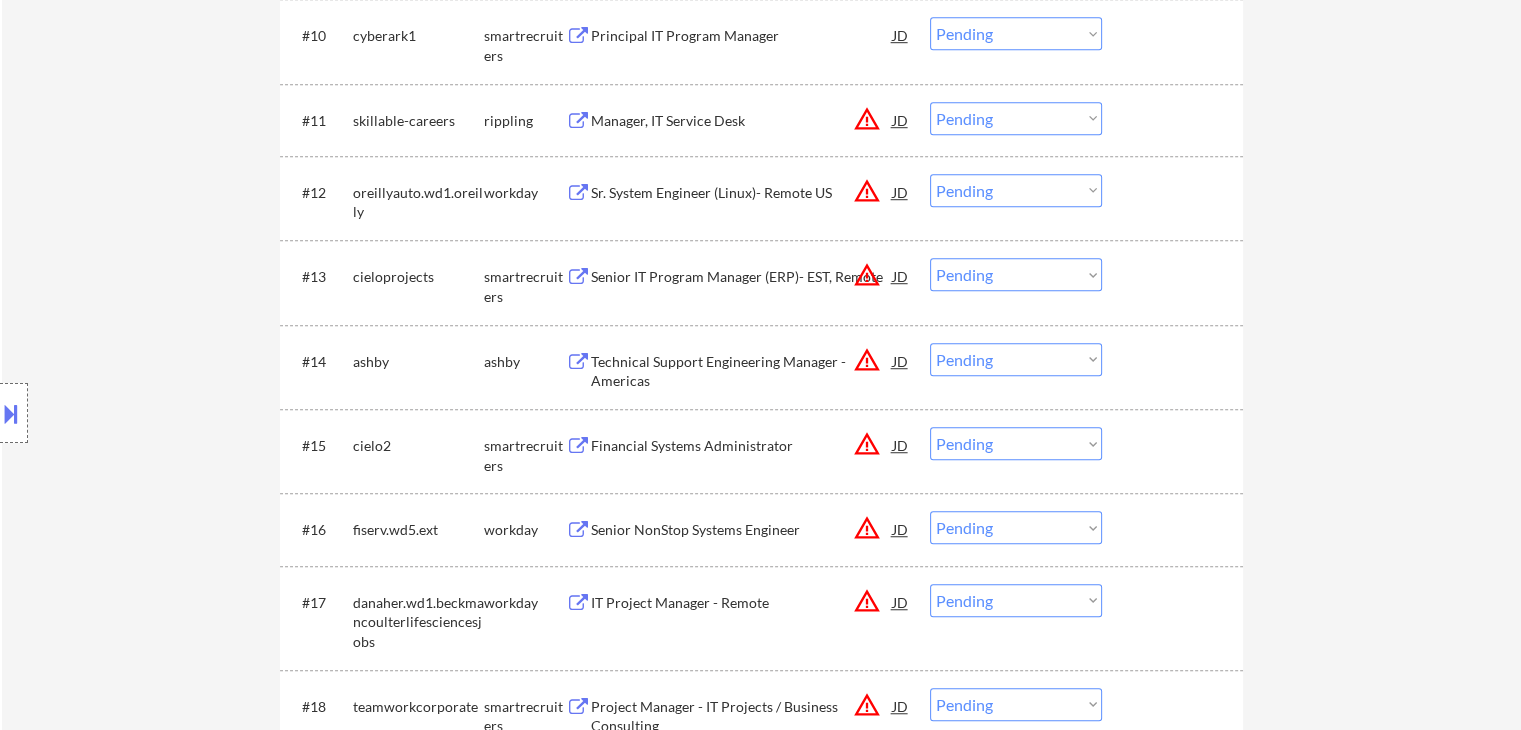 scroll, scrollTop: 1400, scrollLeft: 0, axis: vertical 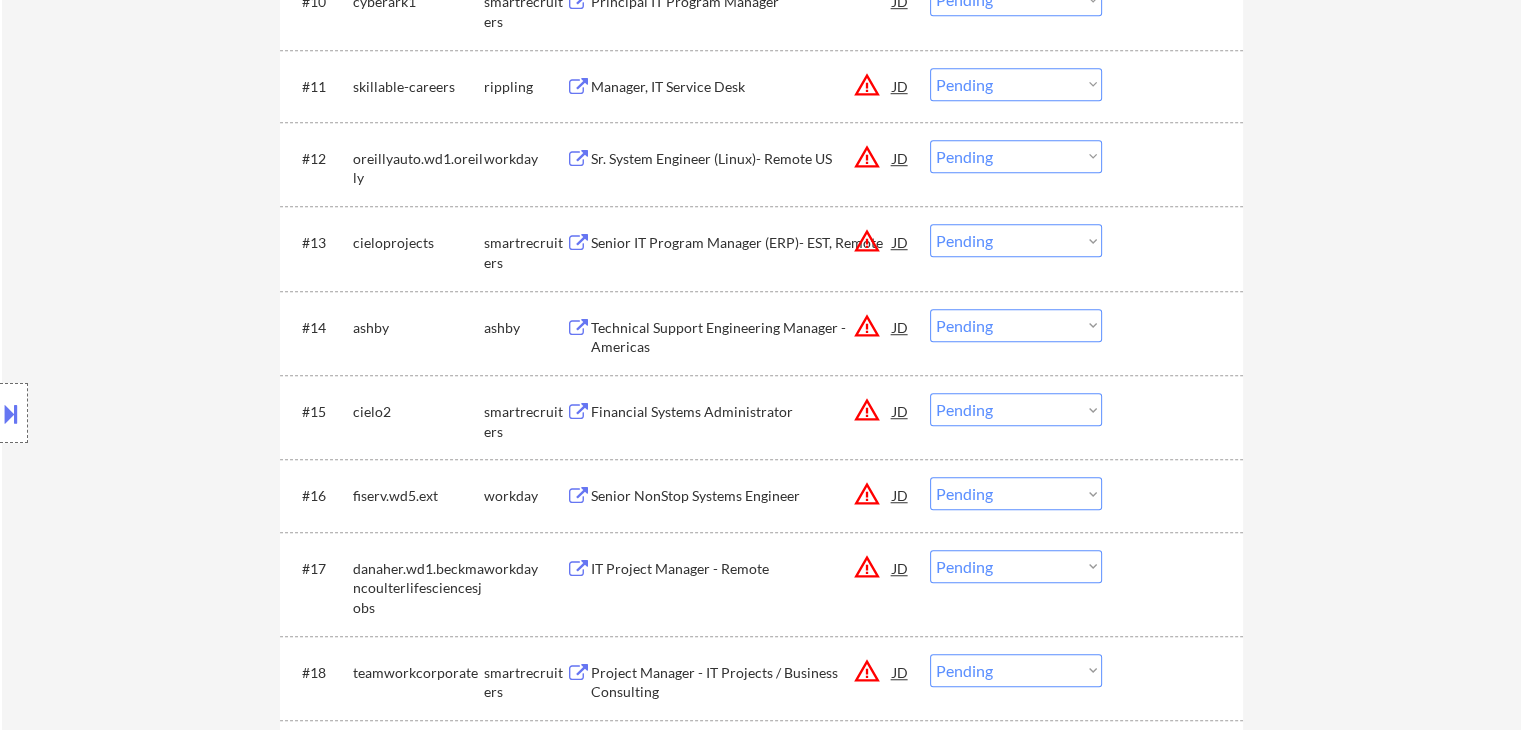 click on "Financial Systems Administrator" at bounding box center [742, 412] 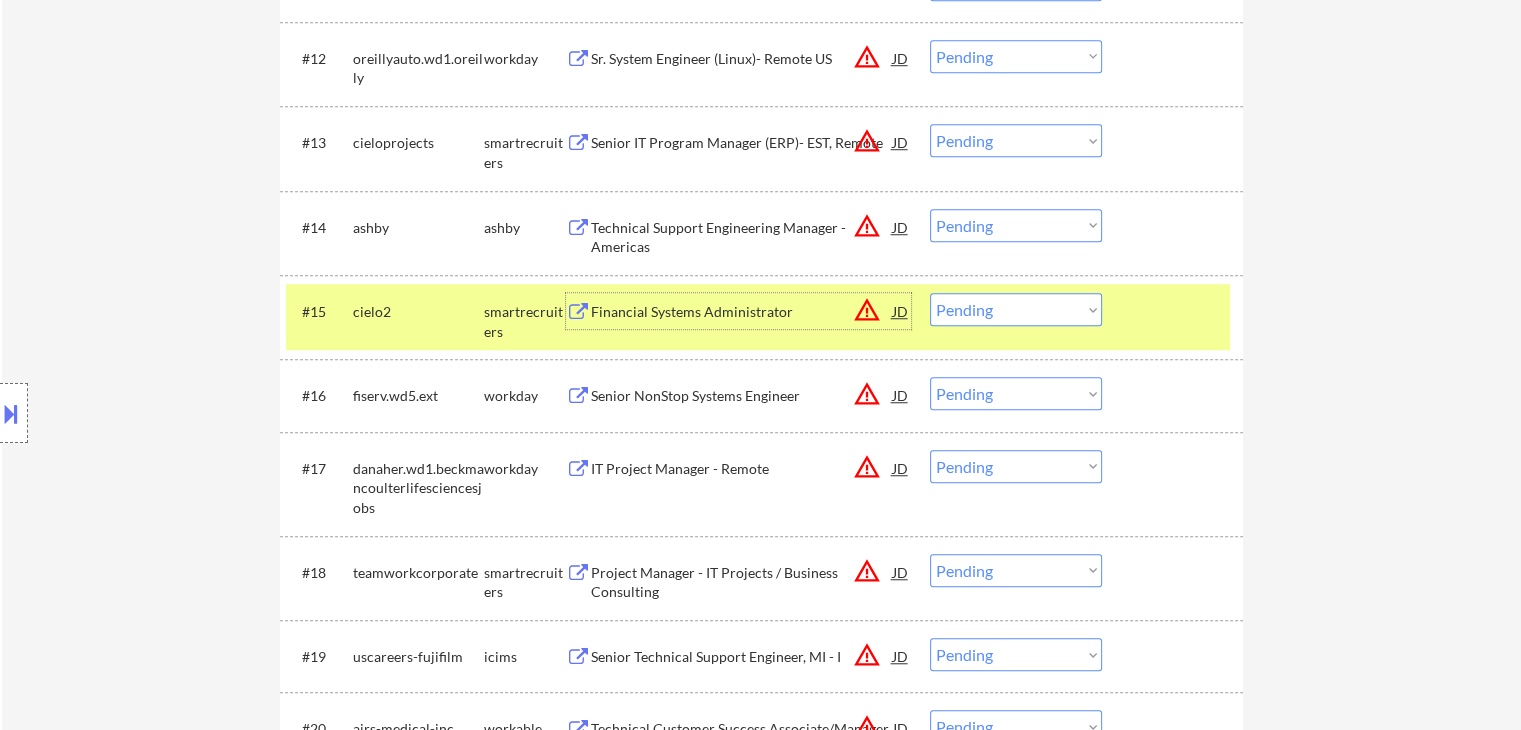 click on "← Return to /applysquad Mailslurp Inbox Job Search Builder [FIRST] [LAST] User Email:  [EMAIL] Application Email:  [EMAIL] Mailslurp Email:  [EMAIL] LinkedIn:   https://www.linkedin.com/in/[NAME]/
Phone:  [PHONE] Current Location:  [CITY], [STATE] Applies:  21 sent / 200 bought Internal Notes Note he completed *SOME* college if applications ask -- the school name is on his LI, he told us he did 3 years out of 4 but never finished his degree. Can work in country of residence?:  yes Squad Notes Minimum salary:  $150,000 Will need Visa to work in that country now/future?:   no Download Resume Add a Job Manually Shah Applications Pending (93) Excluded (94) Applied (22) All (209) View All Results Back 1 / 1
Next Company ATS Title Status Date Applied #1 greenlight lever Senior Systems Engineer JD warning_amber Choose an option... Pending Applied Excluded (Questions) Excluded (Expired) Excluded (Location) Excluded (Bad Match) #2 JD" at bounding box center [761, 2679] 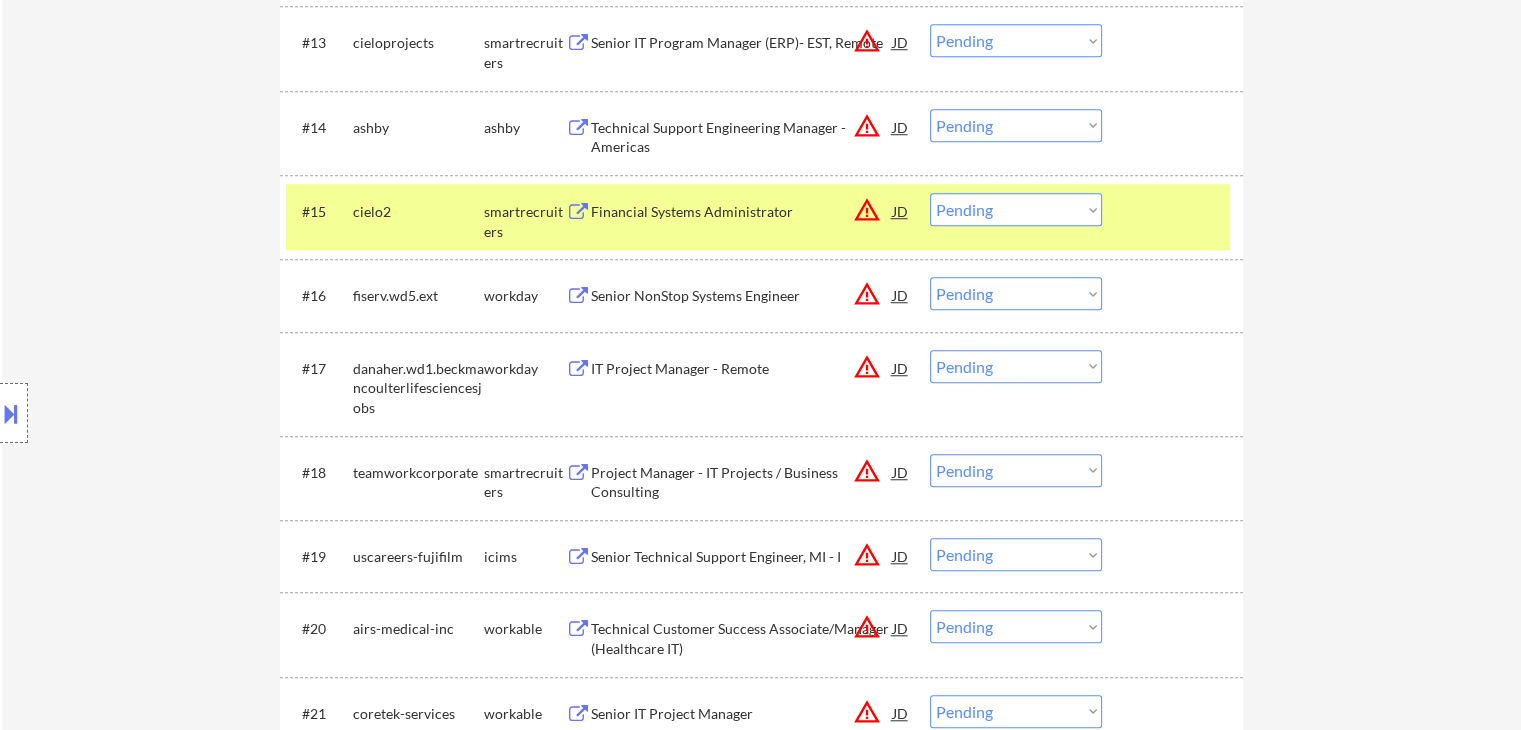 drag, startPoint x: 1161, startPoint y: 228, endPoint x: 956, endPoint y: 309, distance: 220.42232 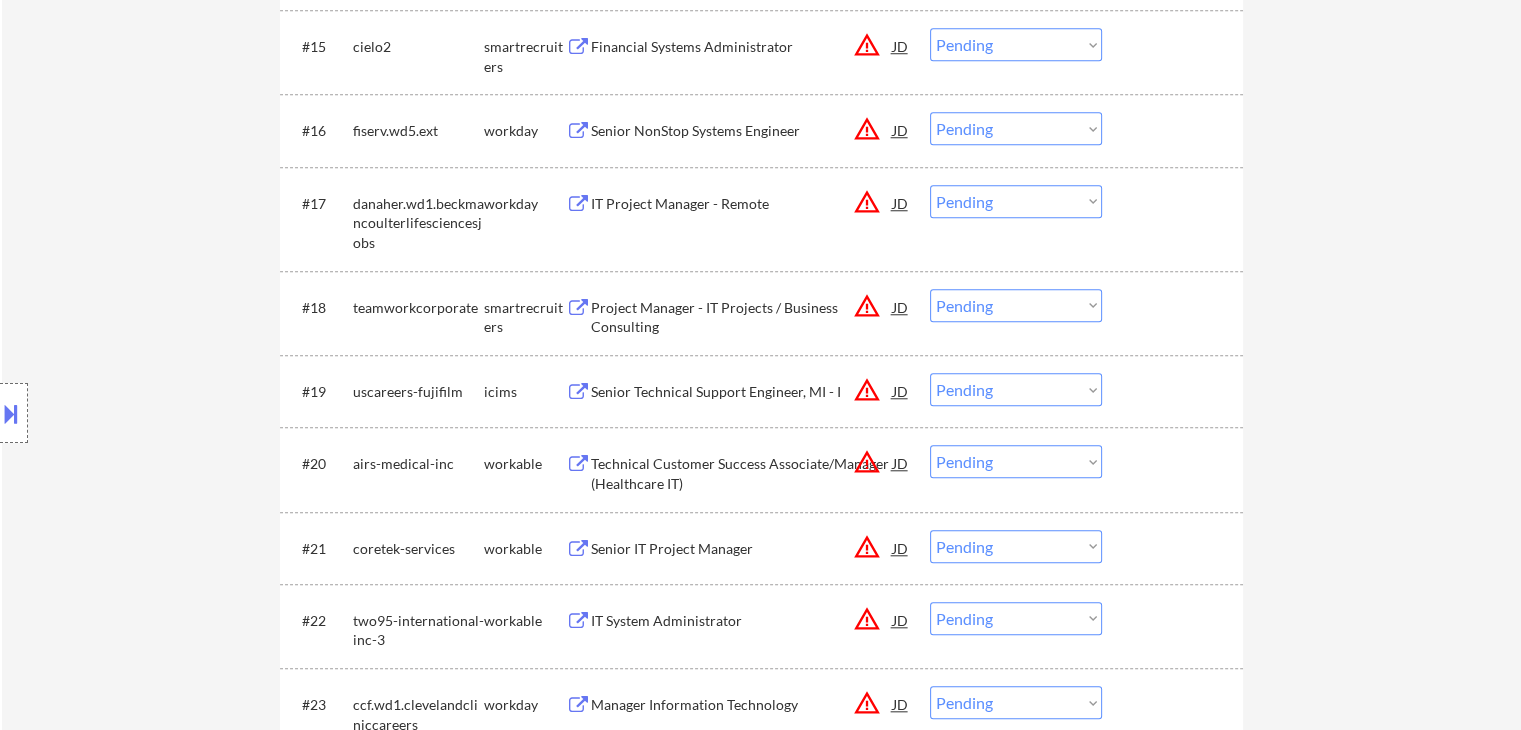 scroll, scrollTop: 1800, scrollLeft: 0, axis: vertical 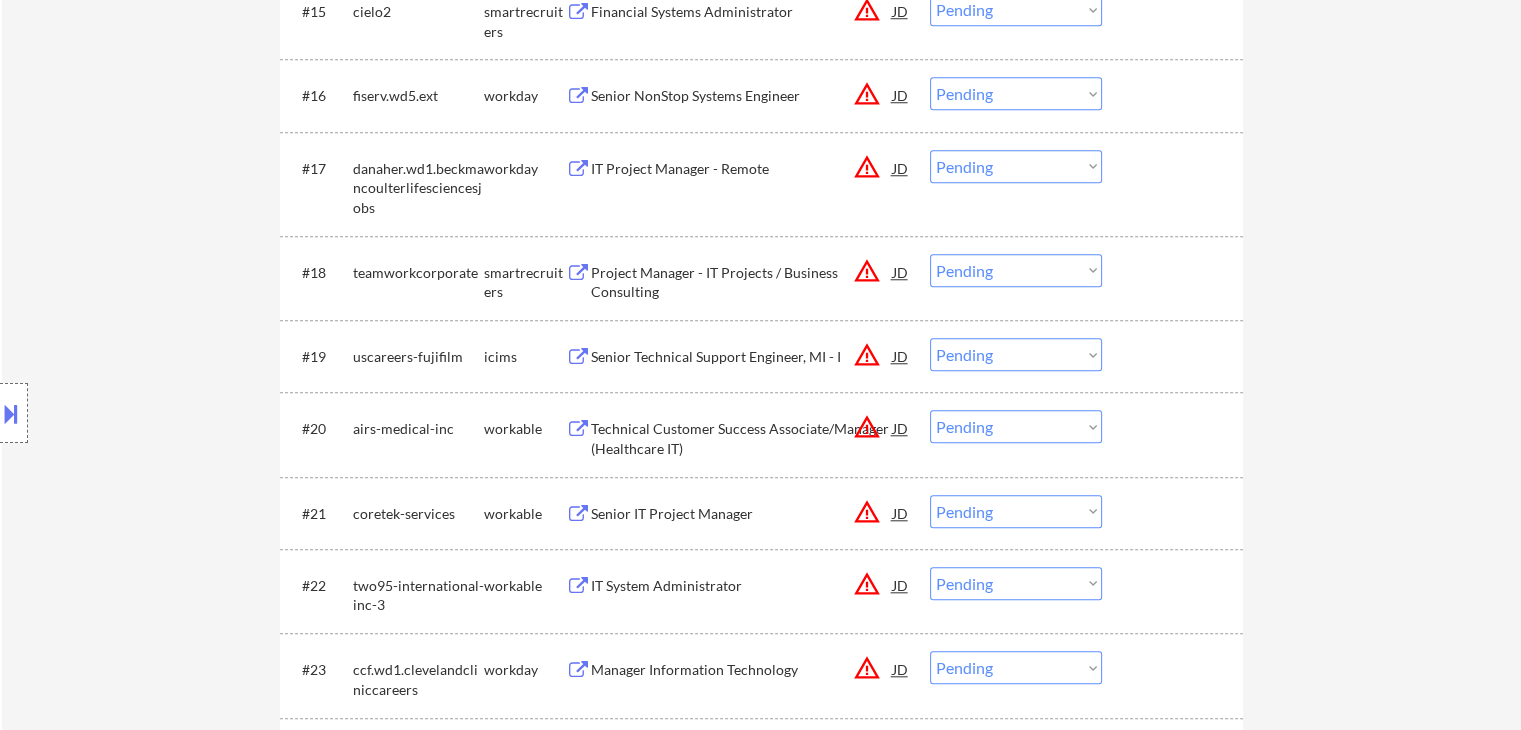 click on "Senior Technical Support Engineer, MI - I" at bounding box center [742, 357] 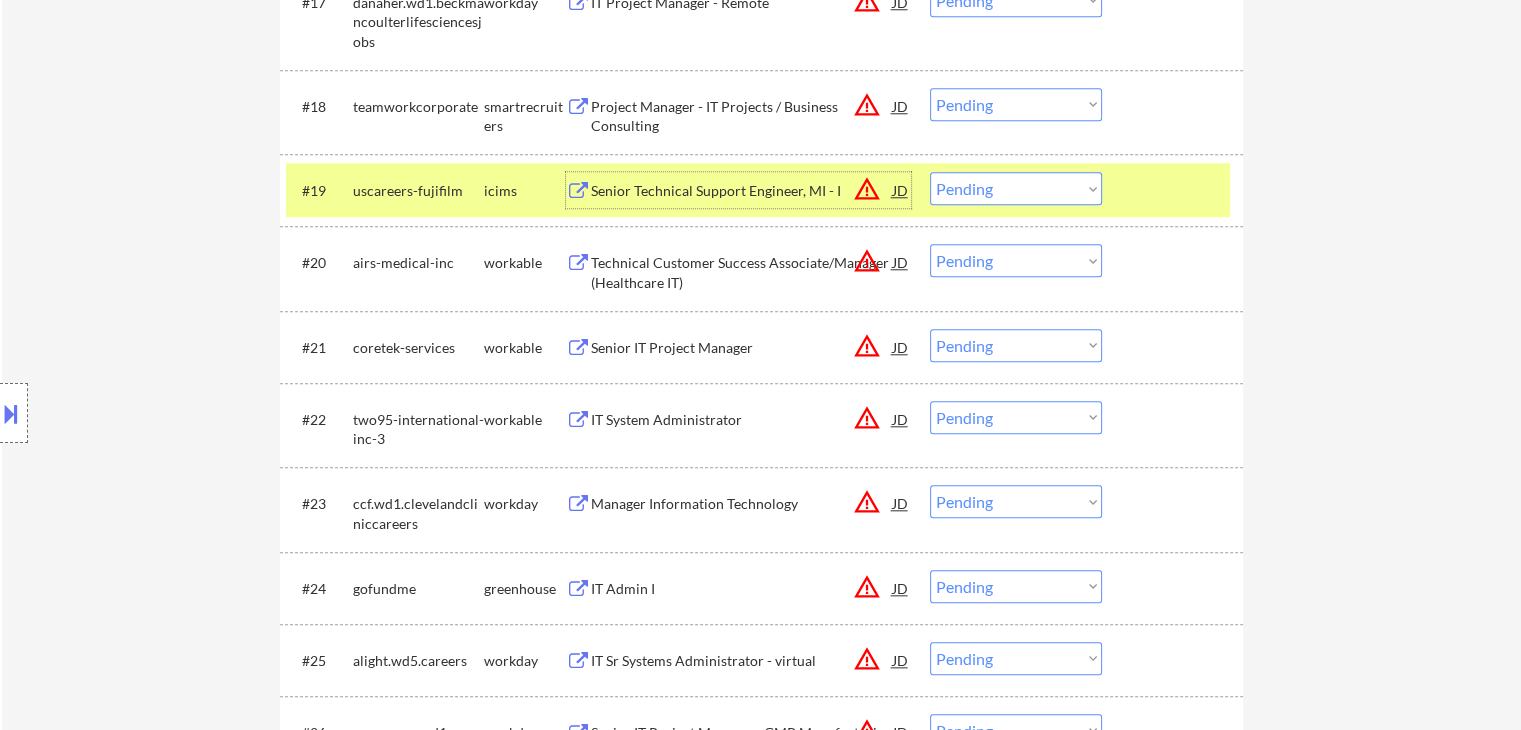 scroll, scrollTop: 2000, scrollLeft: 0, axis: vertical 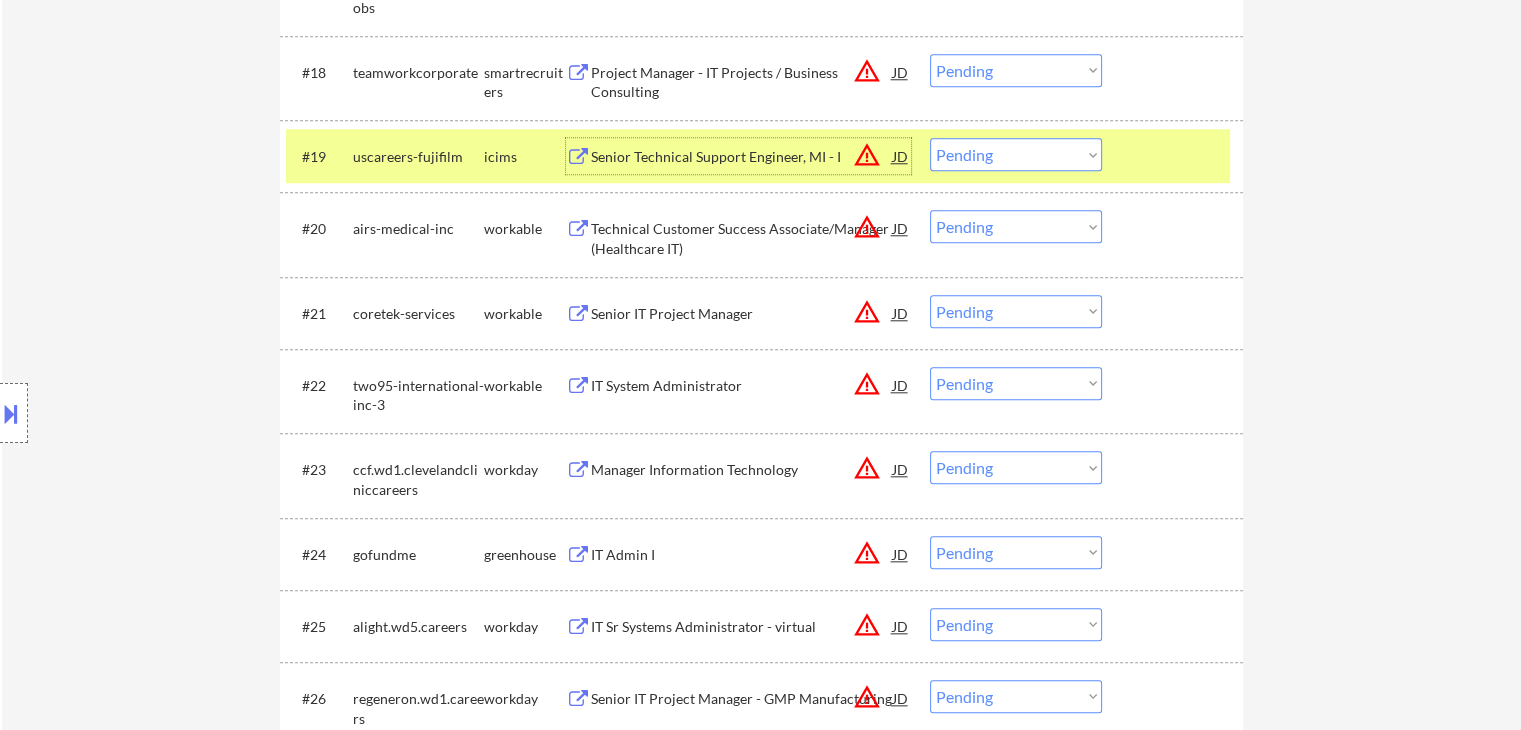 click on "IT System Administrator" at bounding box center (742, 386) 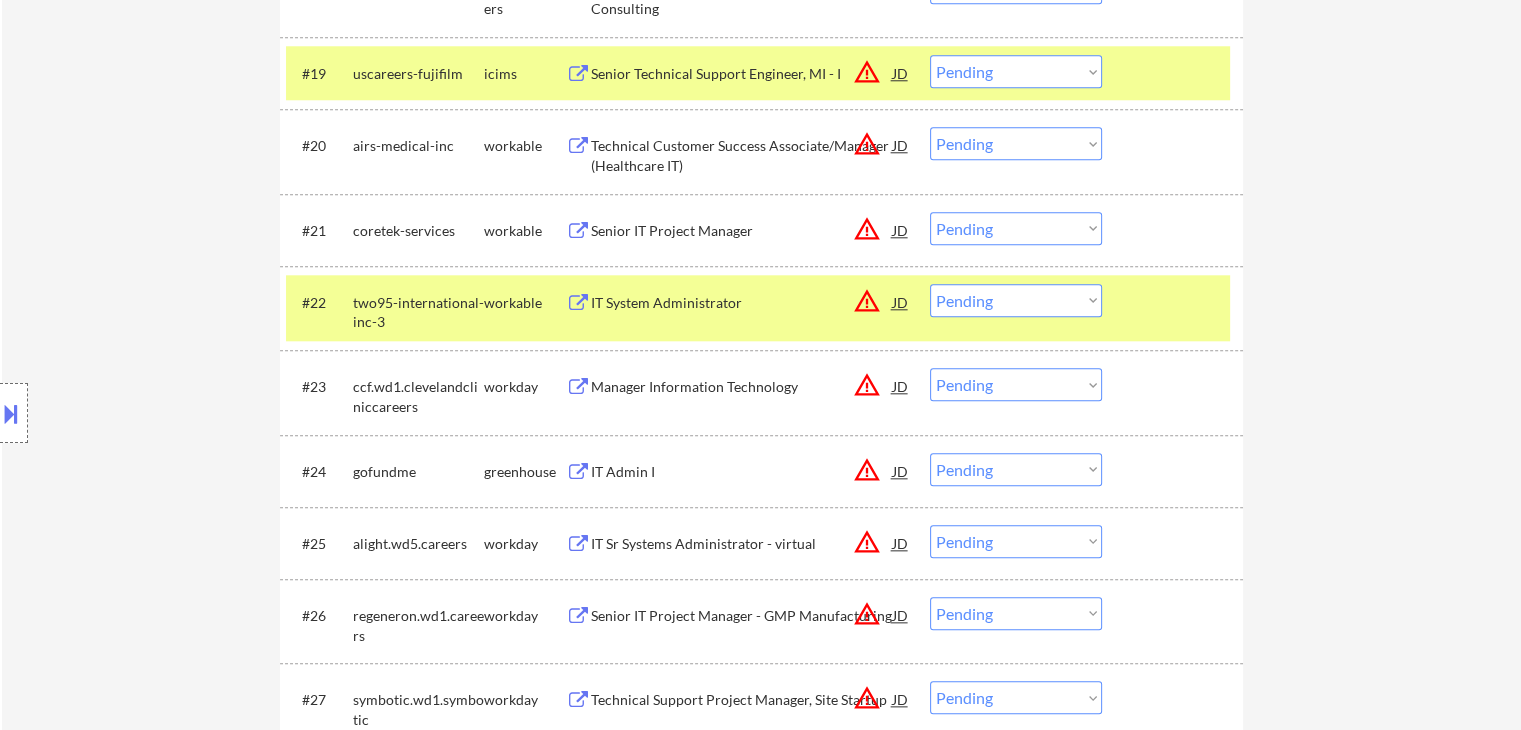 scroll, scrollTop: 2200, scrollLeft: 0, axis: vertical 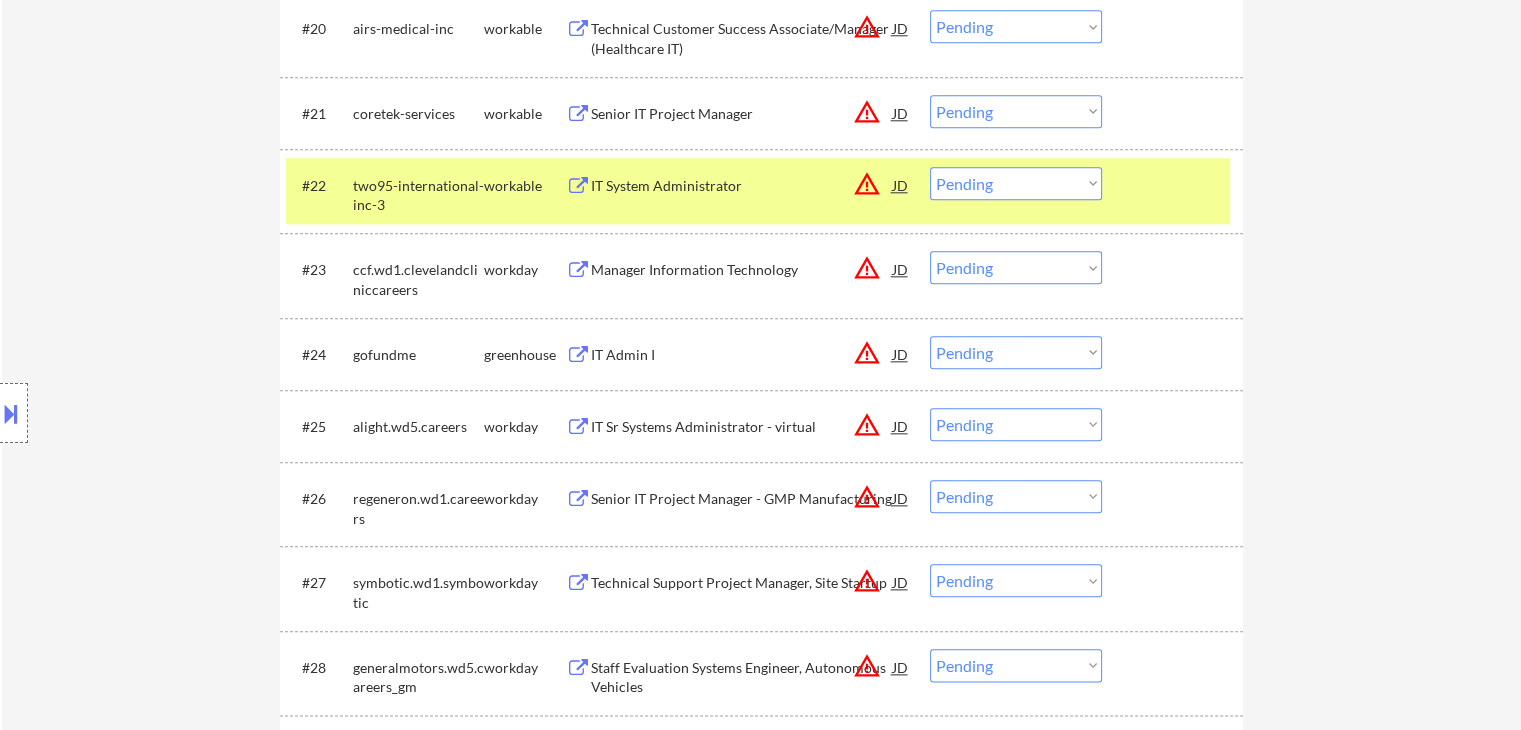 click on "Choose an option... Pending Applied Excluded (Questions) Excluded (Expired) Excluded (Location) Excluded (Bad Match) Excluded (Blocklist) Excluded (Salary) Excluded (Other)" at bounding box center [1016, 183] 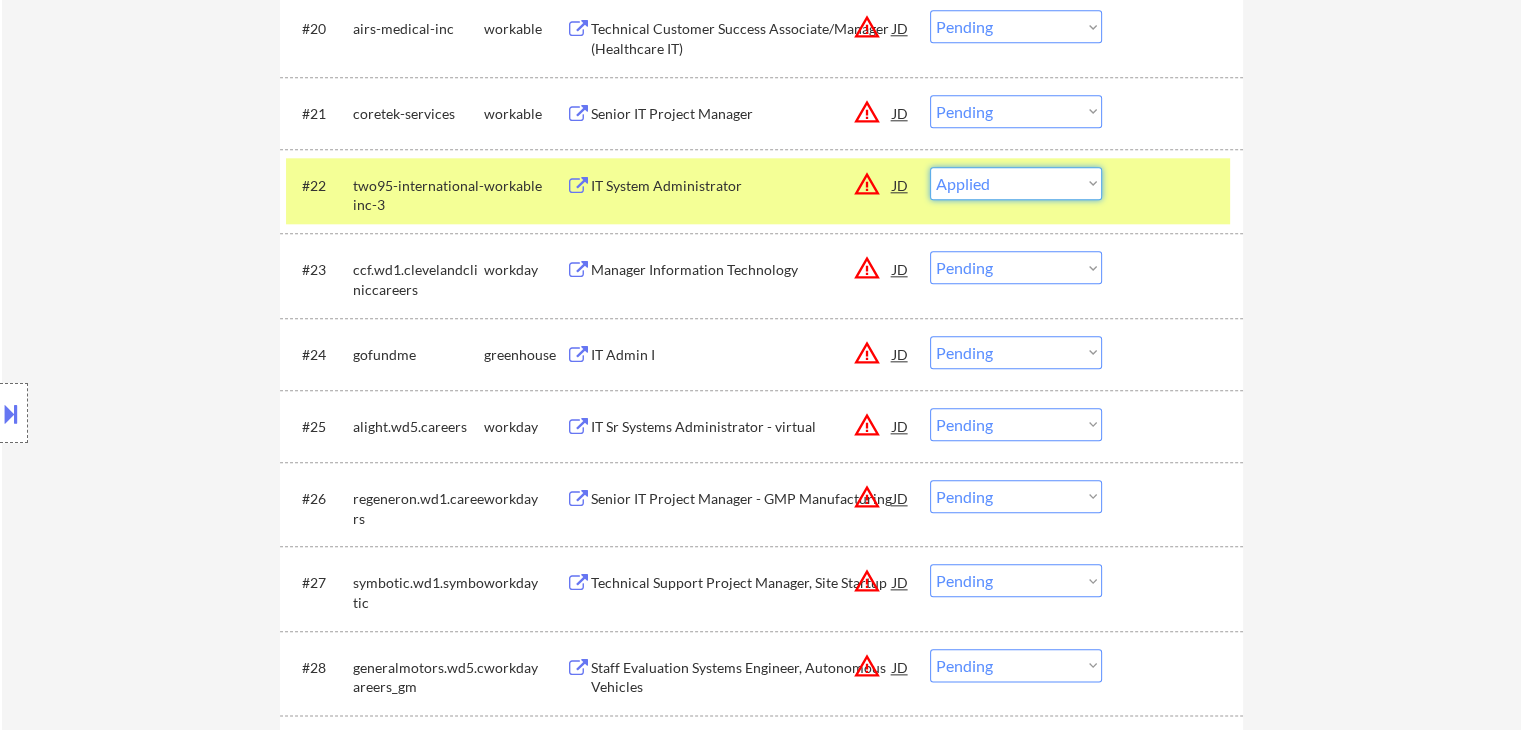 click on "Choose an option... Pending Applied Excluded (Questions) Excluded (Expired) Excluded (Location) Excluded (Bad Match) Excluded (Blocklist) Excluded (Salary) Excluded (Other)" at bounding box center (1016, 183) 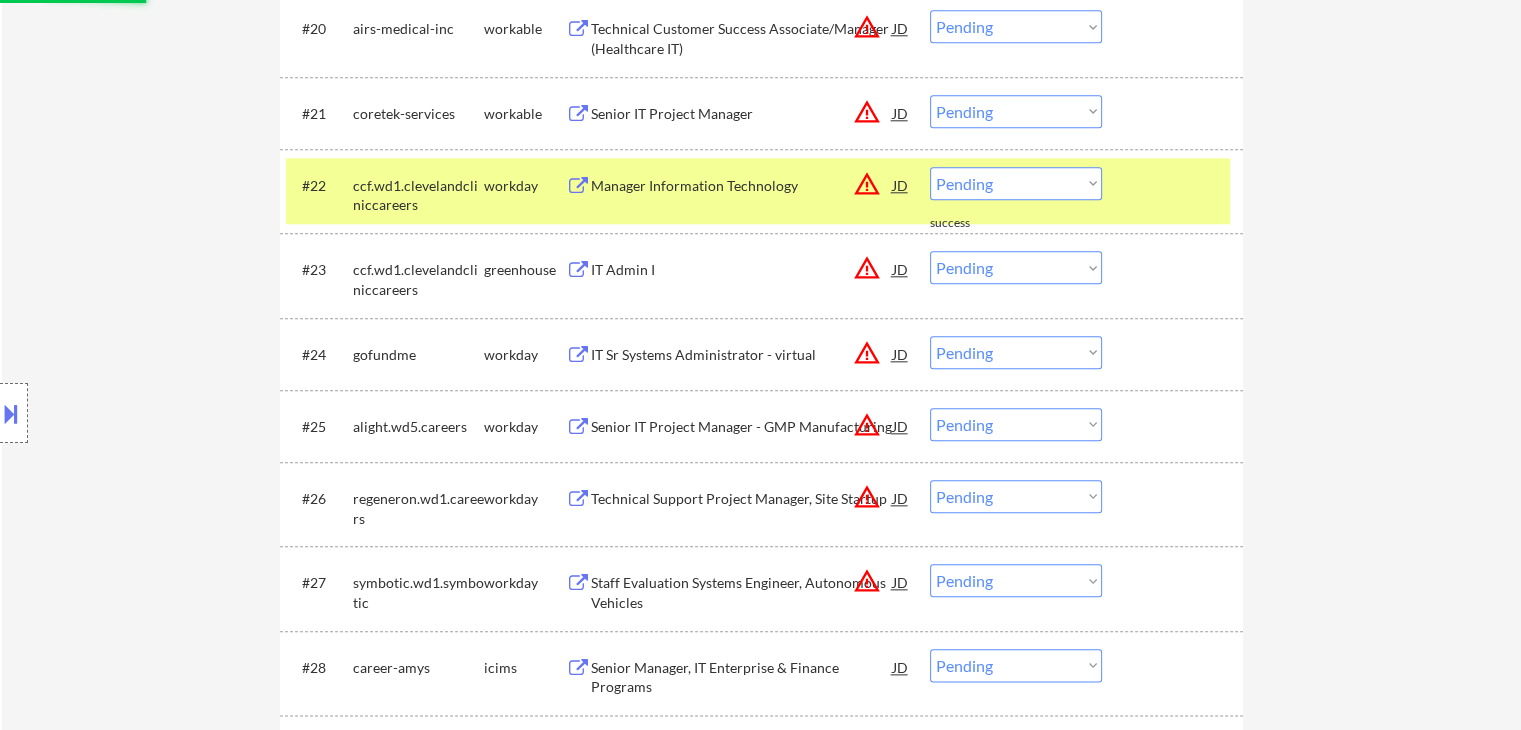 click on "← Return to /applysquad Mailslurp Inbox Job Search Builder [FIRST] [LAST] User Email:  [EMAIL] Application Email:  [EMAIL] Mailslurp Email:  [EMAIL] LinkedIn:   https://www.linkedin.com/in/[NAME]/
Phone:  [PHONE] Current Location:  [CITY], [STATE] Applies:  21 sent / 200 bought Internal Notes Note he completed *SOME* college if applications ask -- the school name is on his LI, he told us he did 3 years out of 4 but never finished his degree. Can work in country of residence?:  yes Squad Notes Minimum salary:  $150,000 Will need Visa to work in that country now/future?:   no Download Resume Add a Job Manually Shah Applications Pending (92) Excluded (94) Applied (22) All (209) View All Results Back 1 / 1
Next Company ATS Title Status Date Applied #1 greenlight lever Senior Systems Engineer JD warning_amber Choose an option... Pending Applied Excluded (Questions) Excluded (Expired) Excluded (Location) Excluded (Bad Match) #2 JD" at bounding box center (761, 2017) 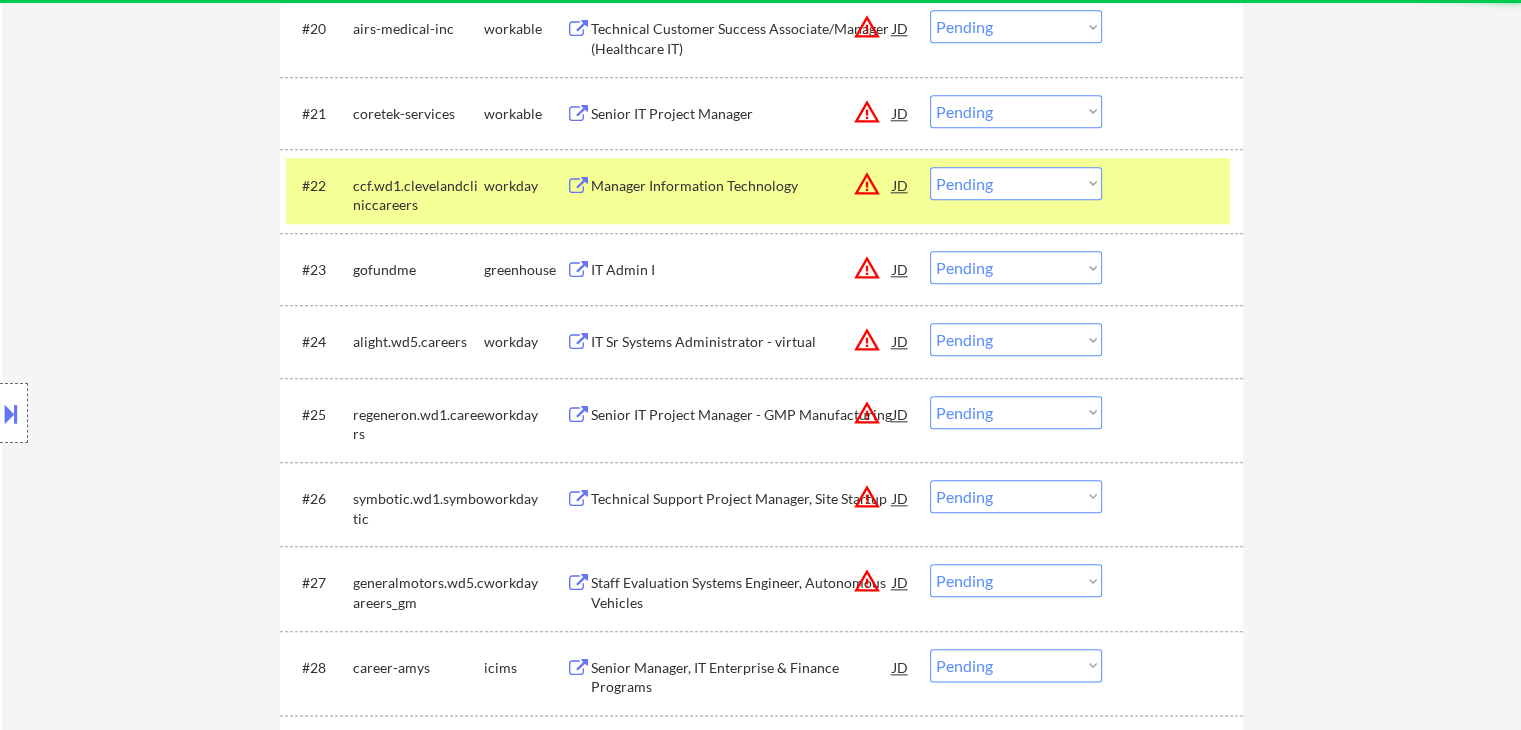 click on "Location Inclusions: remote" at bounding box center [179, 413] 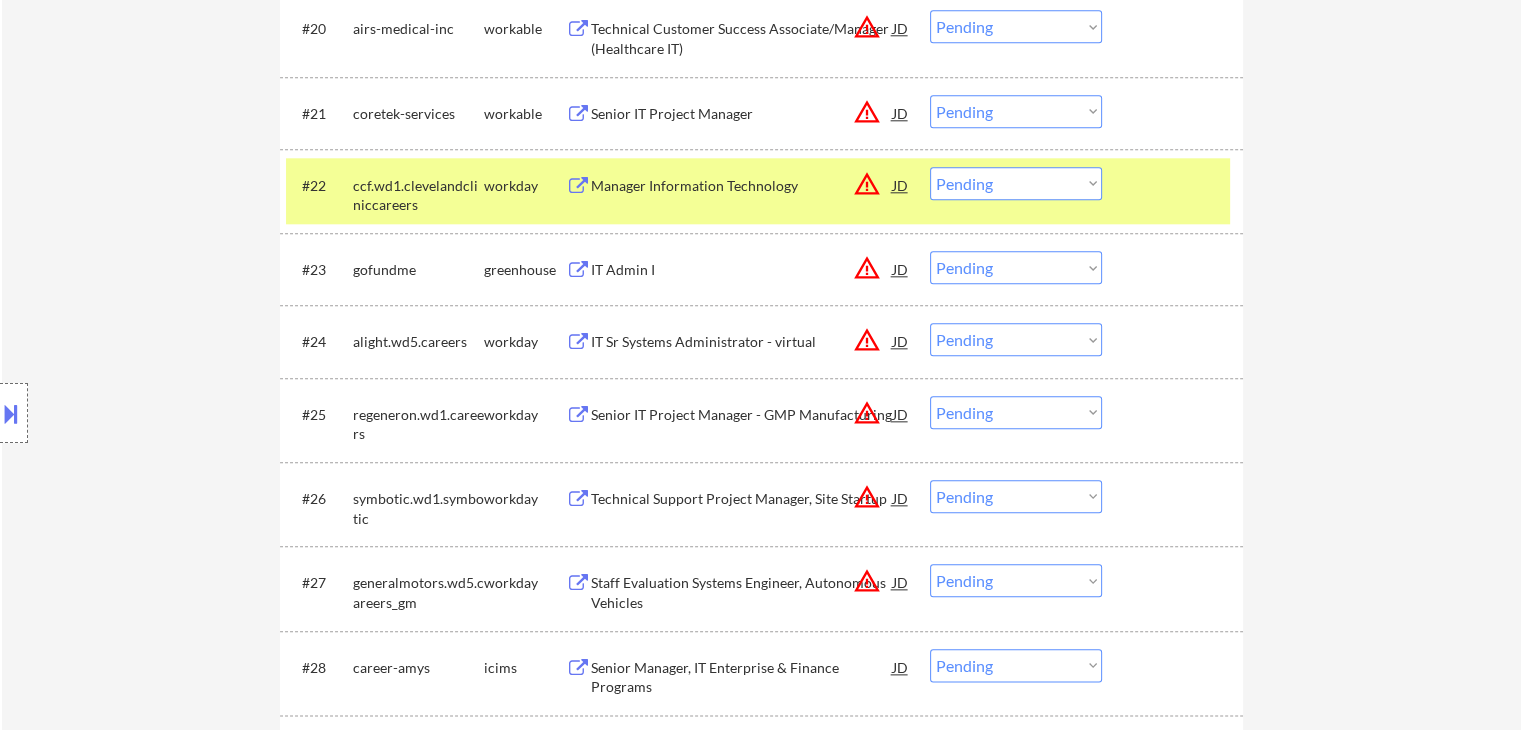 click on "Location Inclusions: remote" at bounding box center (179, 413) 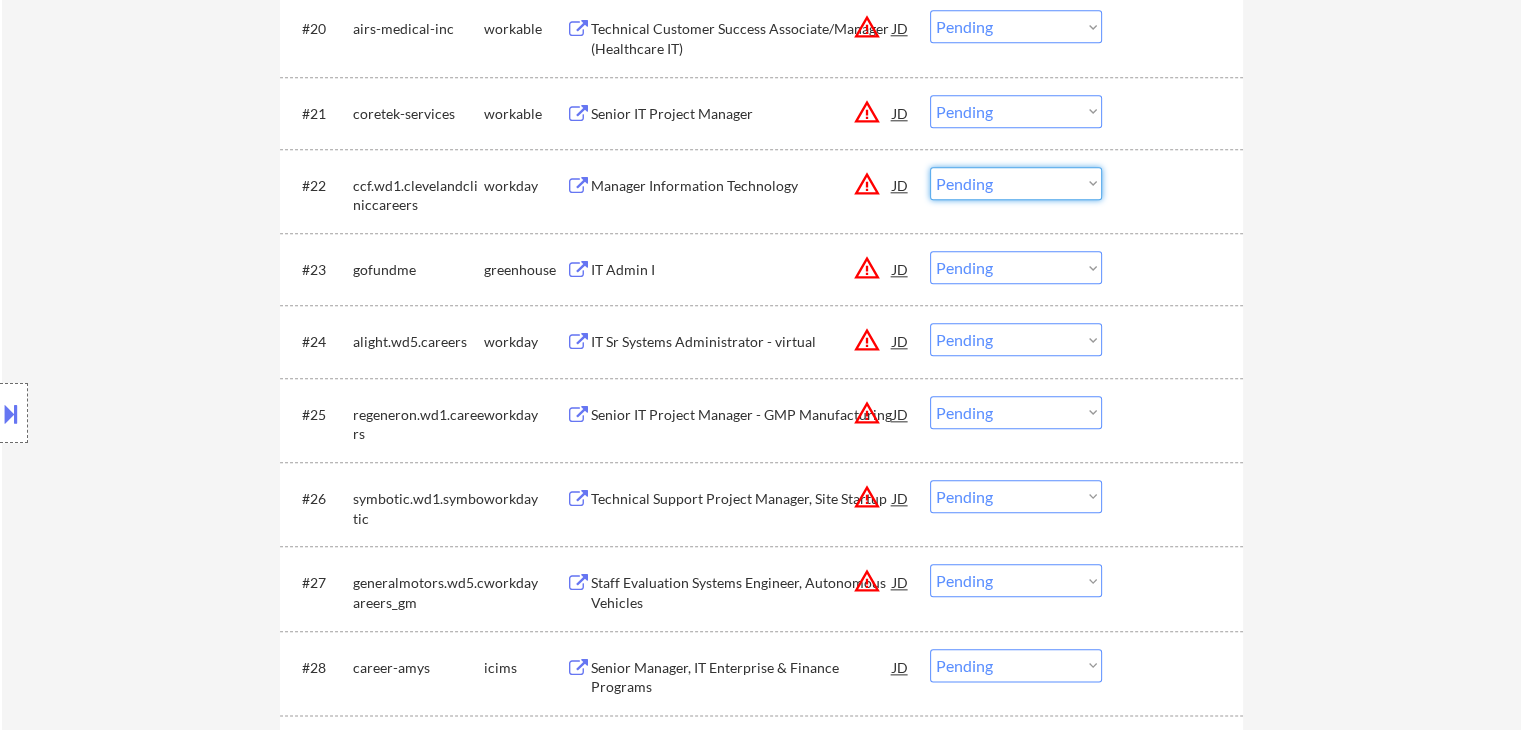 click on "Choose an option... Pending Applied Excluded (Questions) Excluded (Expired) Excluded (Location) Excluded (Bad Match) Excluded (Blocklist) Excluded (Salary) Excluded (Other)" at bounding box center [1016, 183] 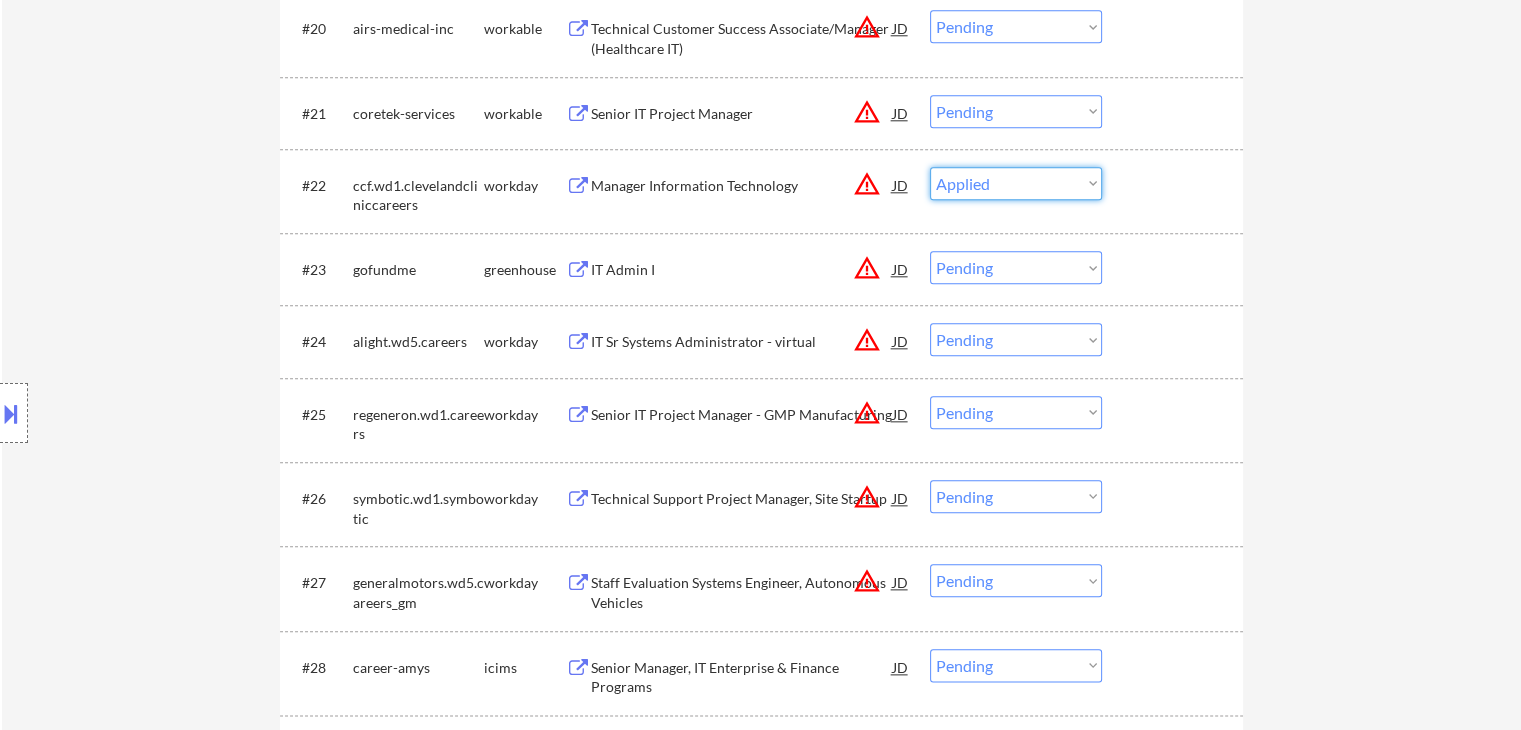 click on "Choose an option... Pending Applied Excluded (Questions) Excluded (Expired) Excluded (Location) Excluded (Bad Match) Excluded (Blocklist) Excluded (Salary) Excluded (Other)" at bounding box center [1016, 183] 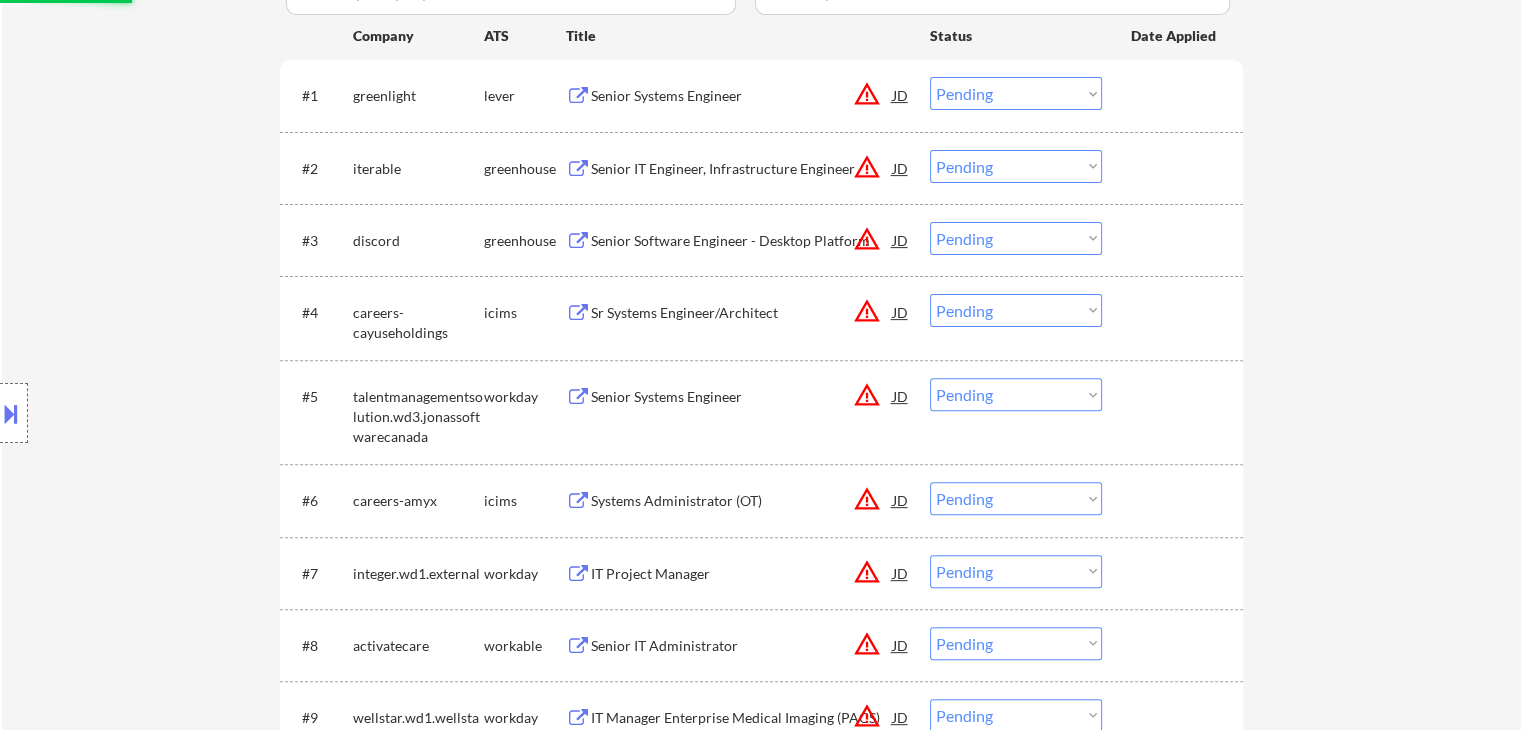 select on ""pending"" 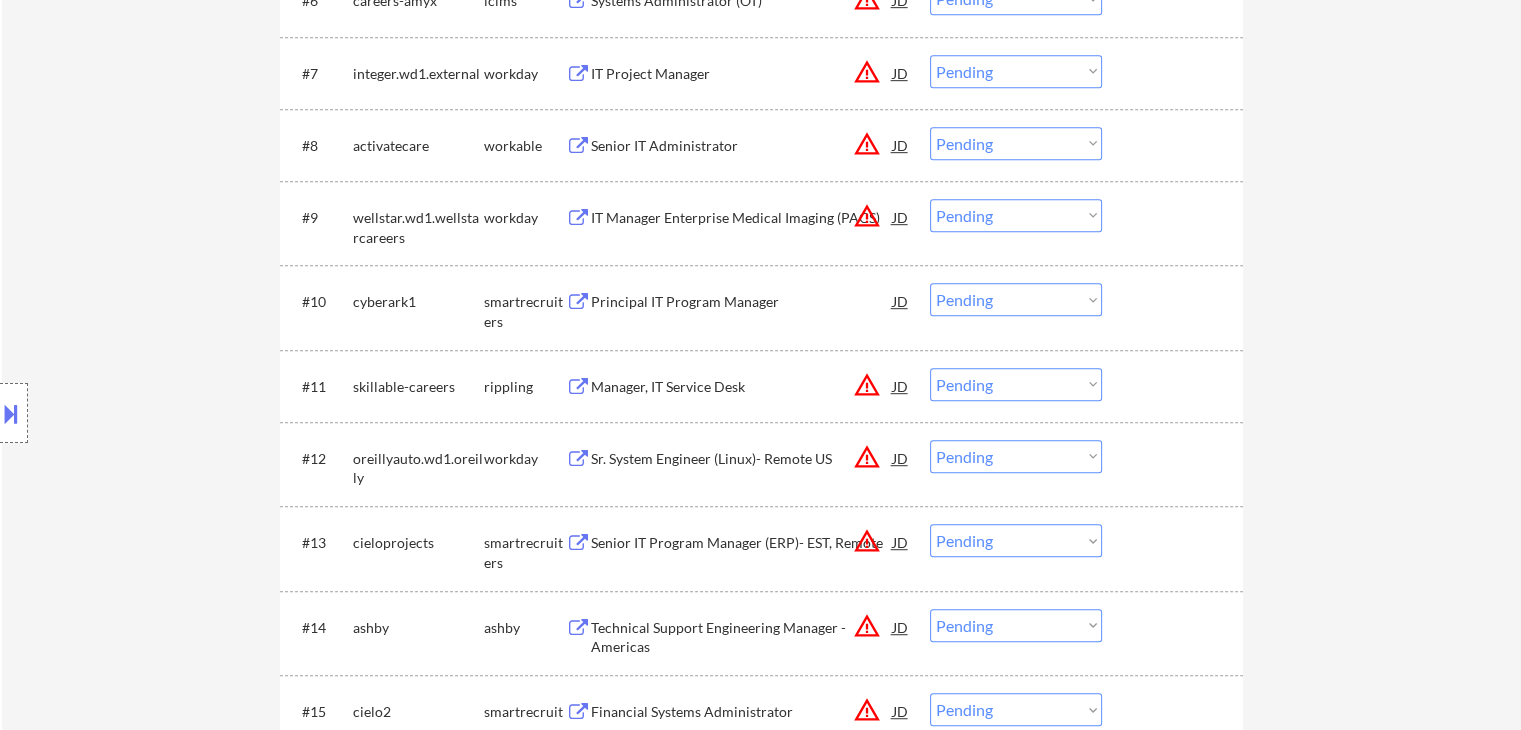 click on "← Return to /applysquad Mailslurp Inbox Job Search Builder [FIRST] [LAST] User Email:  [EMAIL] Application Email:  [EMAIL] Mailslurp Email:  [EMAIL] LinkedIn:   https://www.linkedin.com/in/[NAME]/
Phone:  [PHONE] Current Location:  [CITY], [STATE] Applies:  21 sent / 200 bought Internal Notes Note he completed *SOME* college if applications ask -- the school name is on his LI, he told us he did 3 years out of 4 but never finished his degree. Can work in country of residence?:  yes Squad Notes Minimum salary:  $150,000 Will need Visa to work in that country now/future?:   no Download Resume Add a Job Manually Shah Applications Pending (91) Excluded (94) Applied (24) All (209) View All Results Back 1 / 1
Next Company ATS Title Status Date Applied #1 greenlight lever Senior Systems Engineer JD warning_amber Choose an option... Pending Applied Excluded (Questions) Excluded (Expired) Excluded (Location) Excluded (Bad Match) #2 JD" at bounding box center (761, 2994) 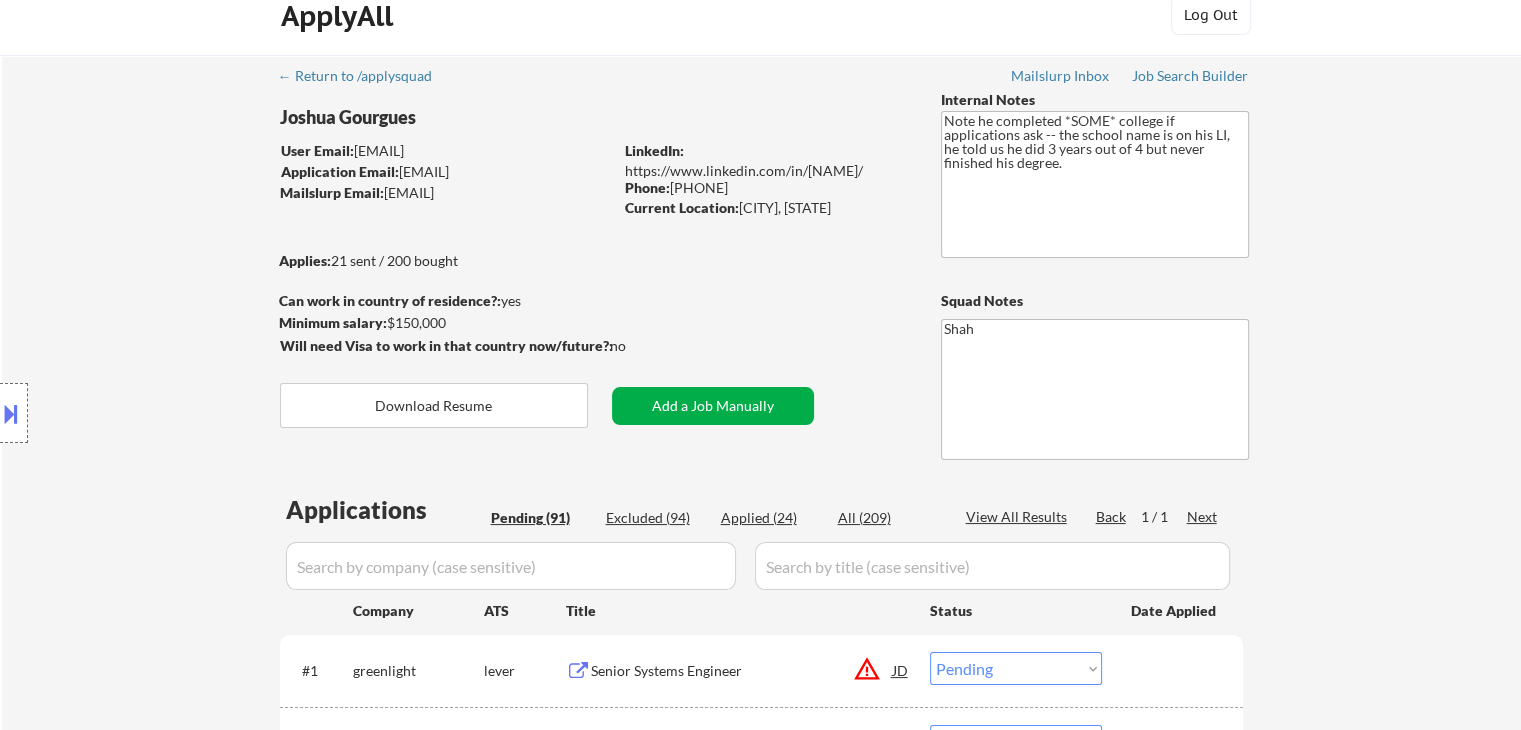 scroll, scrollTop: 0, scrollLeft: 0, axis: both 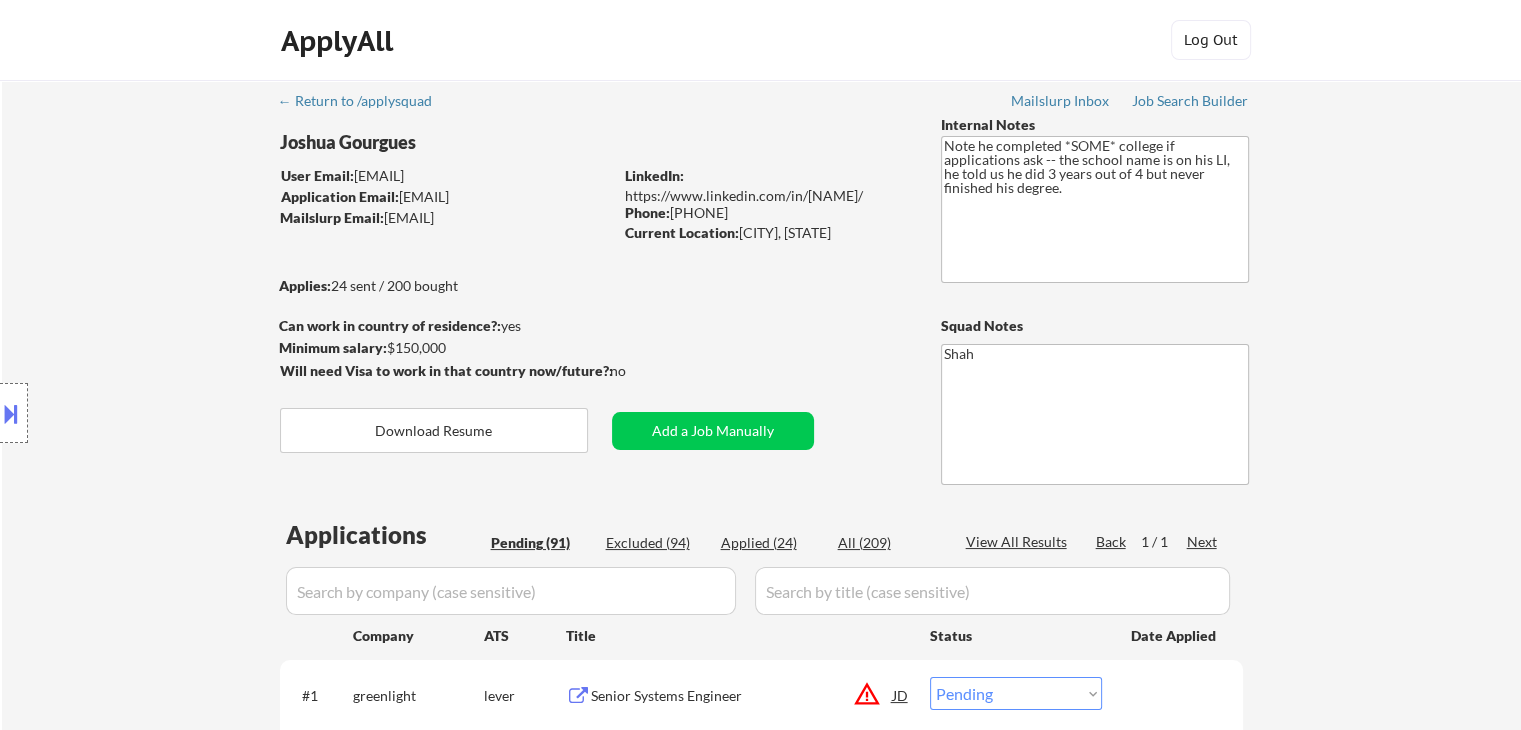 click on "Location Inclusions: remote" at bounding box center [179, 413] 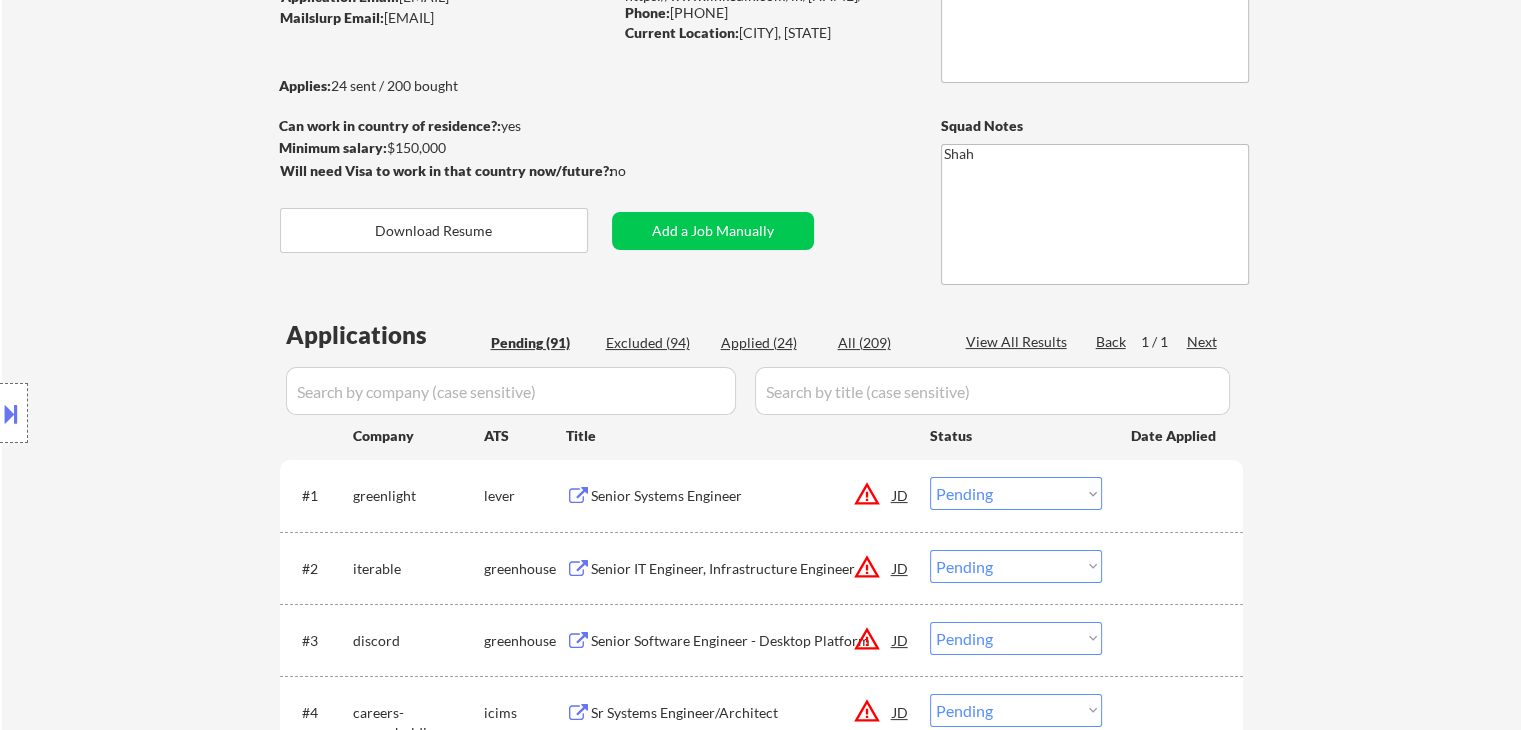 click on "Location Inclusions: remote" at bounding box center (179, 413) 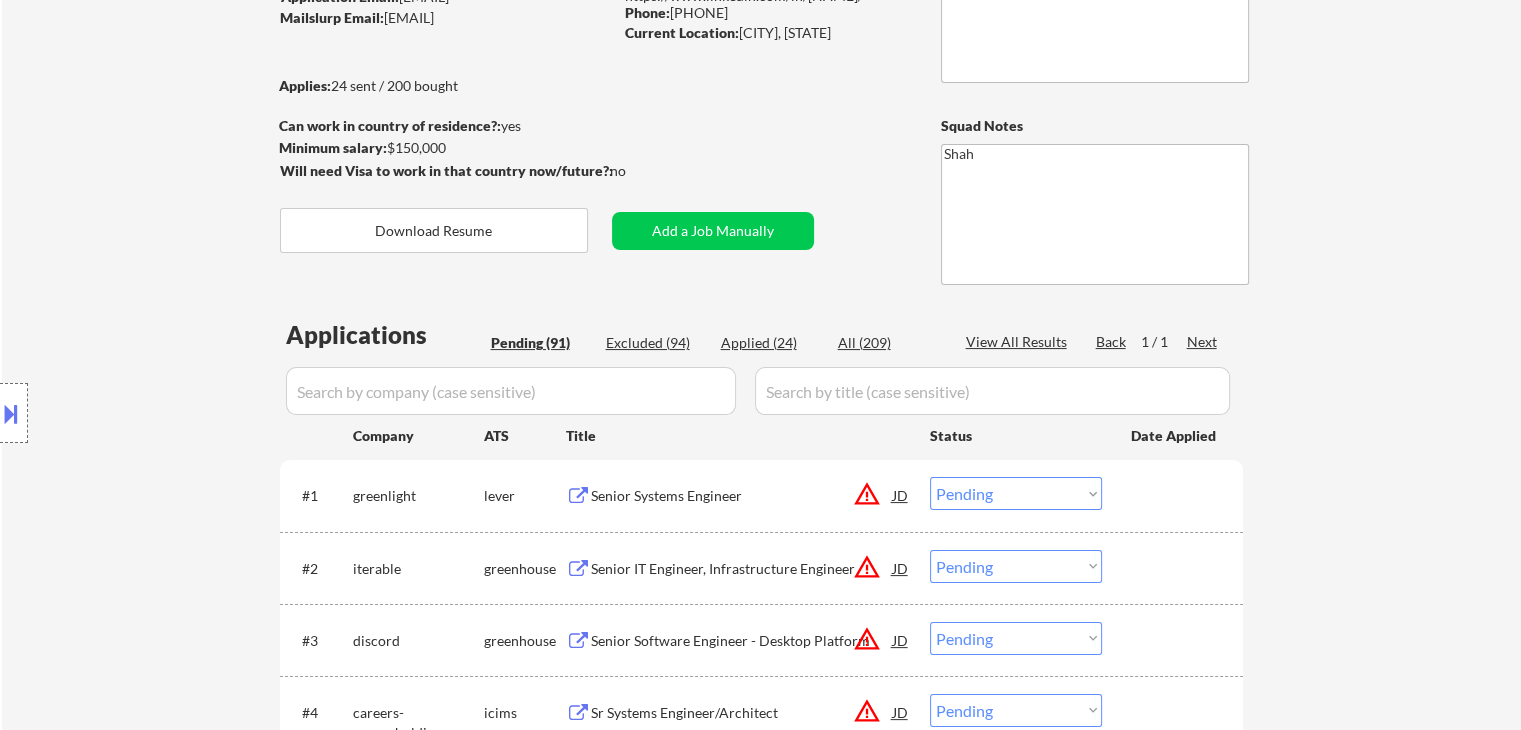 drag, startPoint x: 733, startPoint y: 30, endPoint x: 848, endPoint y: 47, distance: 116.24973 